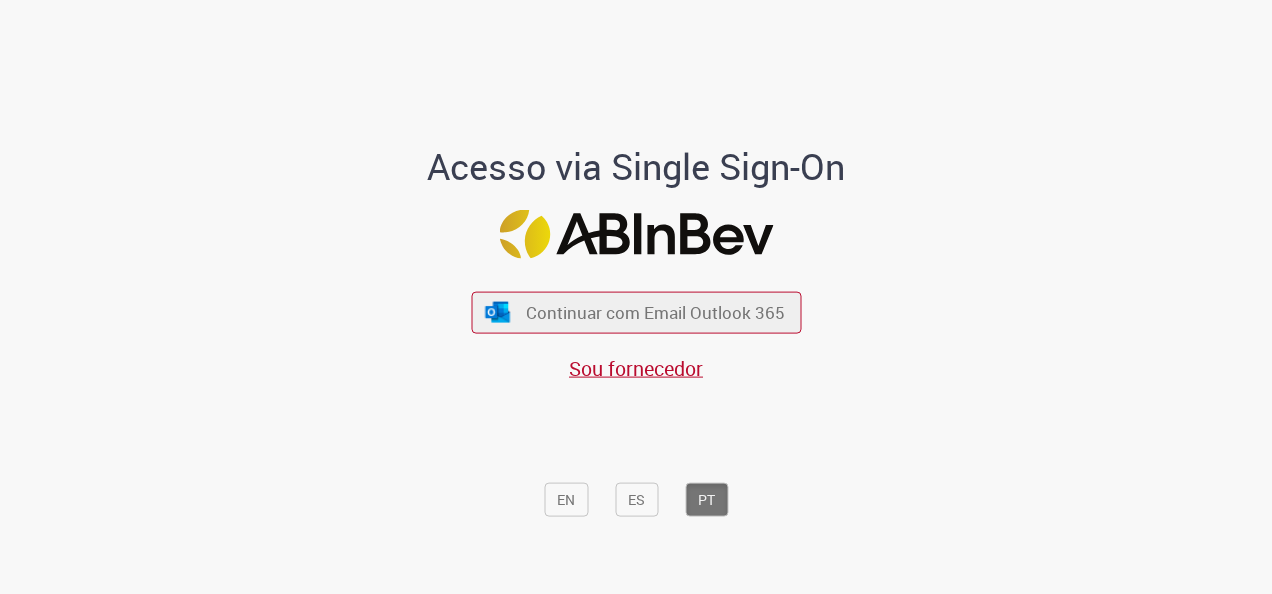 scroll, scrollTop: 0, scrollLeft: 0, axis: both 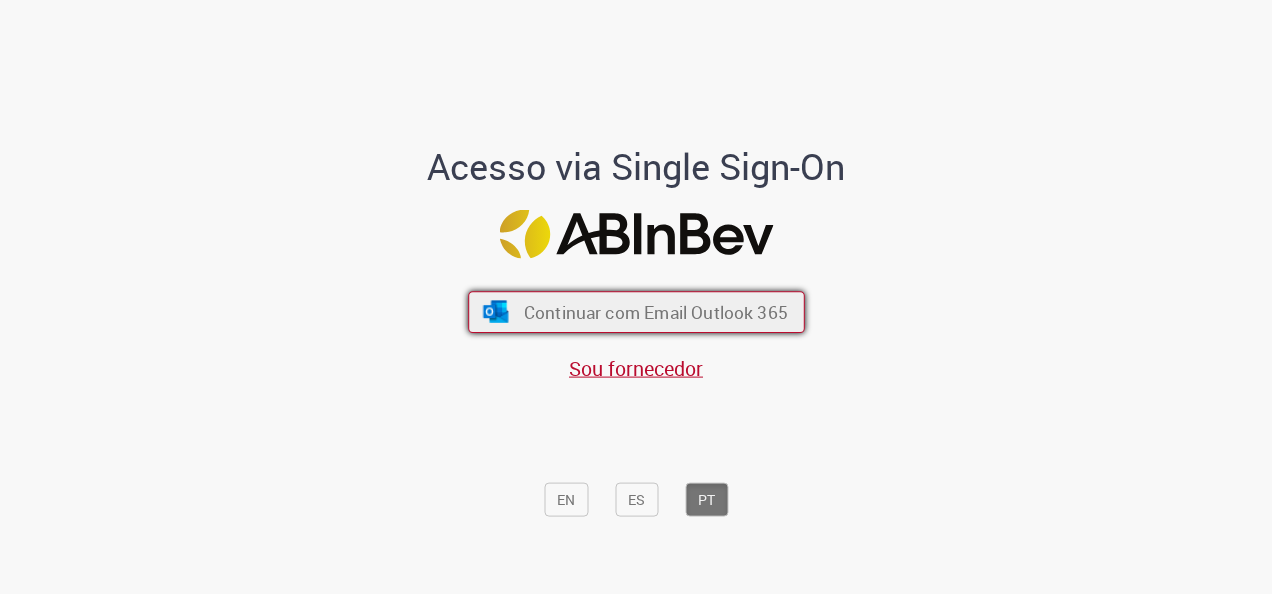click on "Continuar com Email Outlook 365" at bounding box center (655, 312) 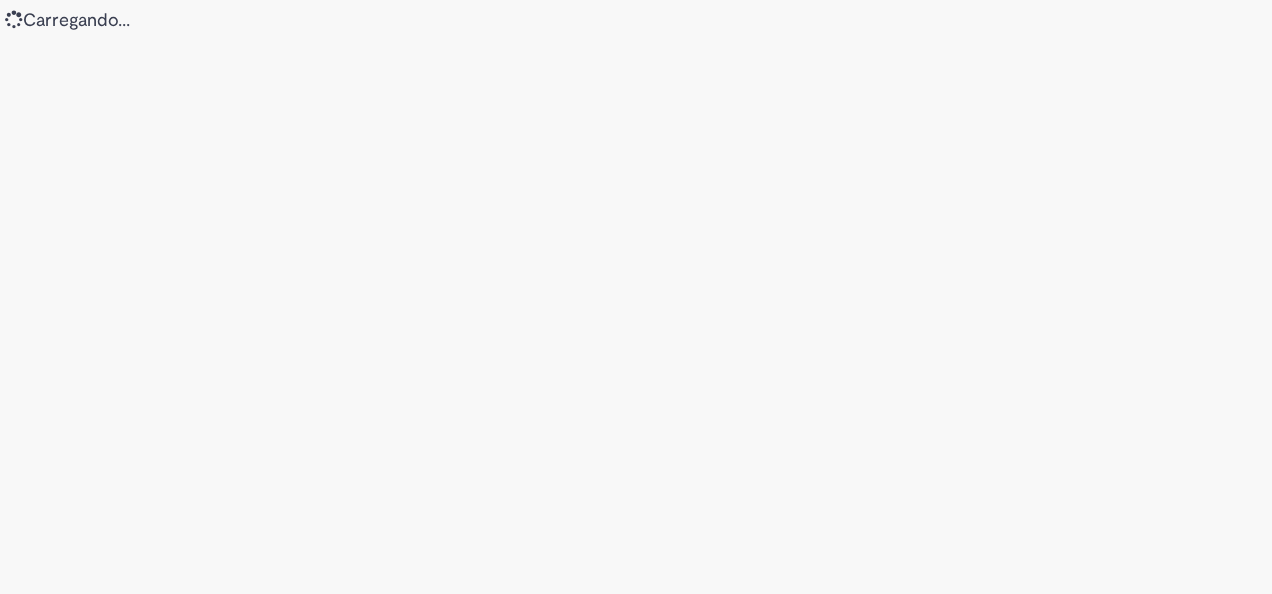 scroll, scrollTop: 0, scrollLeft: 0, axis: both 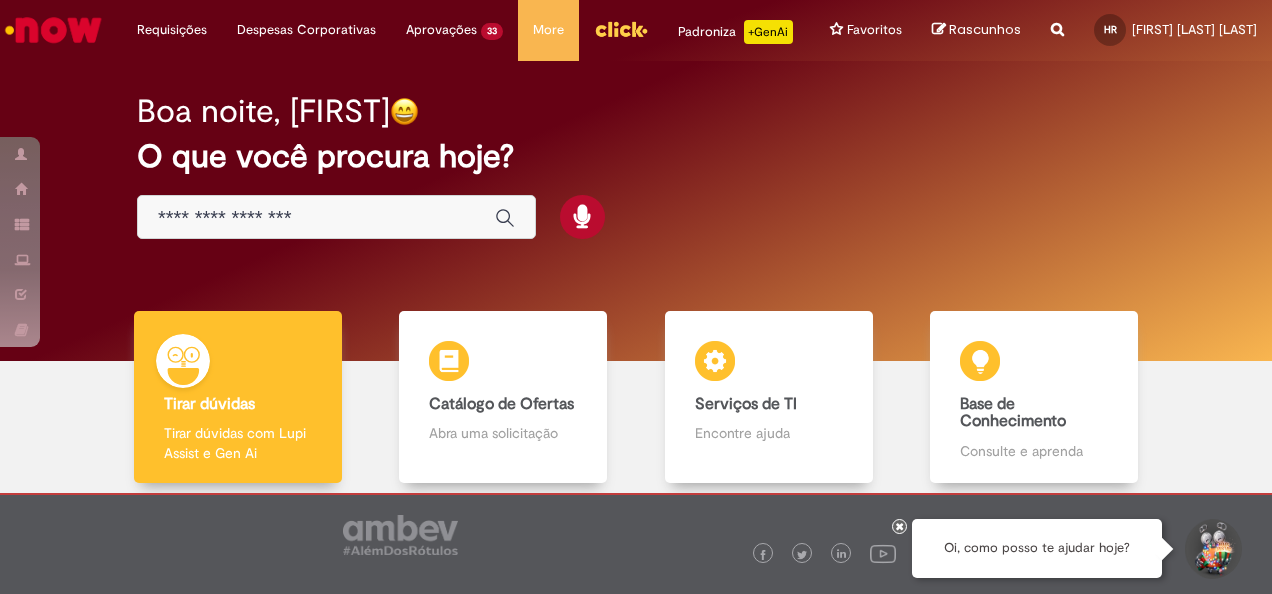 click at bounding box center [316, 218] 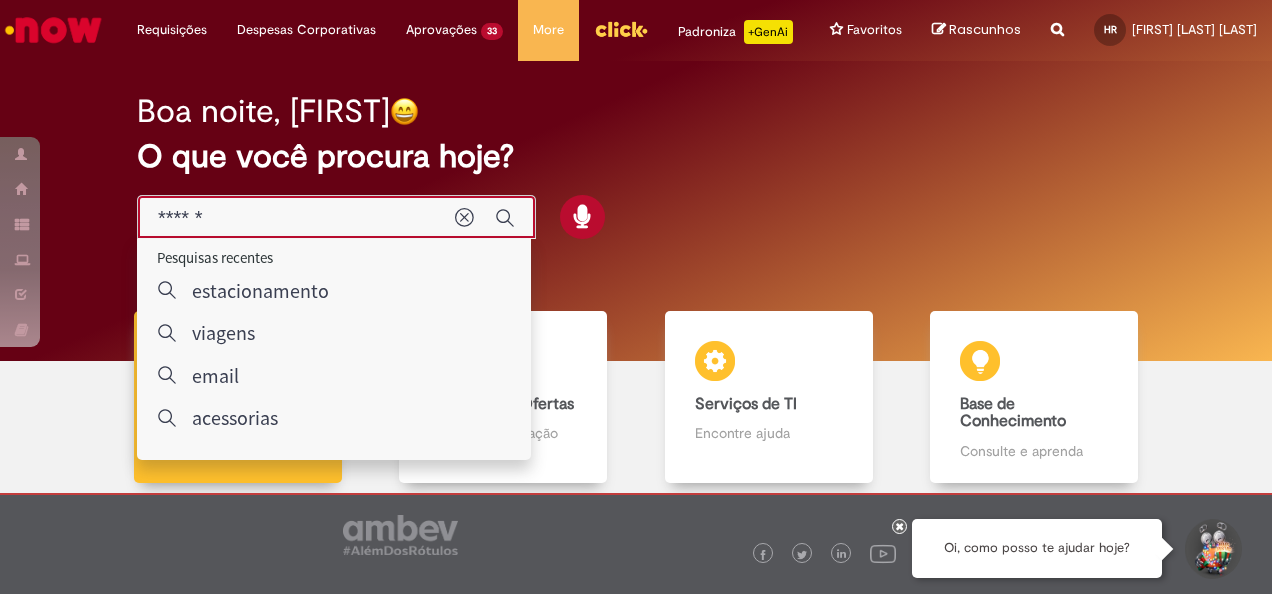 type on "******" 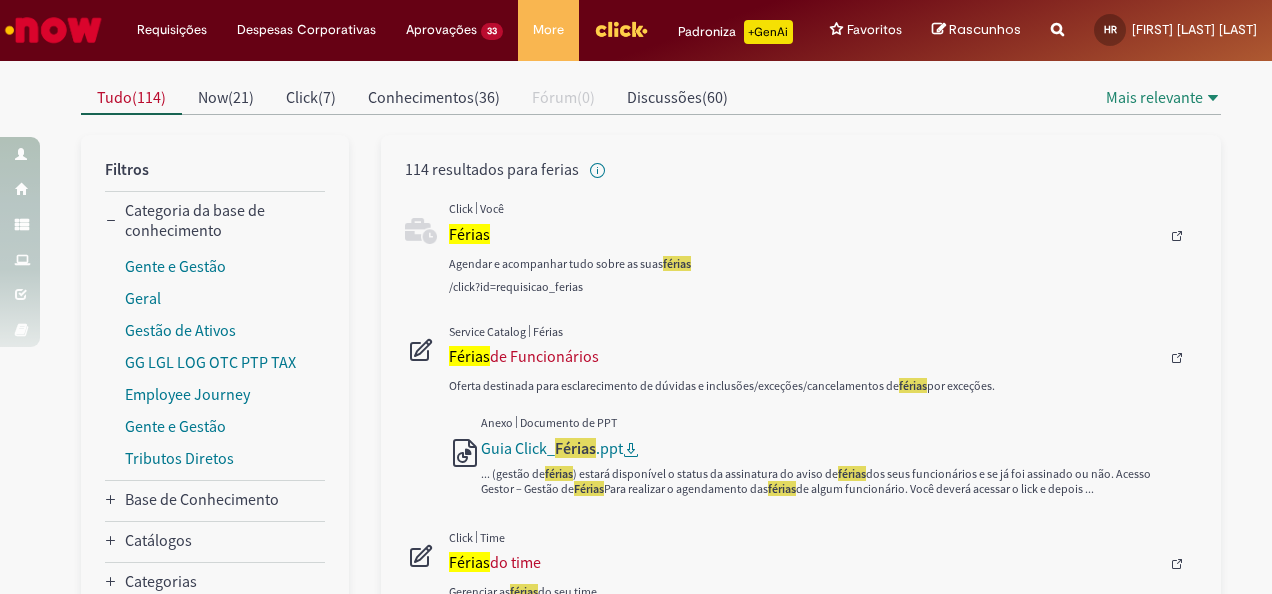 scroll, scrollTop: 251, scrollLeft: 0, axis: vertical 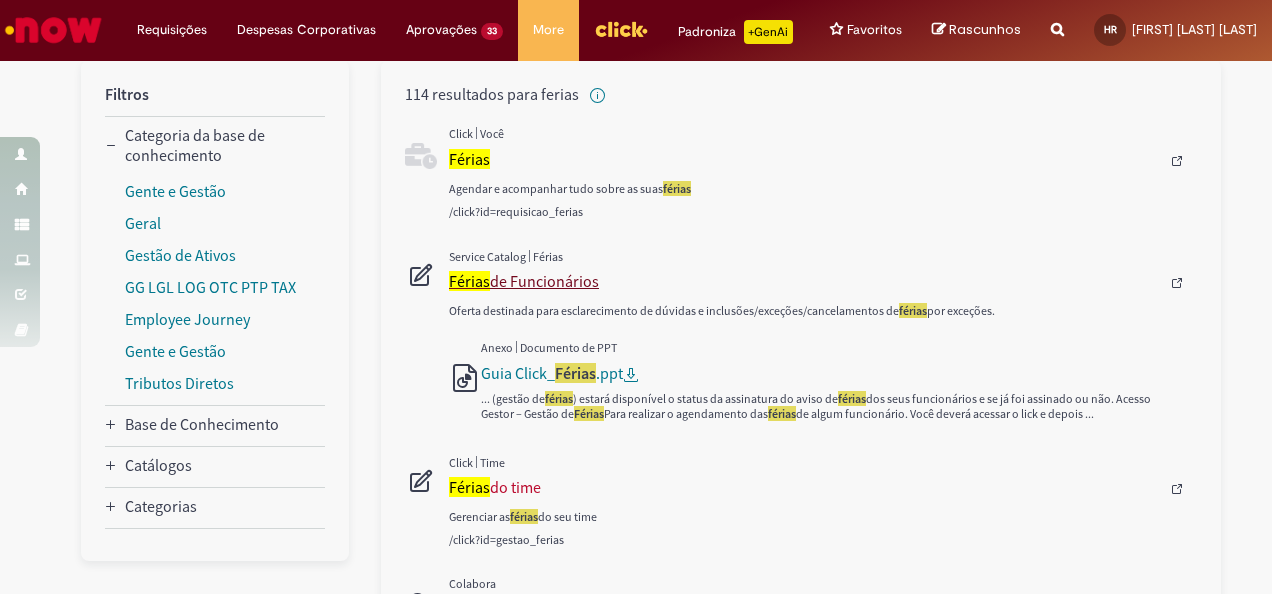 click on "Férias  de Funcionários" at bounding box center (804, 281) 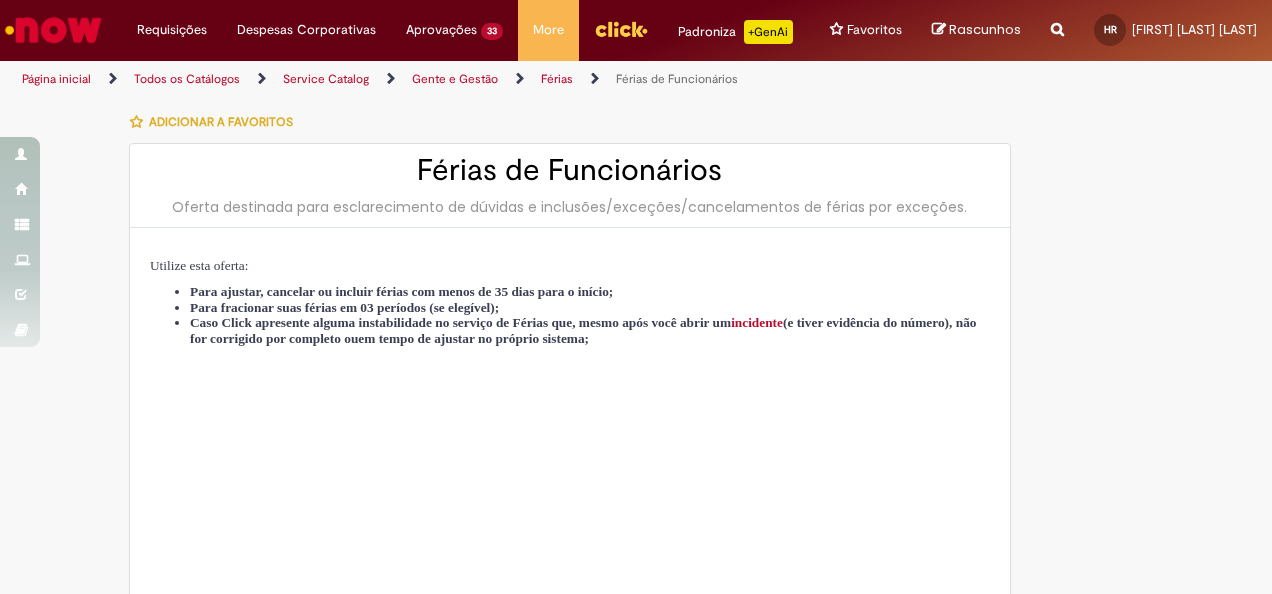 type on "********" 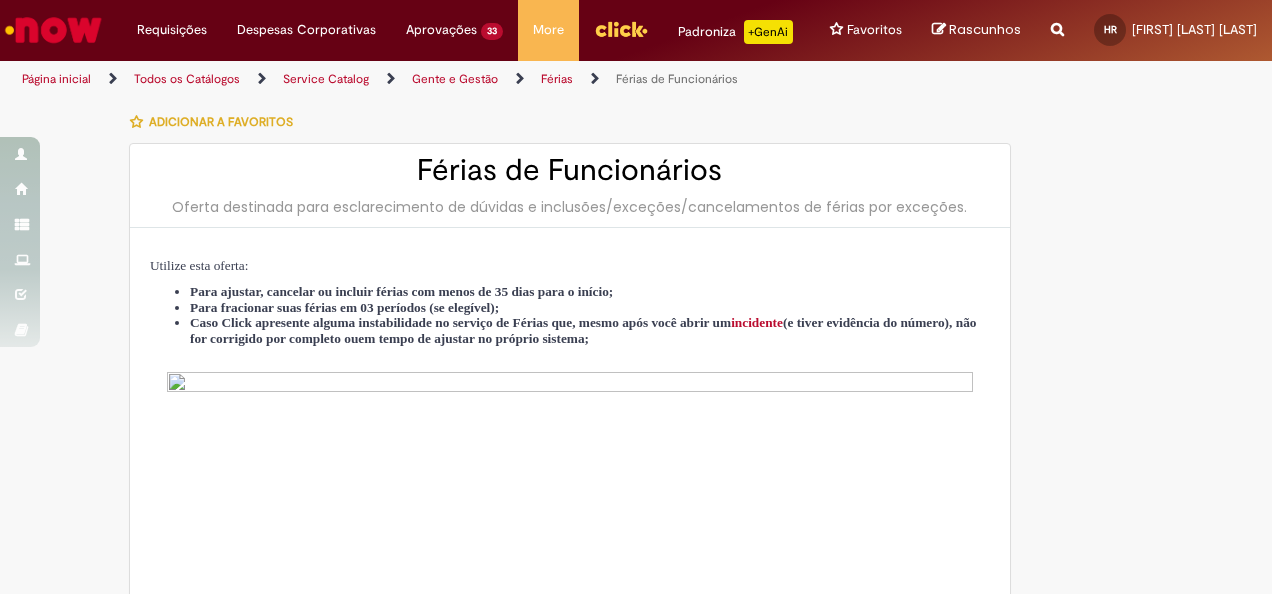 type on "**********" 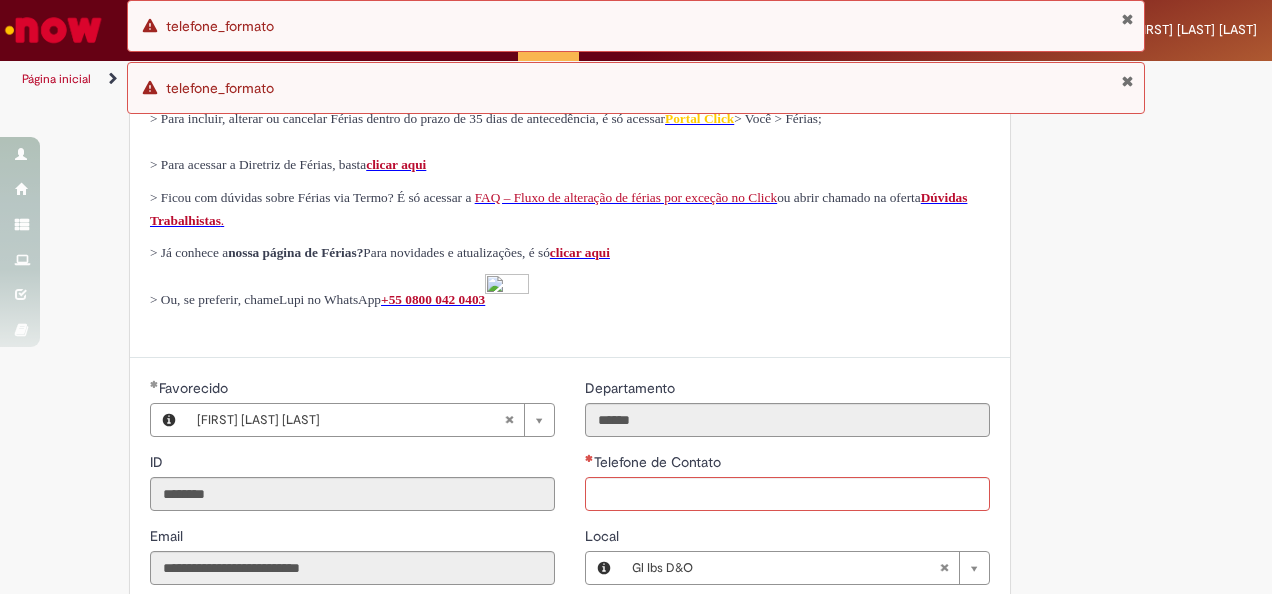 scroll, scrollTop: 792, scrollLeft: 0, axis: vertical 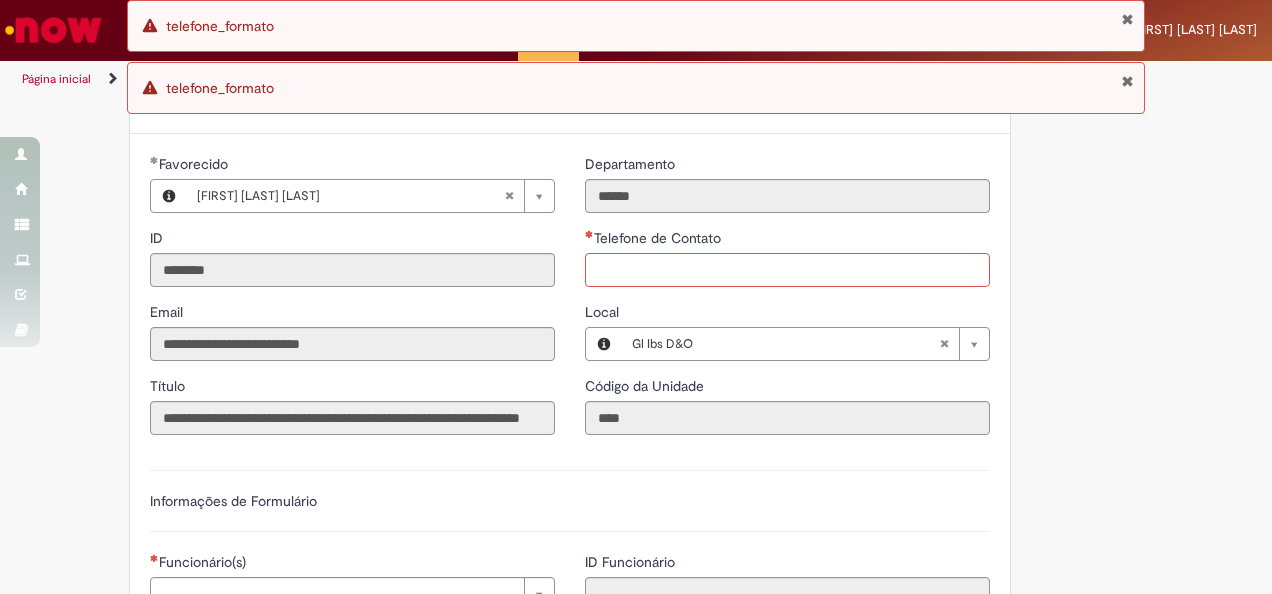 click on "Telefone de Contato" at bounding box center (787, 270) 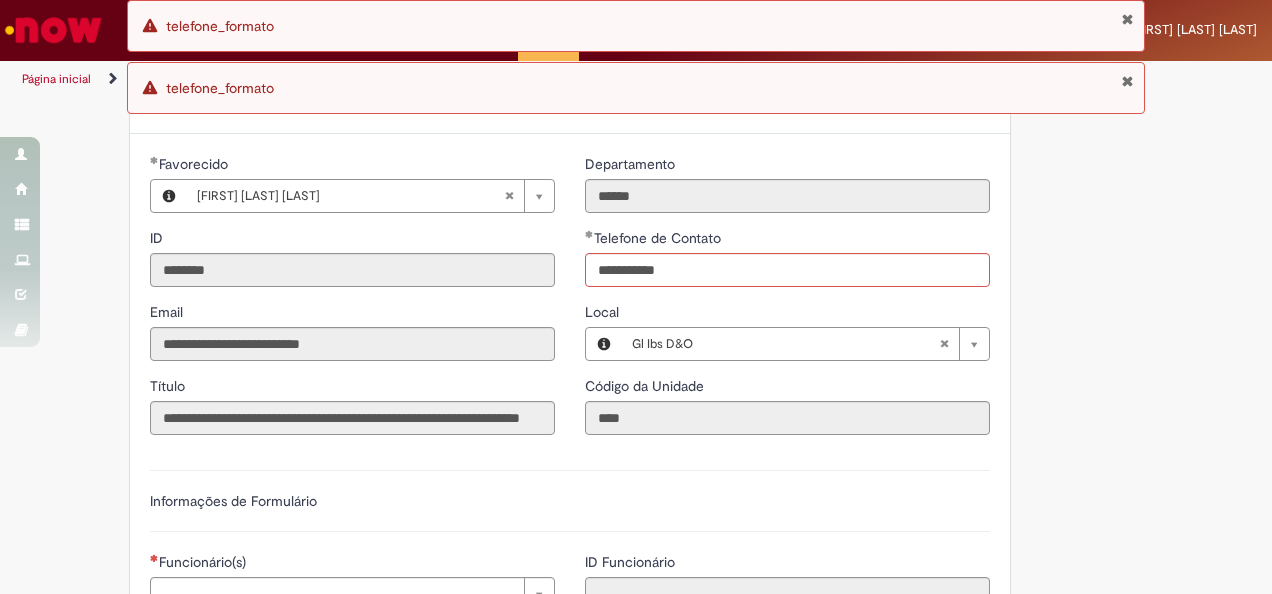 type on "**********" 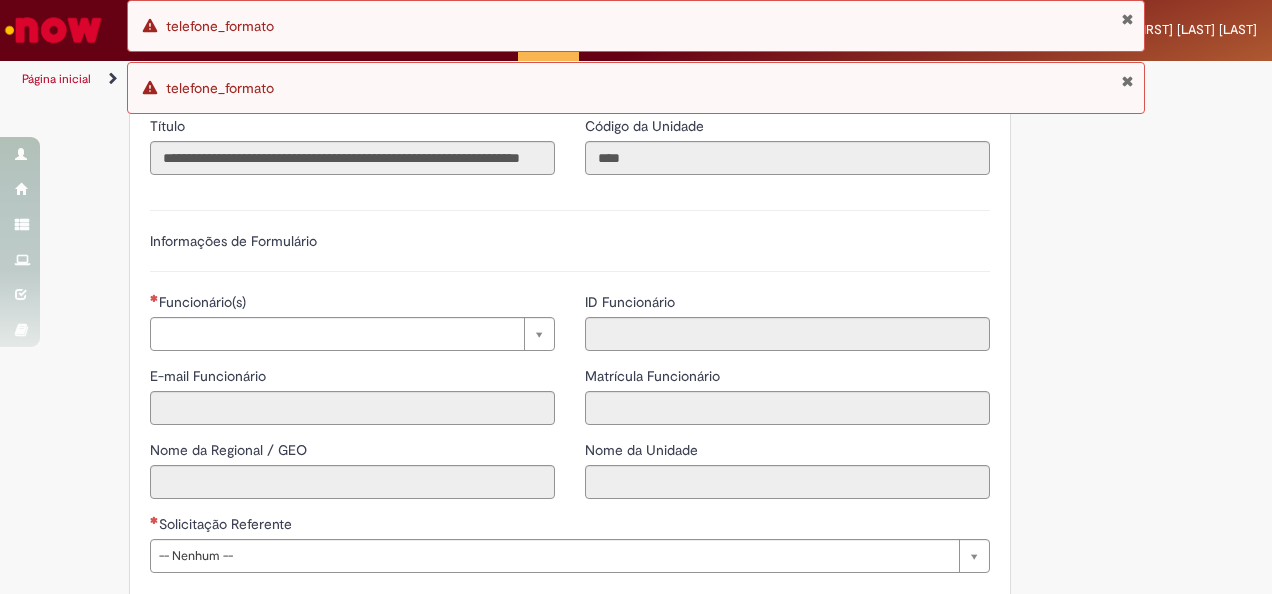 scroll, scrollTop: 1354, scrollLeft: 0, axis: vertical 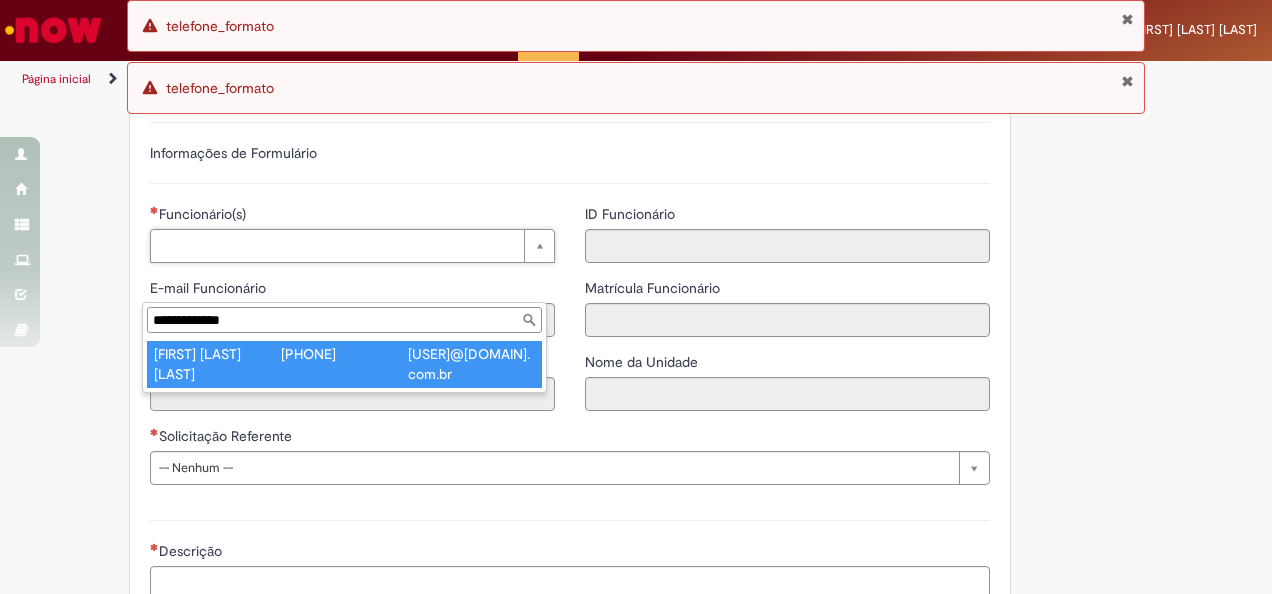 type on "**********" 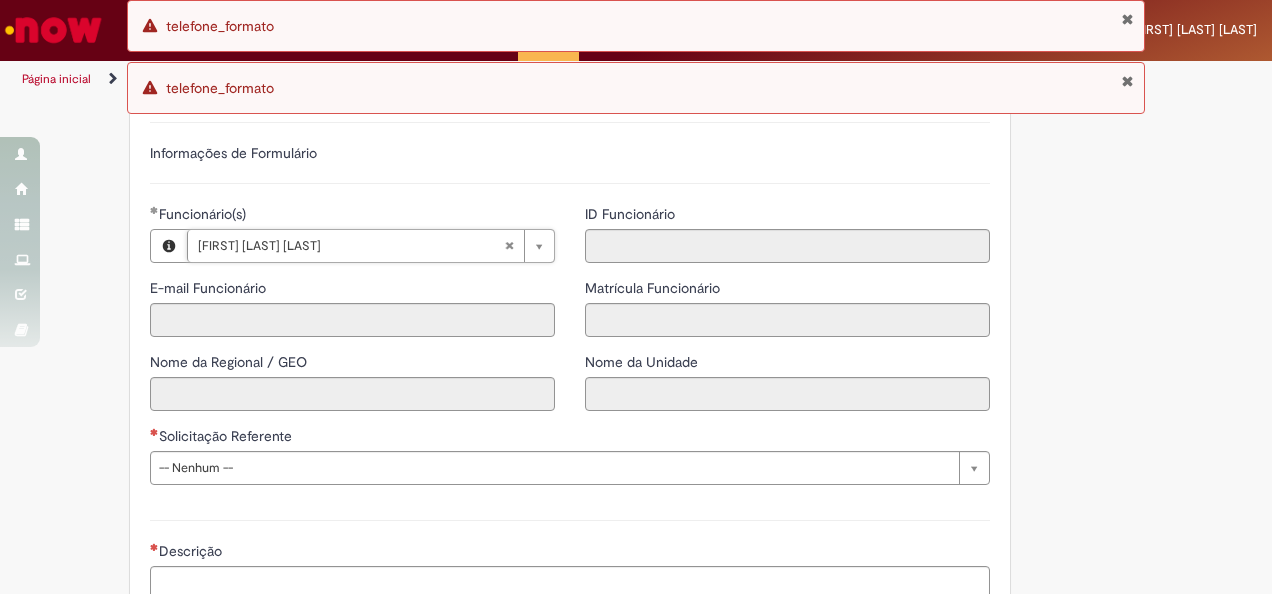 type on "**********" 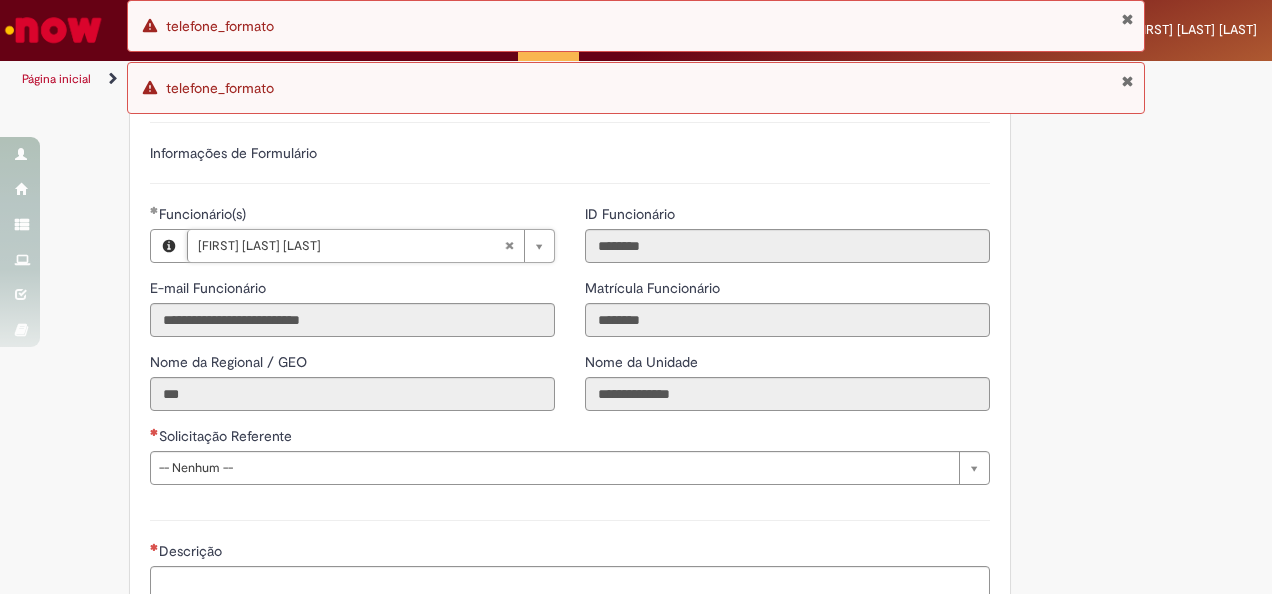 scroll, scrollTop: 1418, scrollLeft: 0, axis: vertical 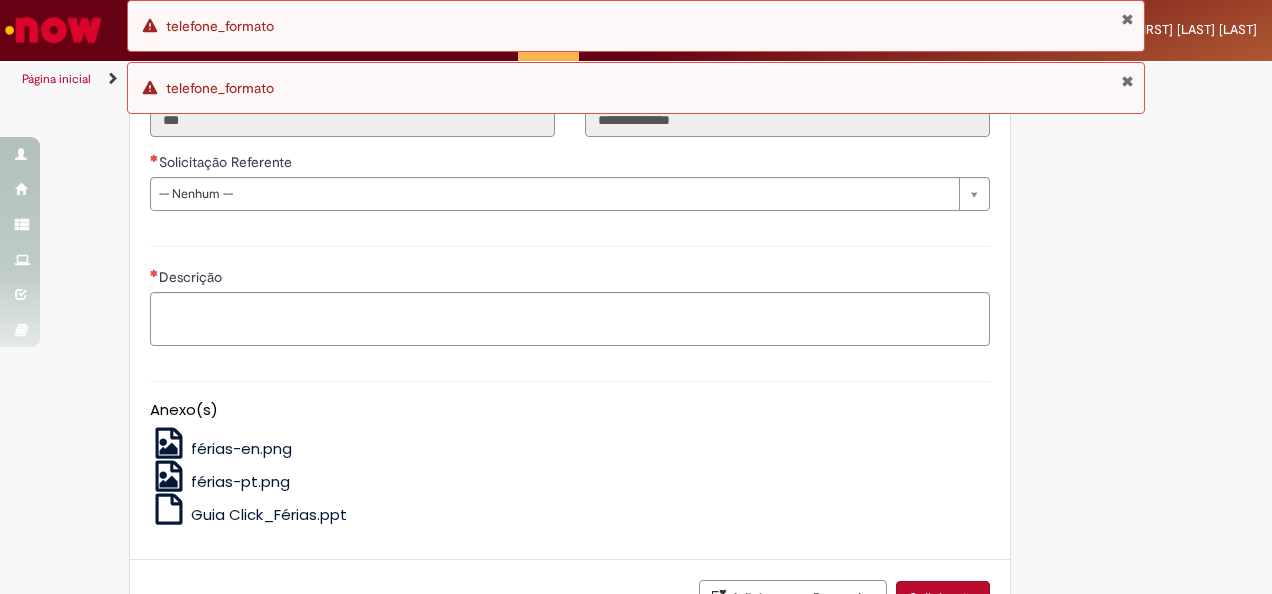 click on "**********" at bounding box center [570, 189] 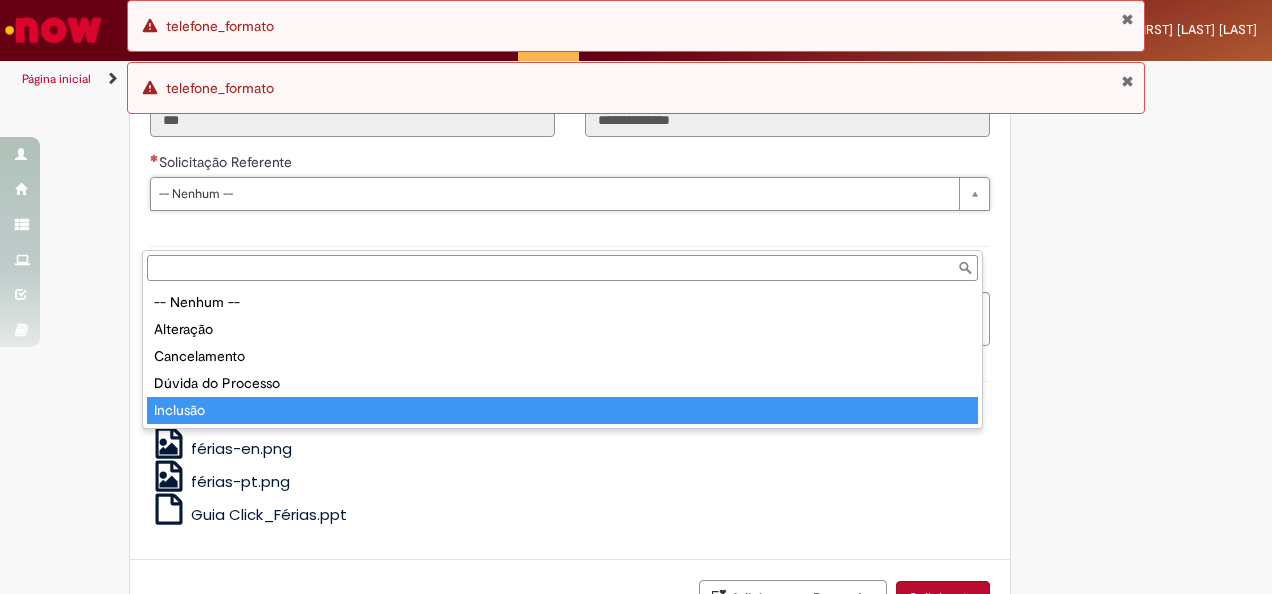 type on "********" 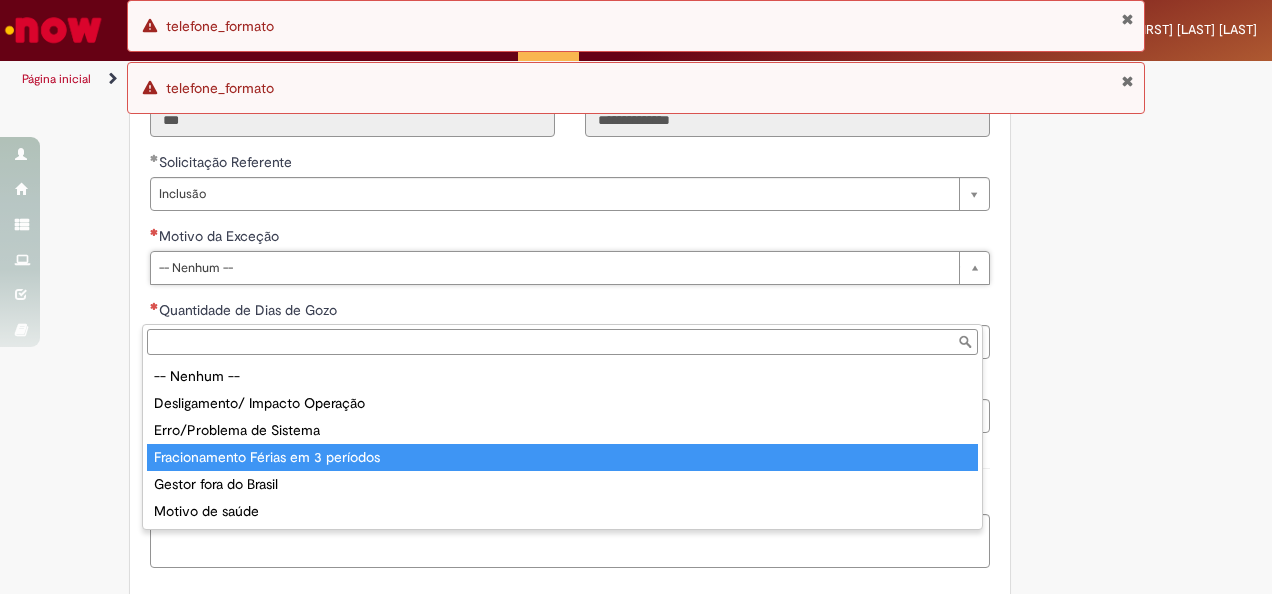 type on "**********" 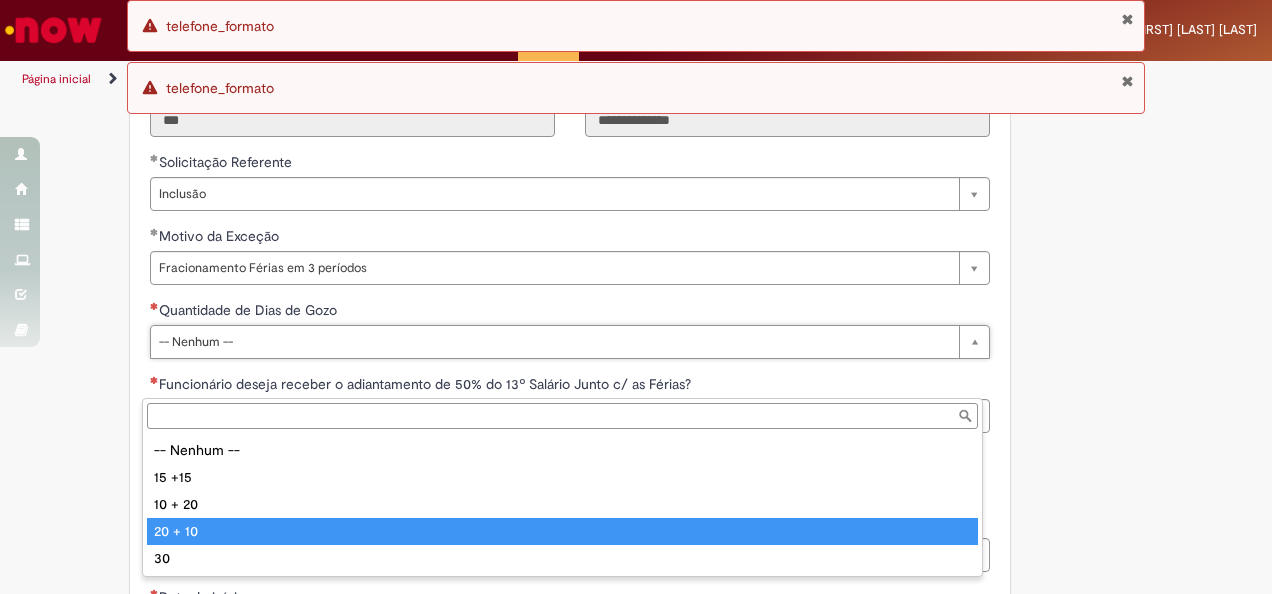 type on "*******" 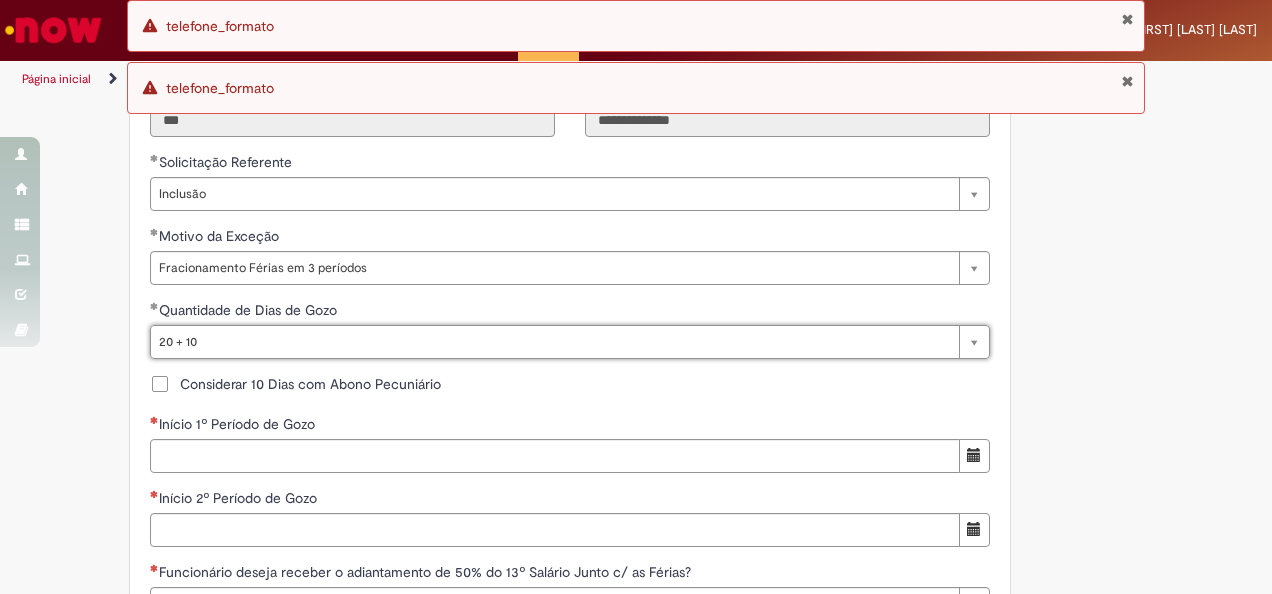 click on "Considerar 10 Dias com Abono Pecuniário" at bounding box center (295, 384) 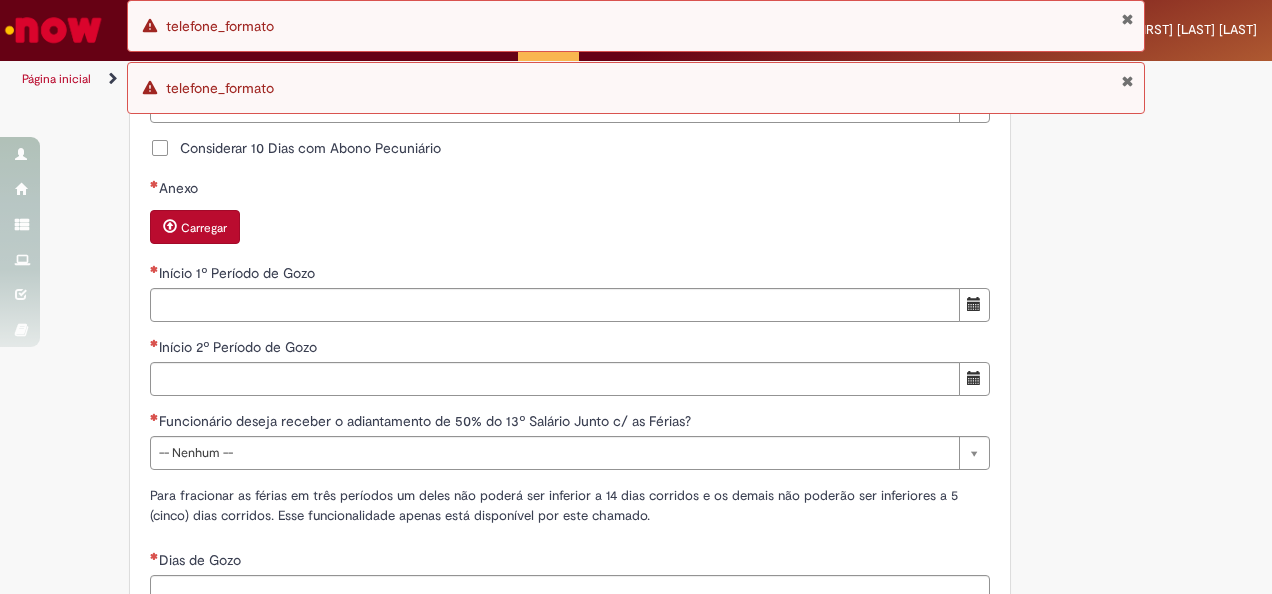 scroll, scrollTop: 1859, scrollLeft: 0, axis: vertical 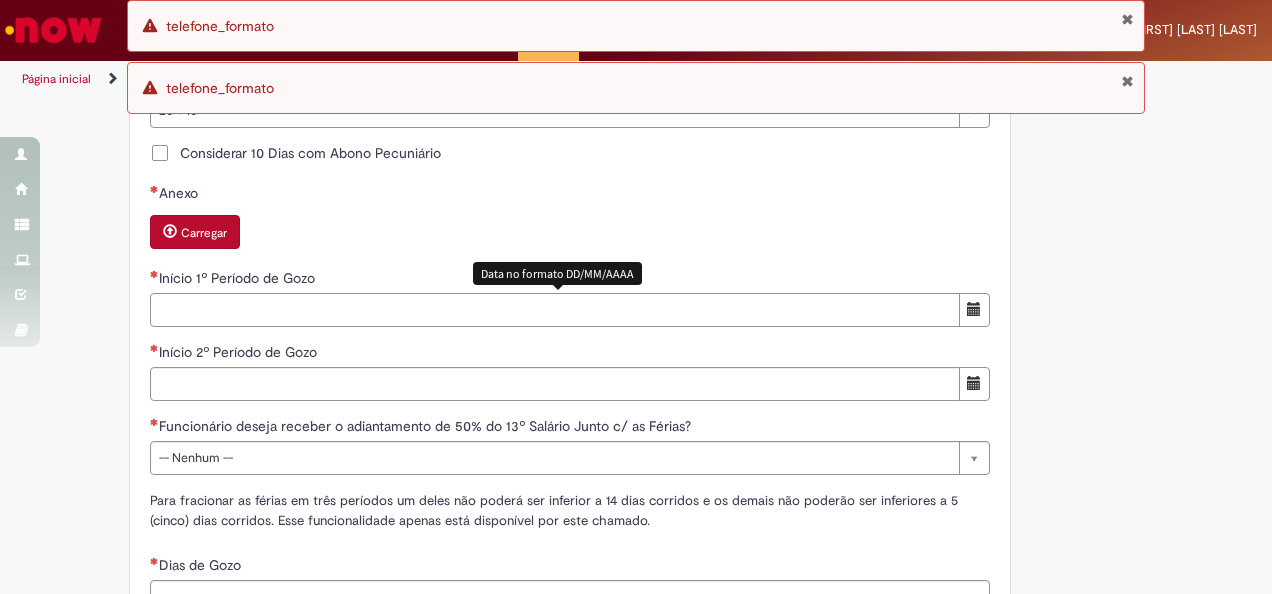 click on "Início 1º Período de Gozo" at bounding box center (555, 310) 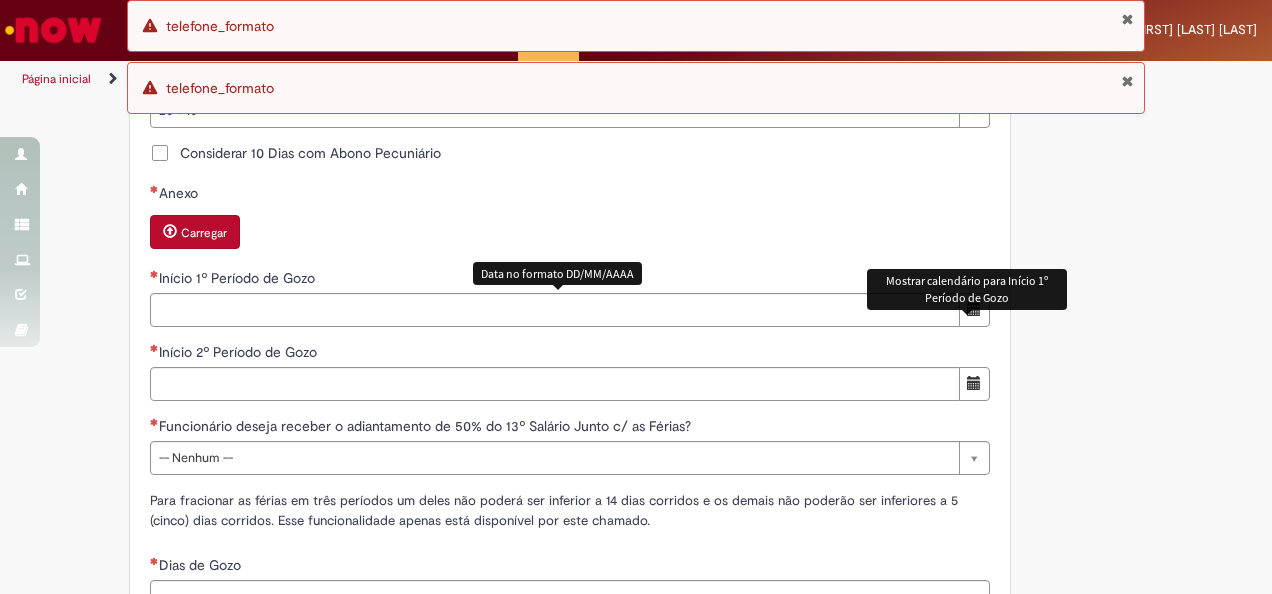 click at bounding box center (974, 310) 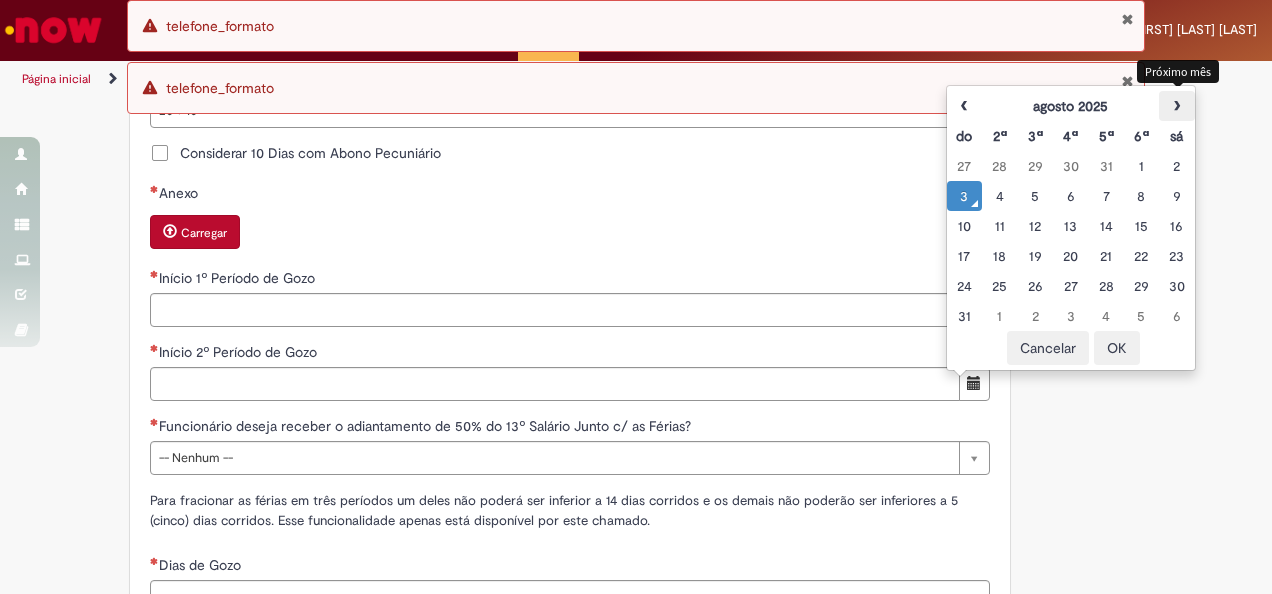 click on "›" at bounding box center (1176, 106) 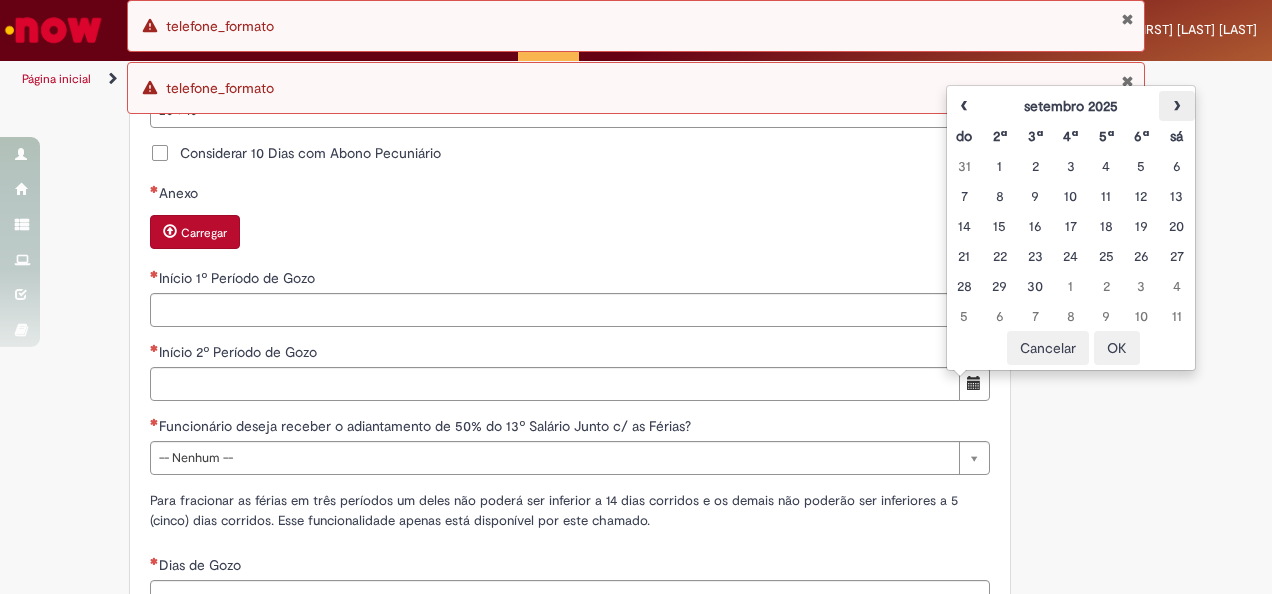click on "›" at bounding box center (1176, 106) 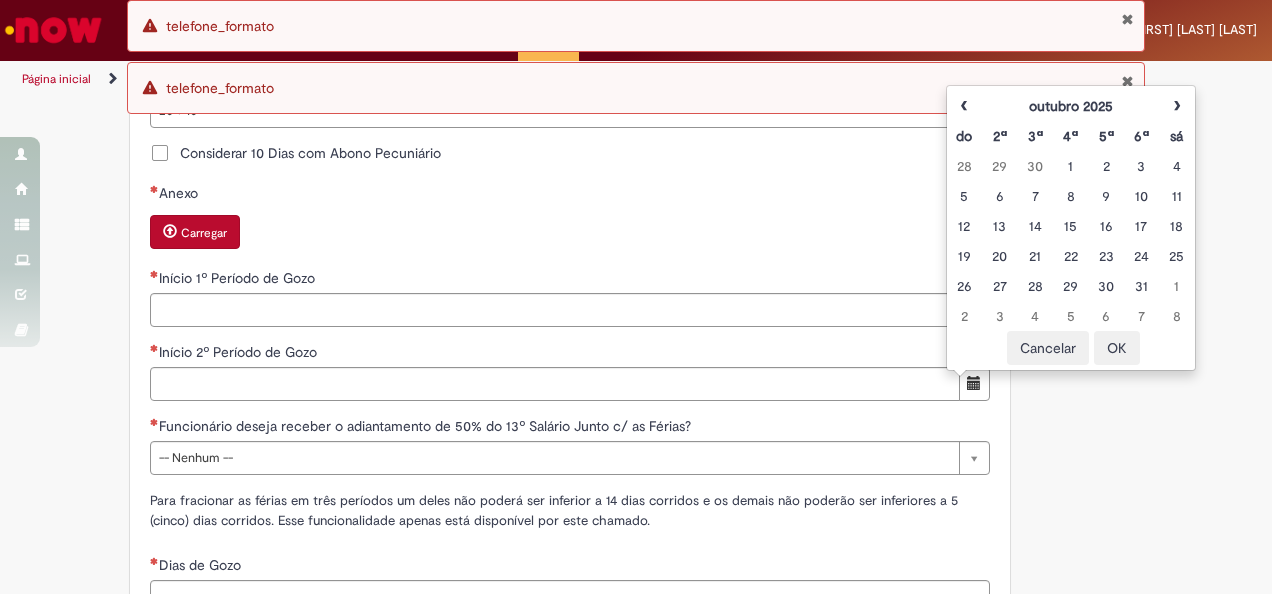click on "Tire dúvidas com LupiAssist    +GenAI
Oi! Eu sou LupiAssist, uma Inteligência Artificial Generativa em constante aprendizado   Meu conteúdo é monitorado para trazer uma melhor experiência
Dúvidas comuns:
Só mais um instante, estou consultando nossas bases de conhecimento  e escrevendo a melhor resposta pra você!
Title
Lorem ipsum dolor sit amet    Fazer uma nova pergunta
Gerei esta resposta utilizando IA Generativa em conjunto com os nossos padrões. Em caso de divergência, os documentos oficiais prevalecerão.
Saiba mais em:
Ou ligue para:
E aí, te ajudei?
Sim, obrigado!" at bounding box center (636, -37) 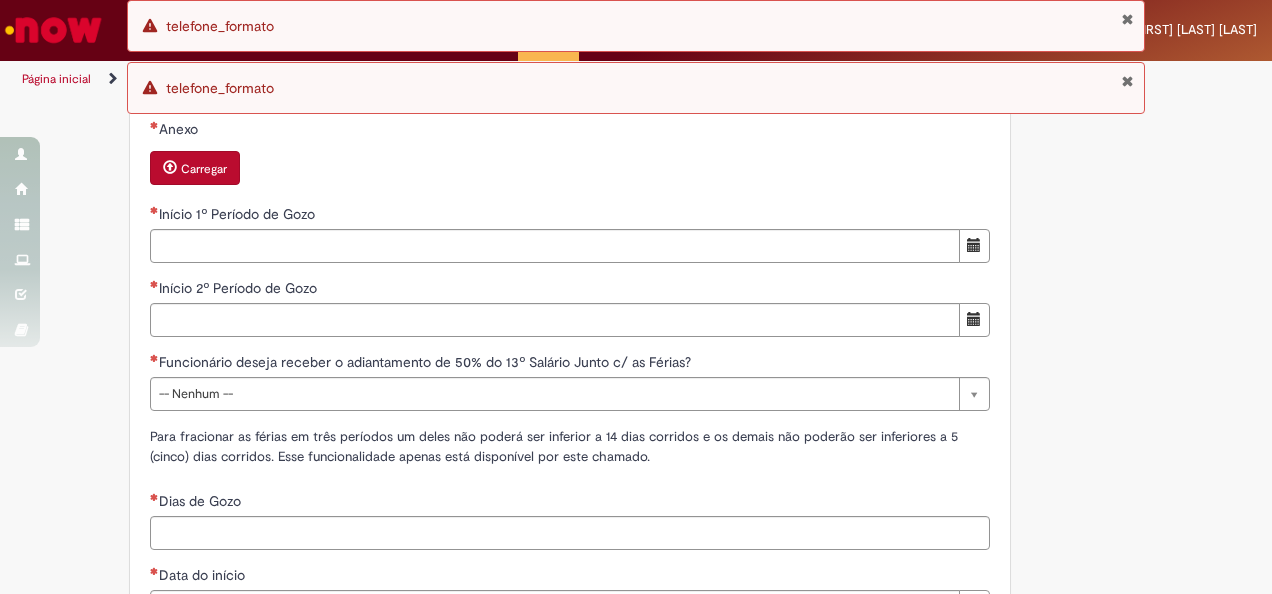 scroll, scrollTop: 1912, scrollLeft: 0, axis: vertical 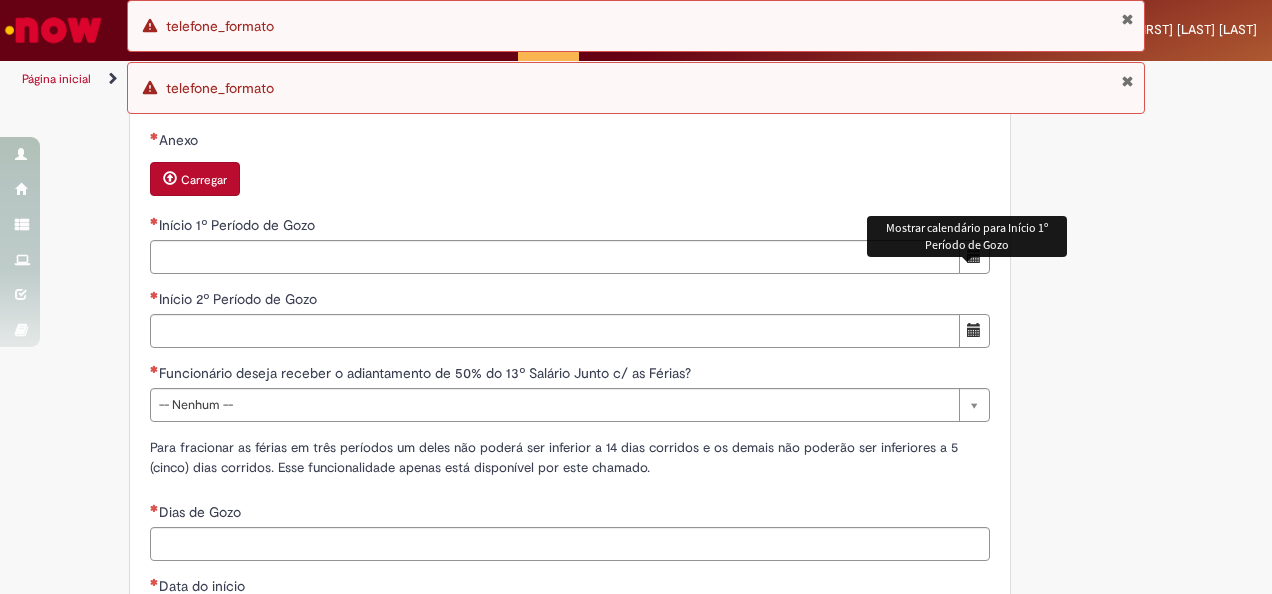 click at bounding box center (974, 257) 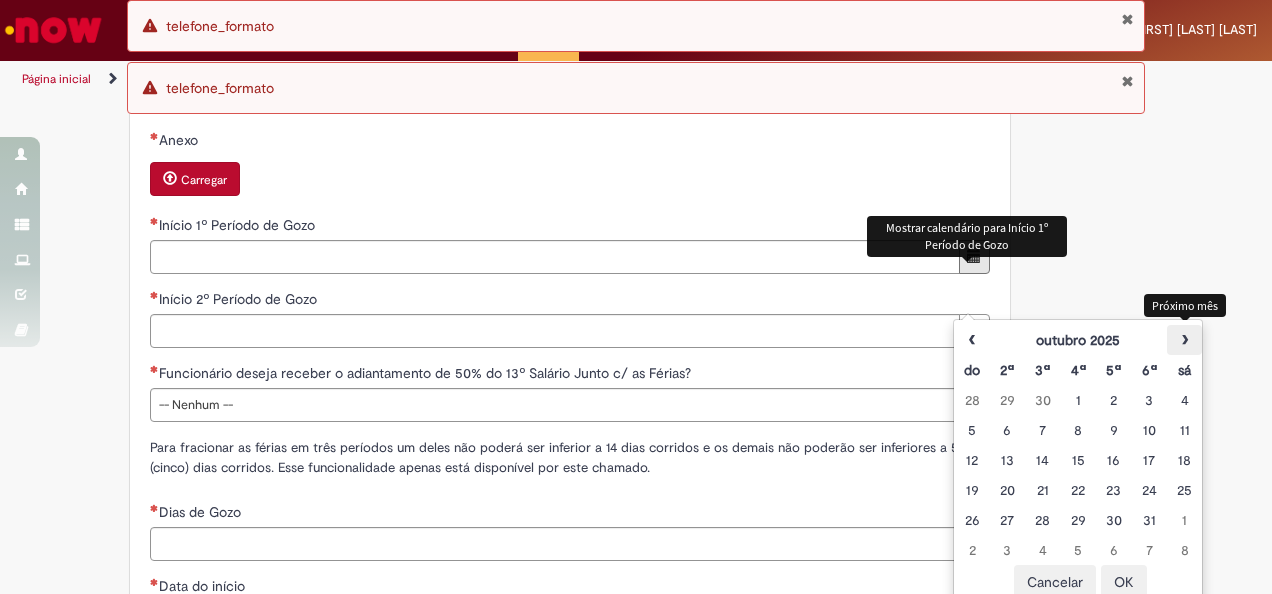 click on "›" at bounding box center (1184, 340) 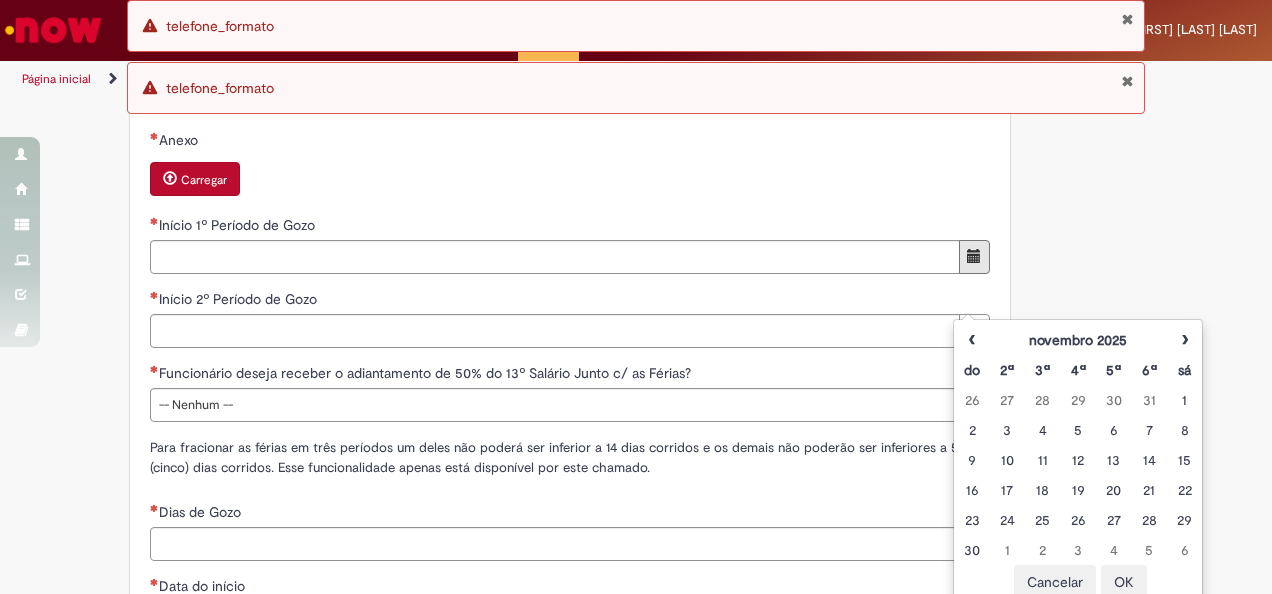 click on "Considerar 10 Dias com Abono Pecuniário" at bounding box center [310, 100] 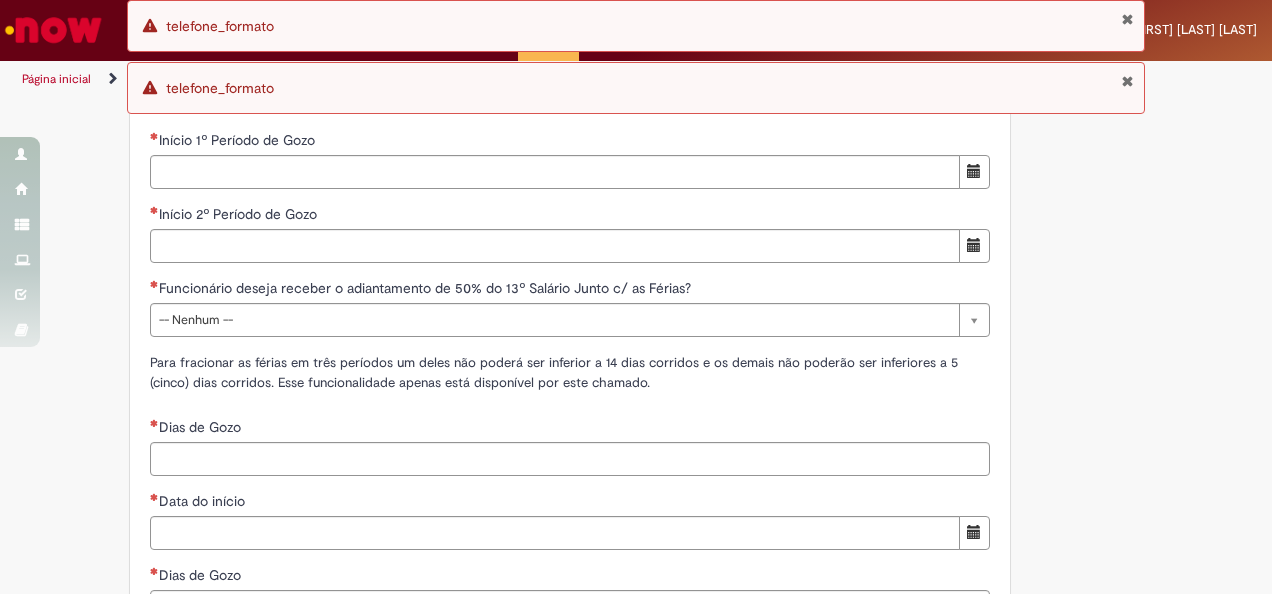 click on "Considerar 10 Dias com Abono Pecuniário" at bounding box center (310, 100) 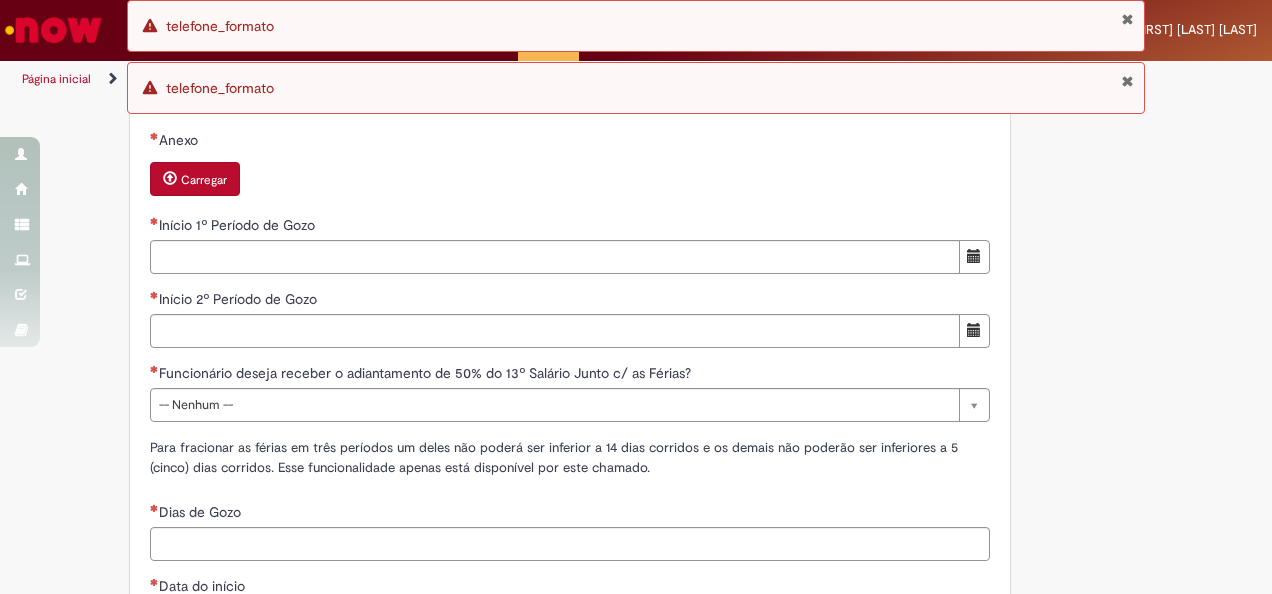 click on "Considerar 10 Dias com Abono Pecuniário" at bounding box center (310, 100) 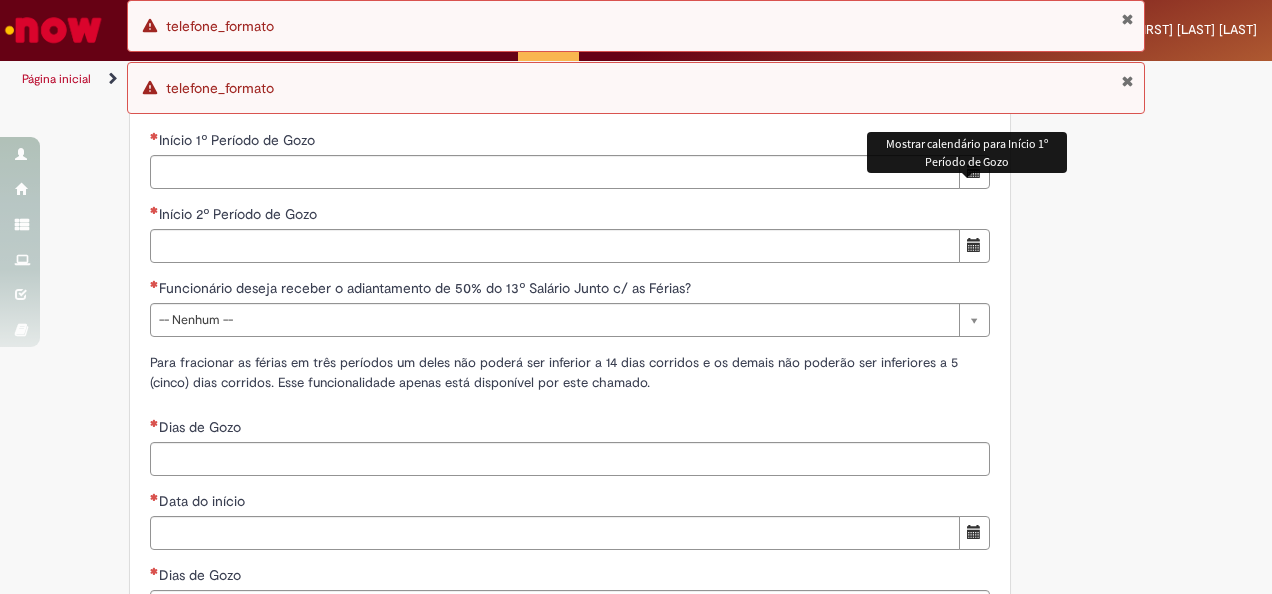 click at bounding box center [974, 171] 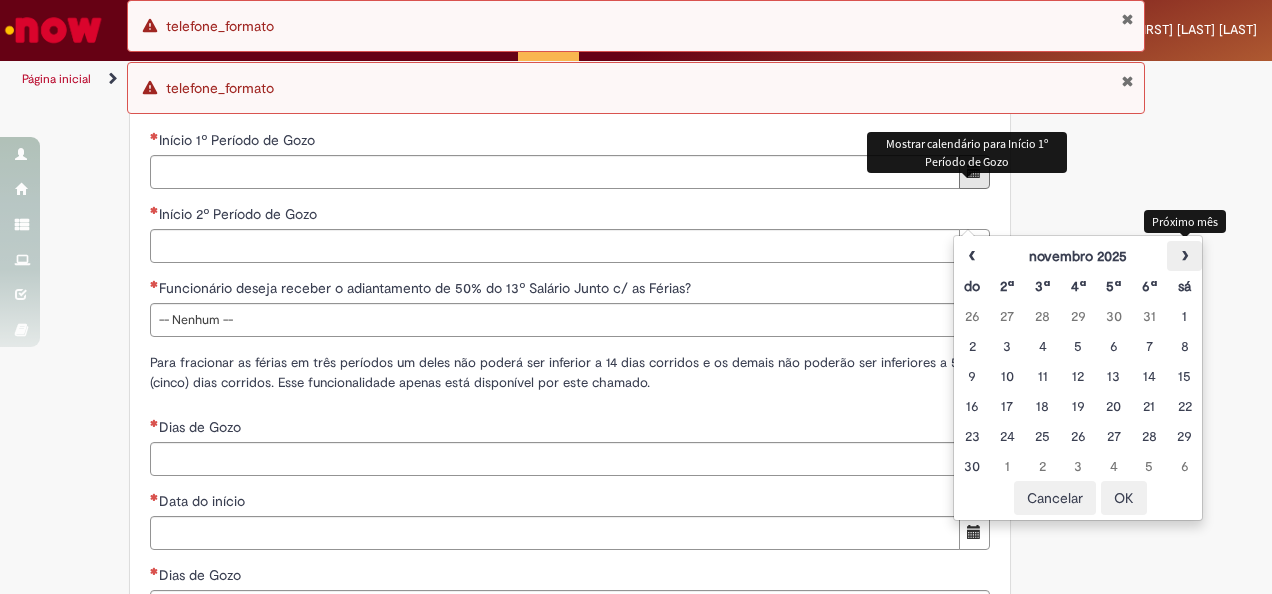 click on "›" at bounding box center [1184, 256] 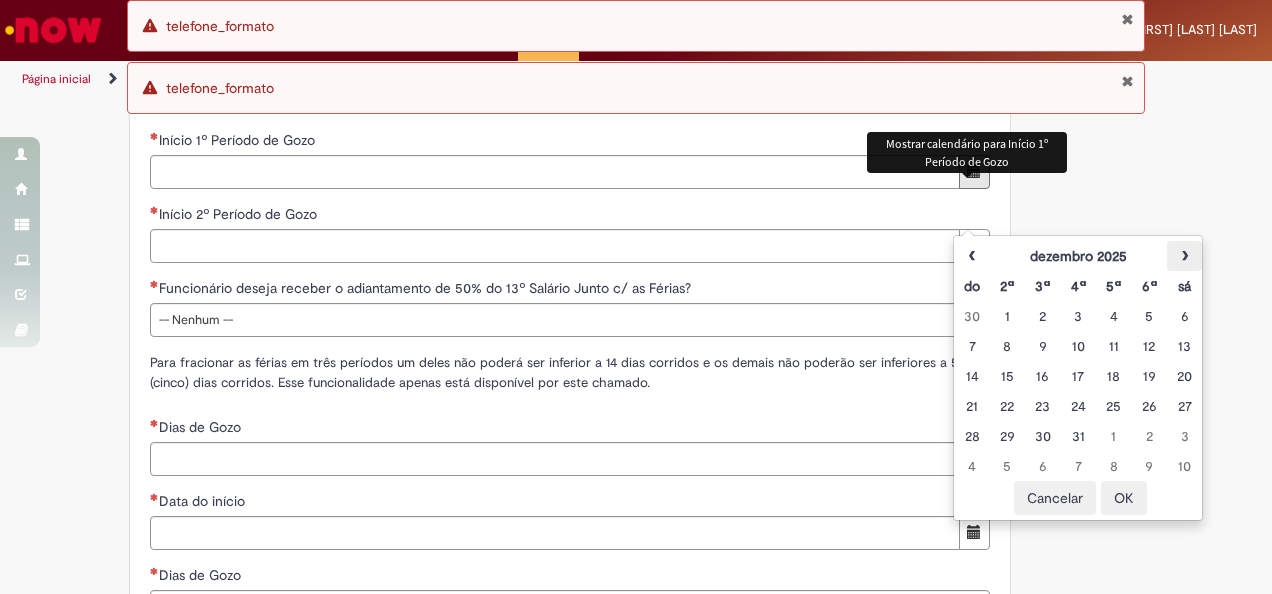 click on "›" at bounding box center [1184, 256] 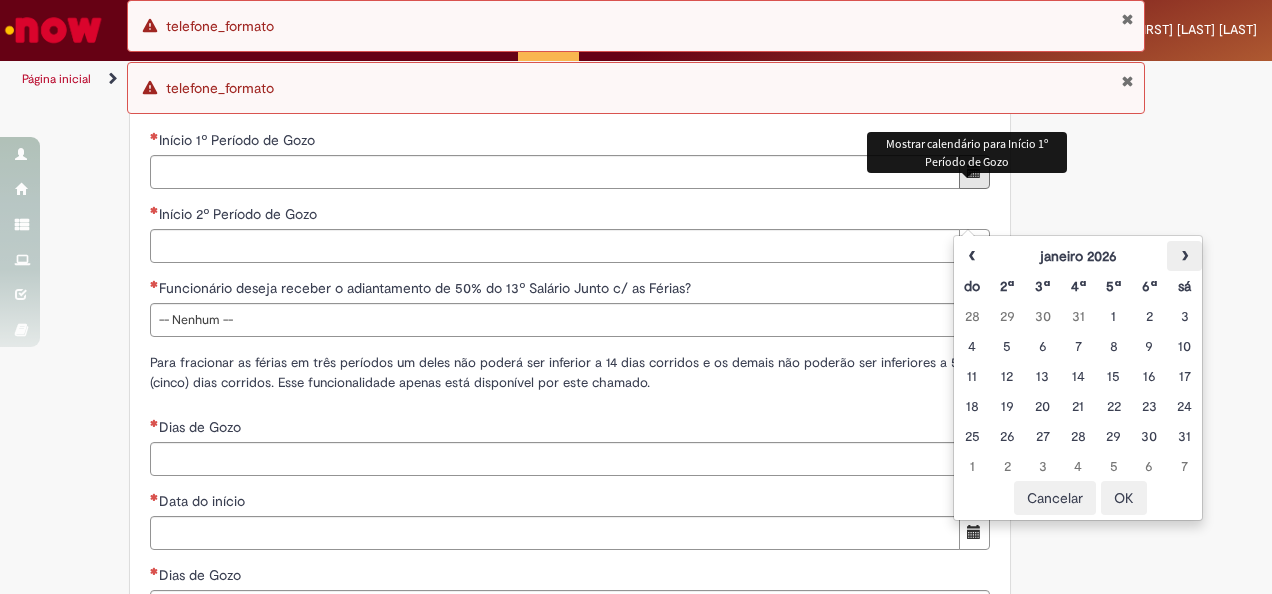 click on "›" at bounding box center [1184, 256] 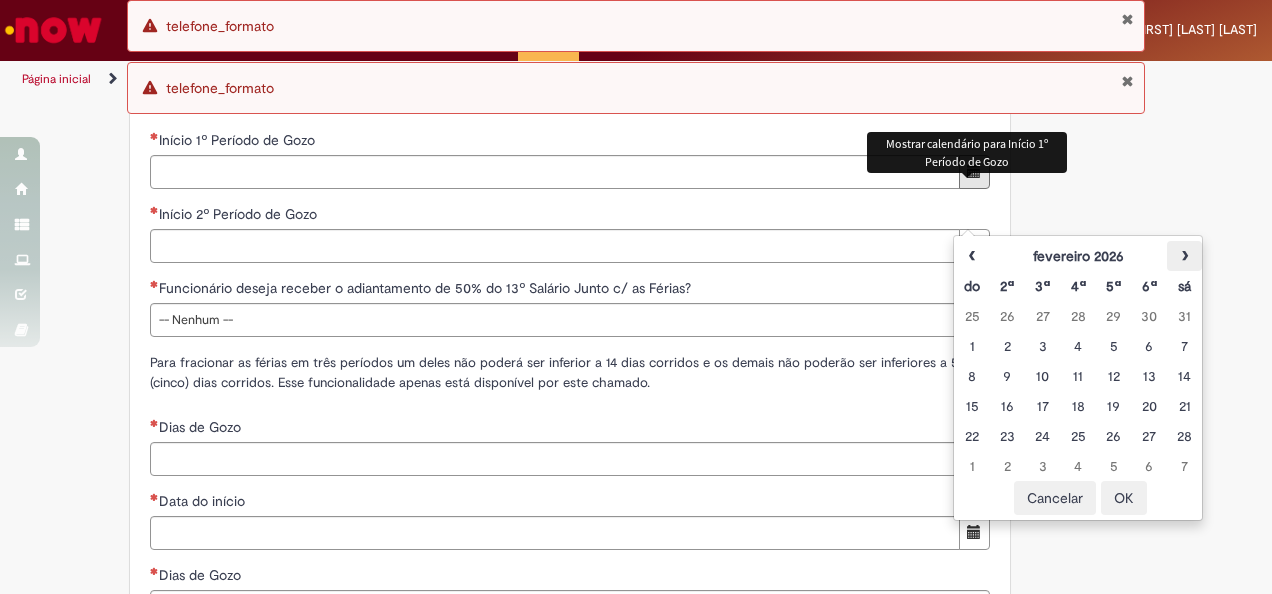 click on "›" at bounding box center [1184, 256] 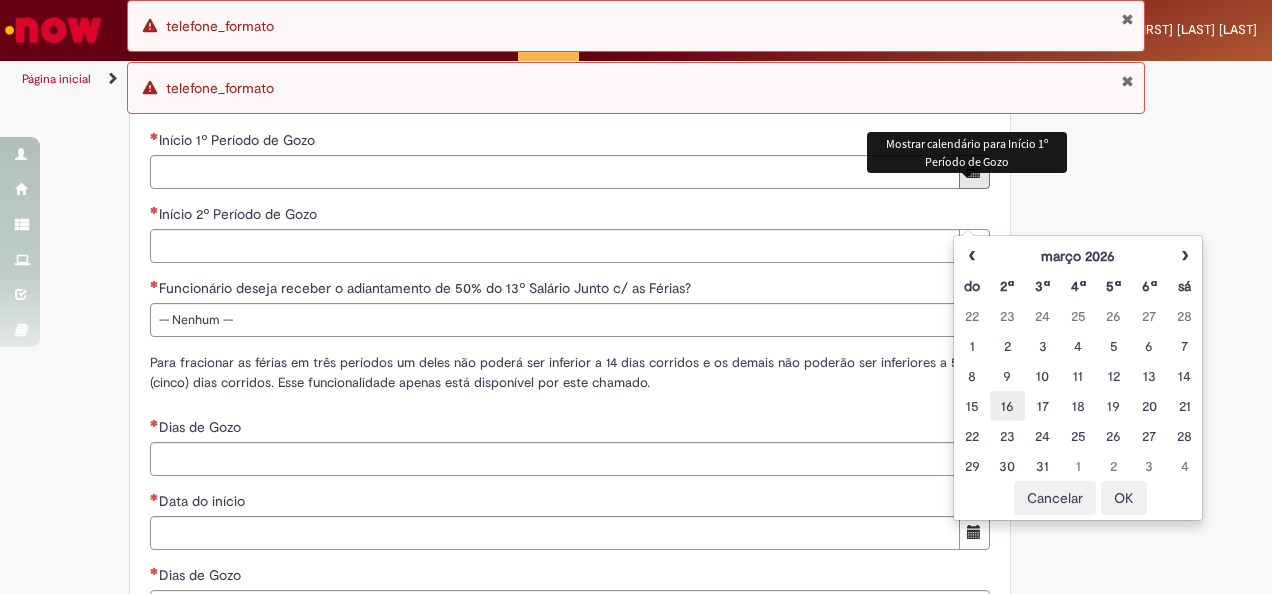 click on "16" at bounding box center (1007, 406) 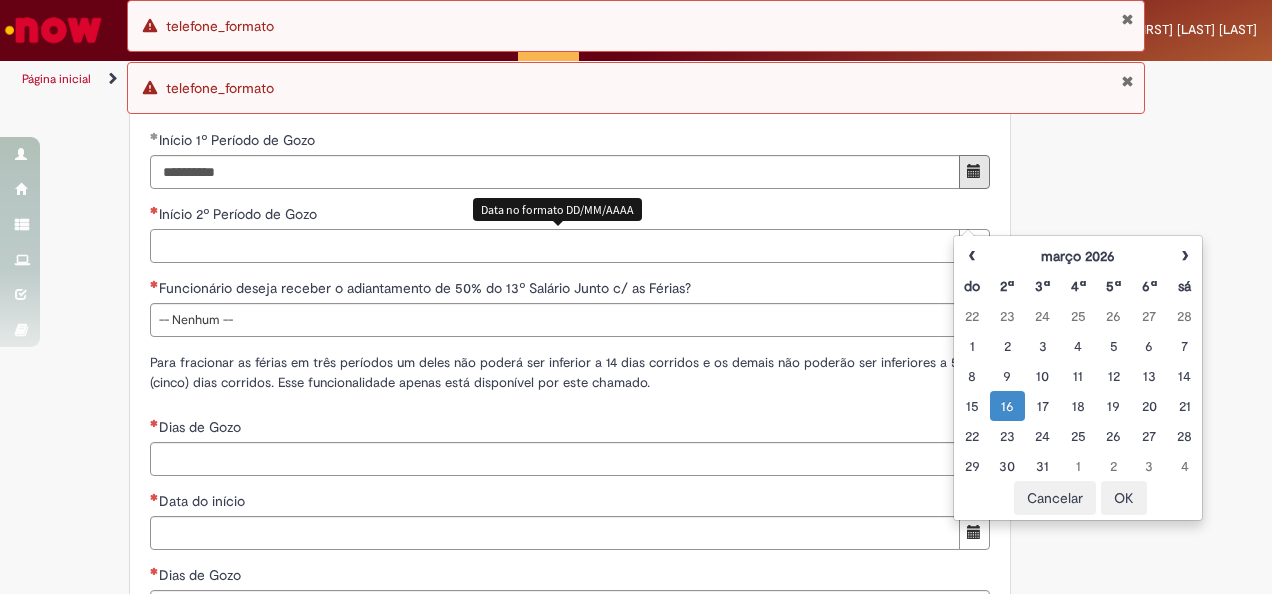 click on "Início 2º Período de Gozo" at bounding box center [555, 246] 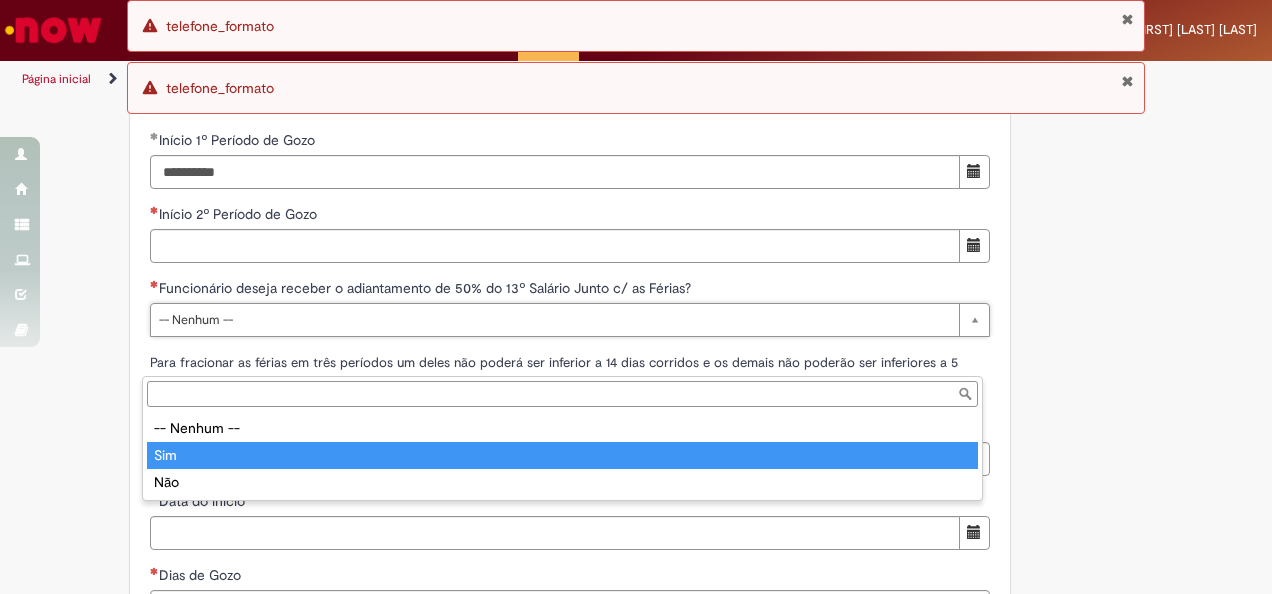 type on "***" 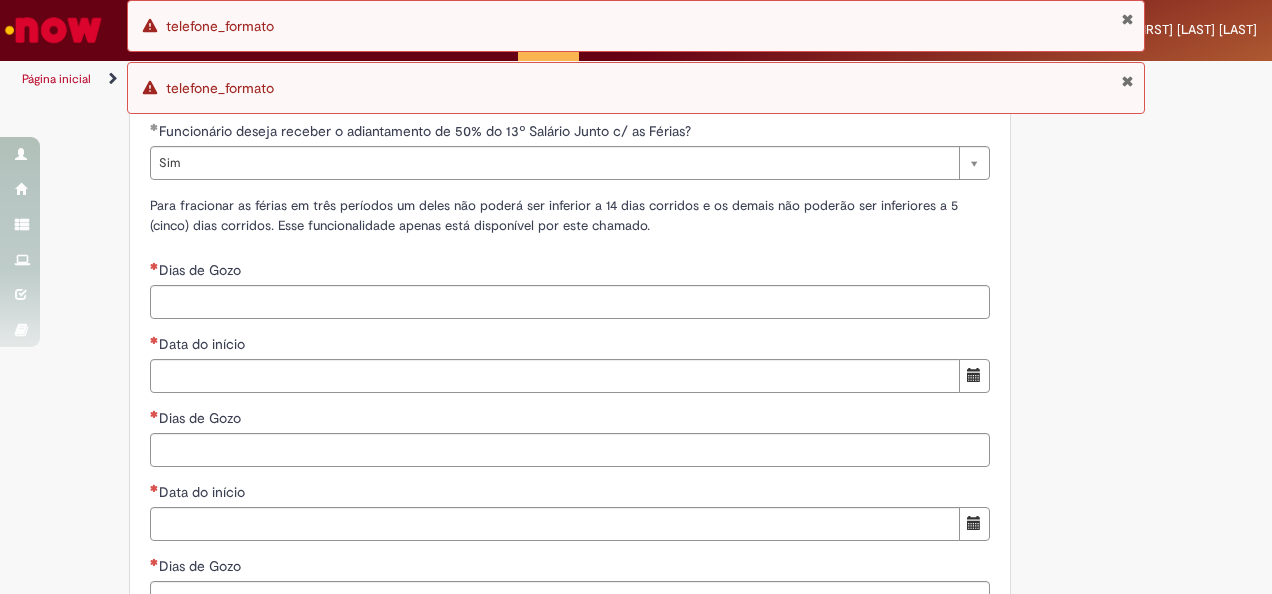scroll, scrollTop: 2132, scrollLeft: 0, axis: vertical 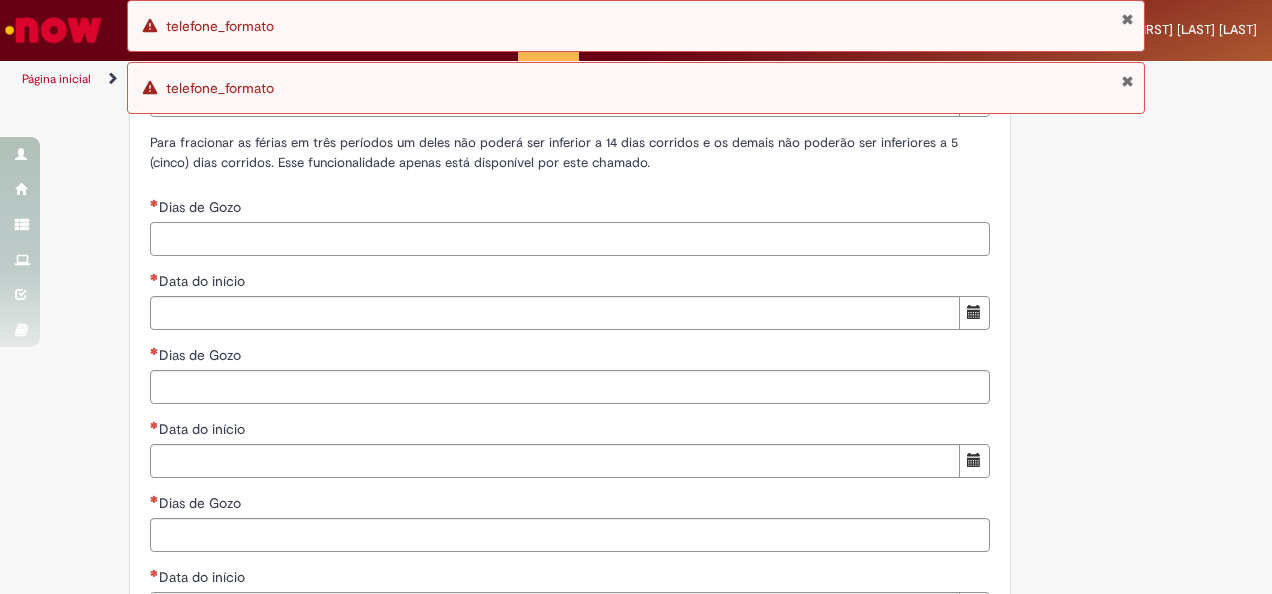 click on "Dias de Gozo" at bounding box center [570, 239] 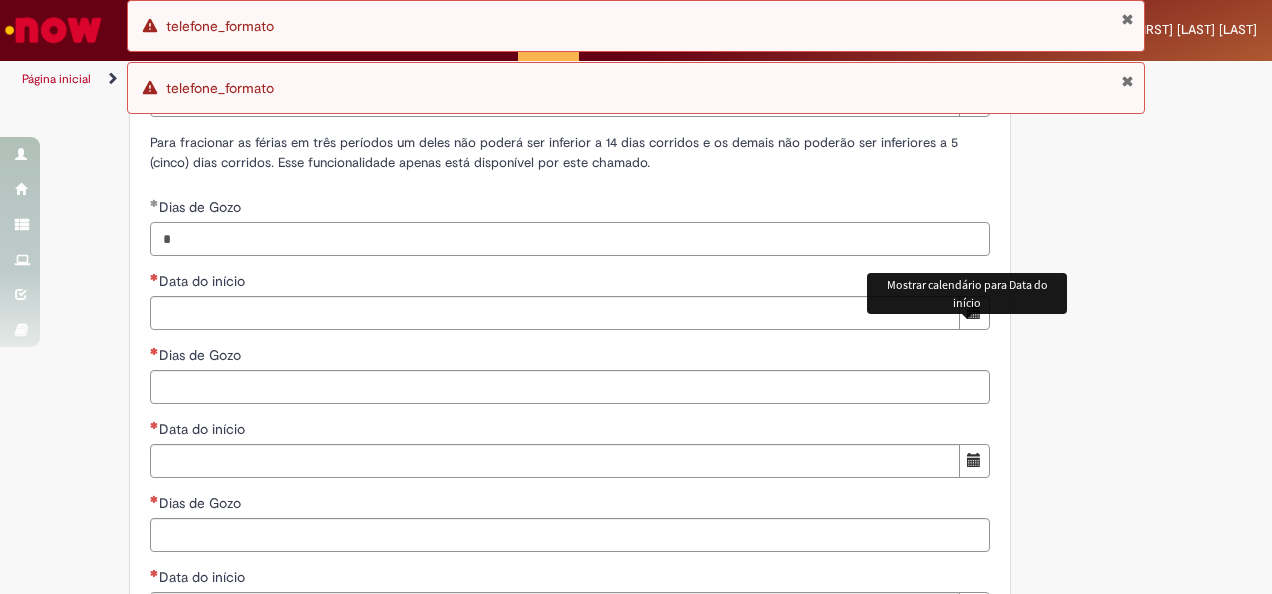 type on "*" 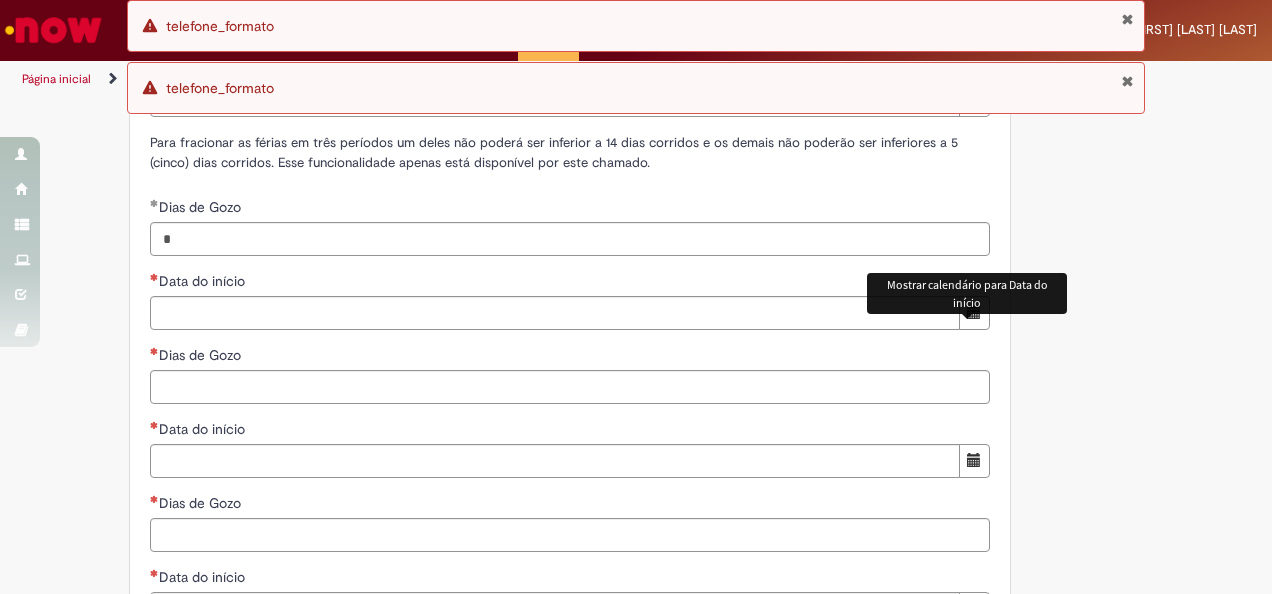 click at bounding box center (974, 312) 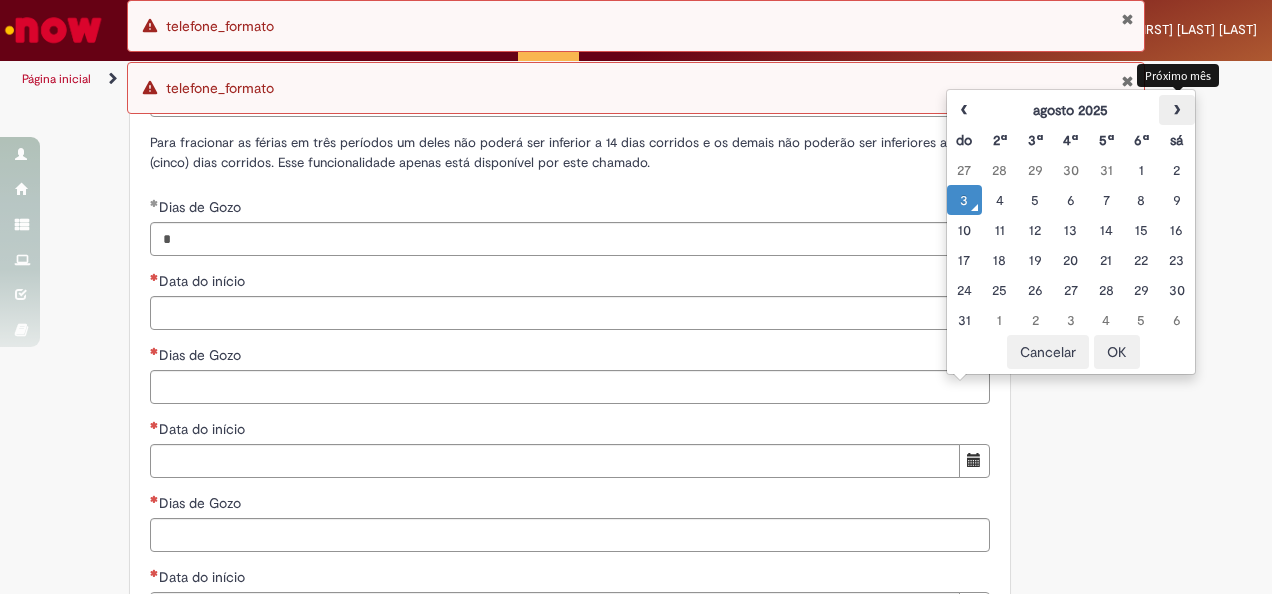 click on "›" at bounding box center (1176, 110) 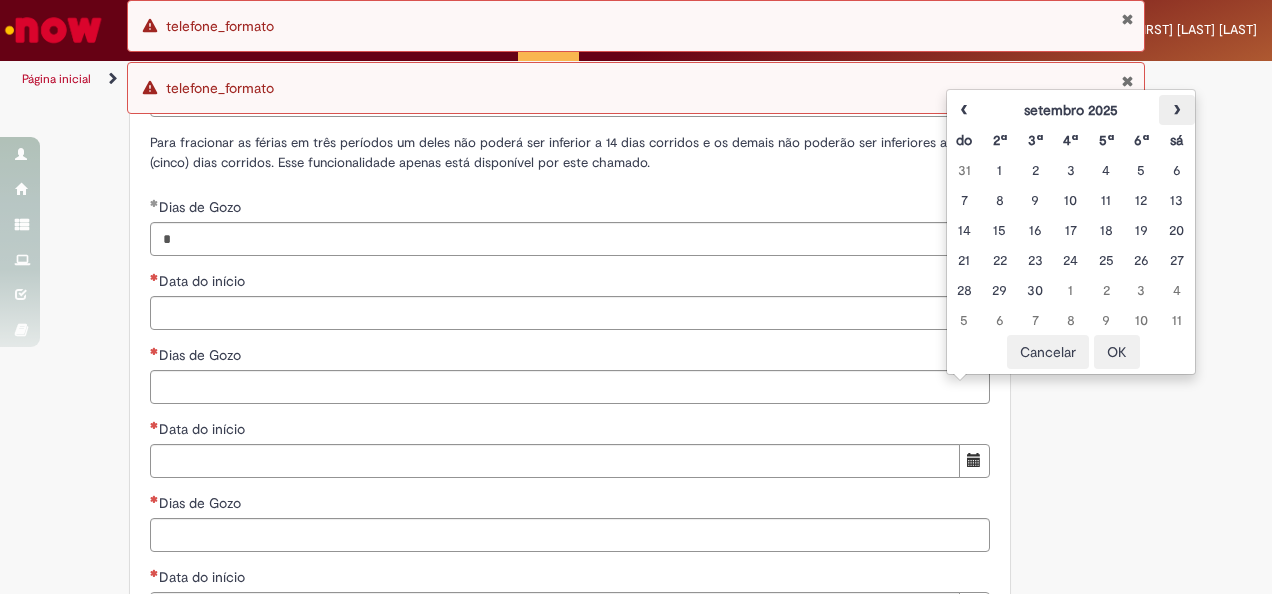 click on "›" at bounding box center (1176, 110) 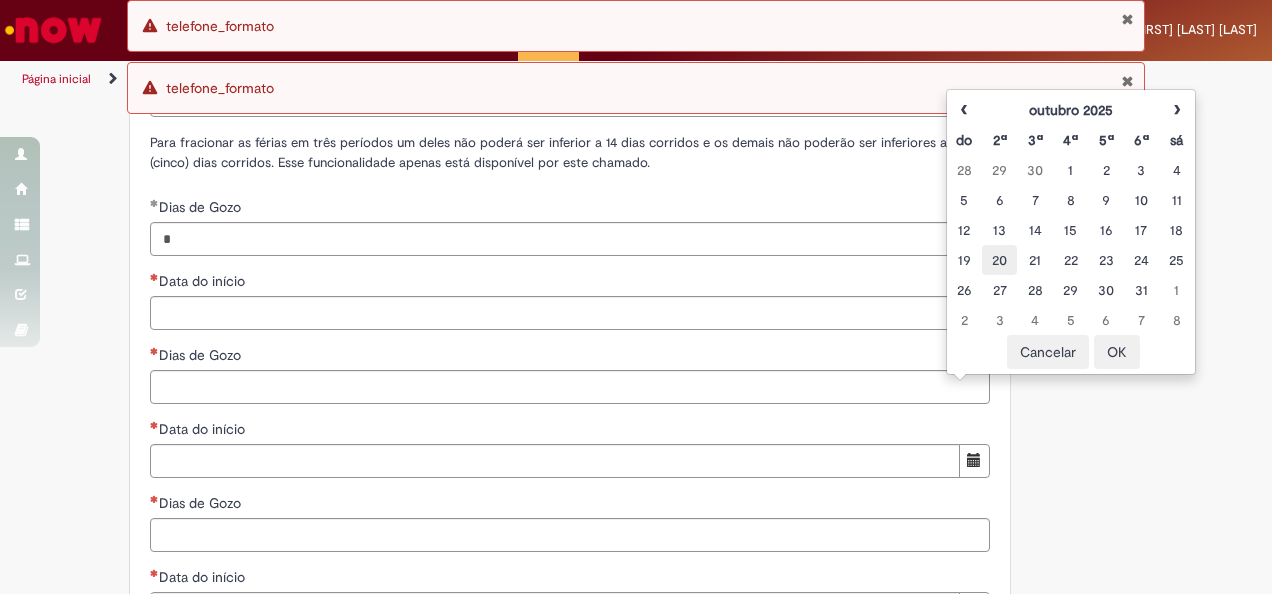 click on "20" at bounding box center [999, 260] 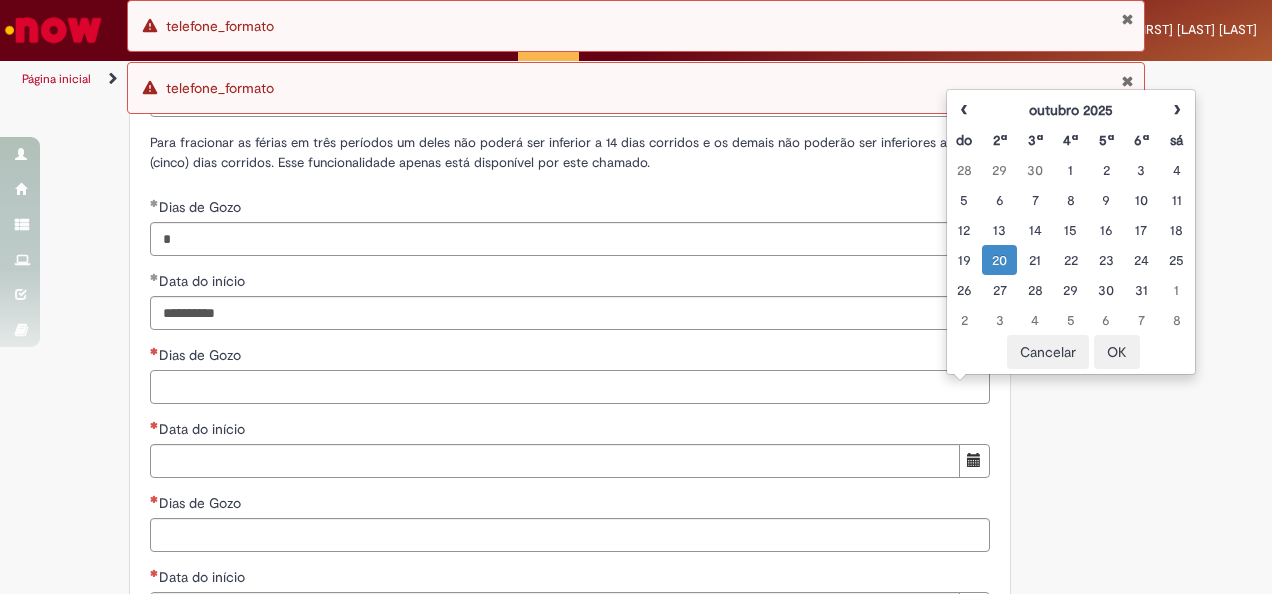 click on "Dias de Gozo" at bounding box center [570, 387] 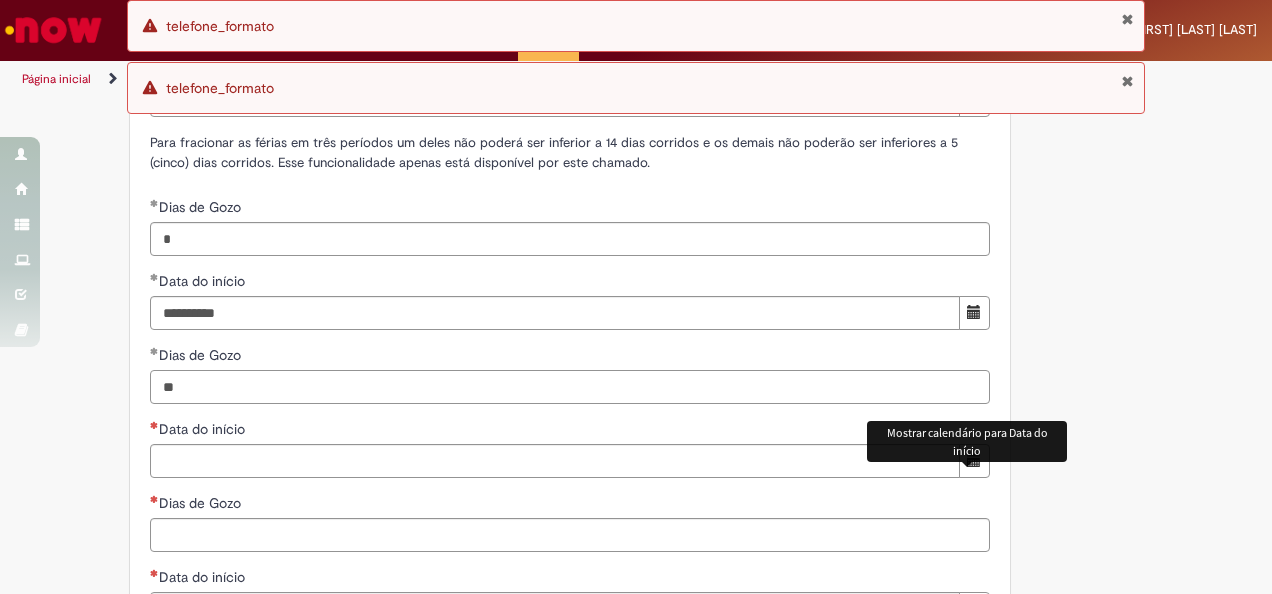 type on "**" 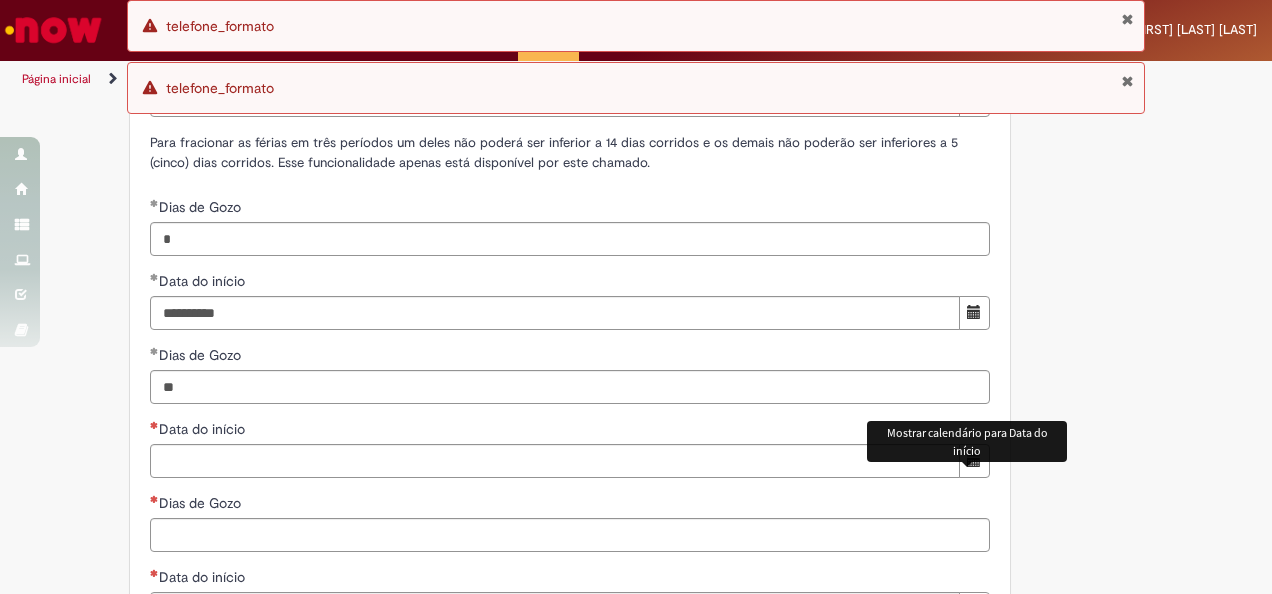 click at bounding box center [974, 461] 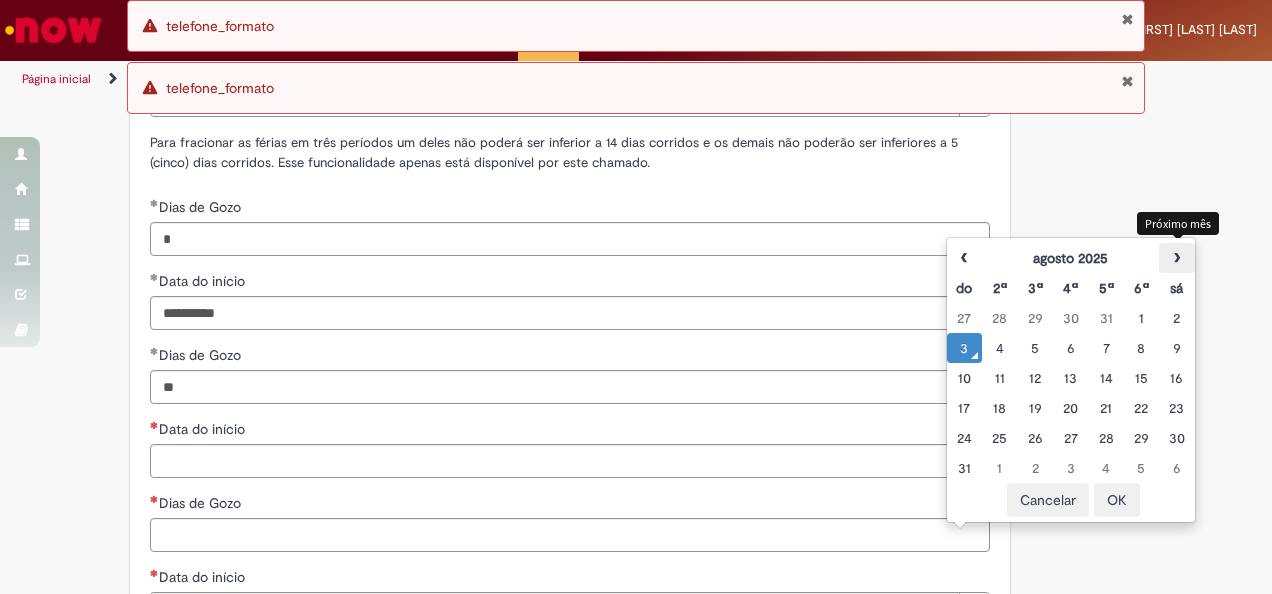 click on "›" at bounding box center (1176, 258) 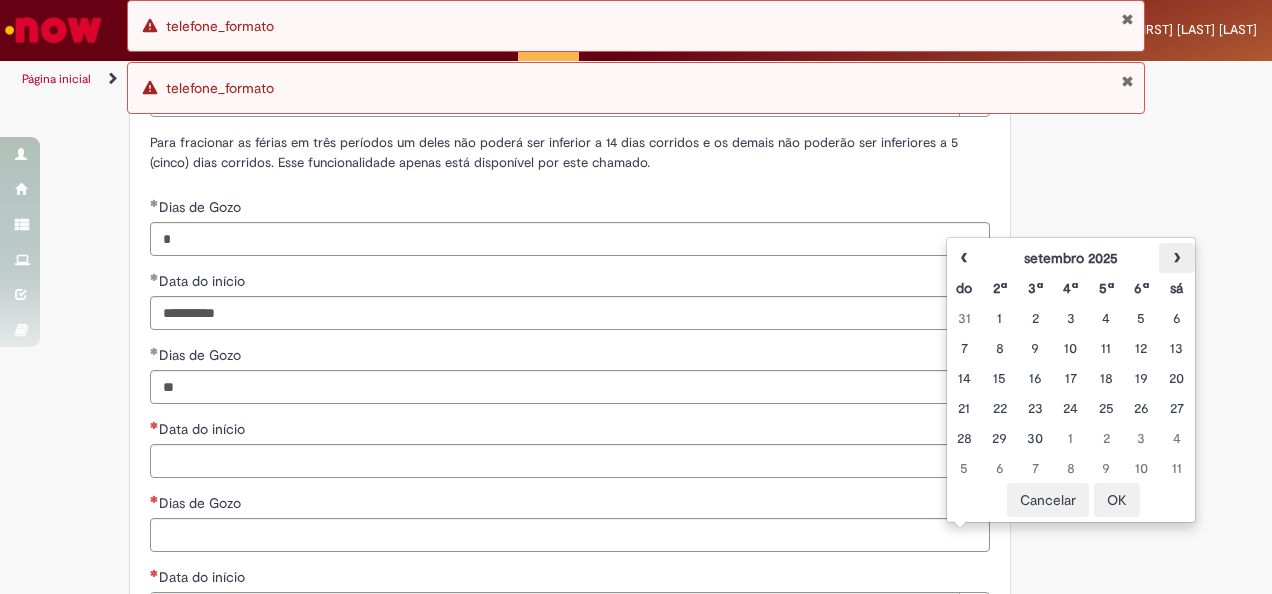 click on "›" at bounding box center [1176, 258] 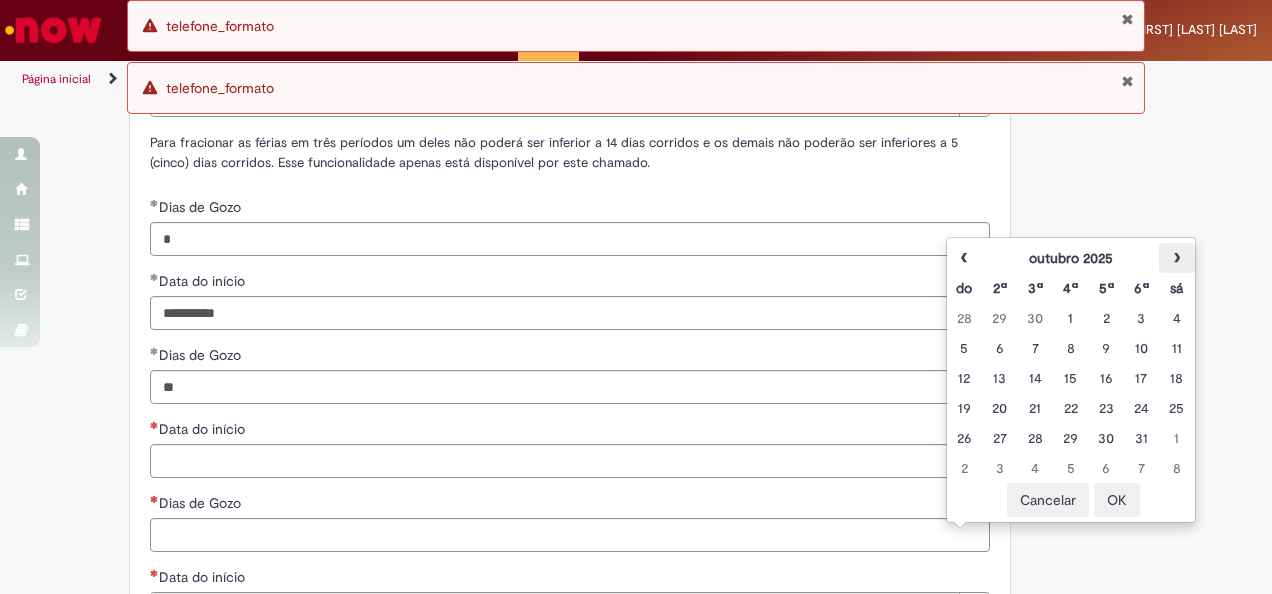 click on "›" at bounding box center (1176, 258) 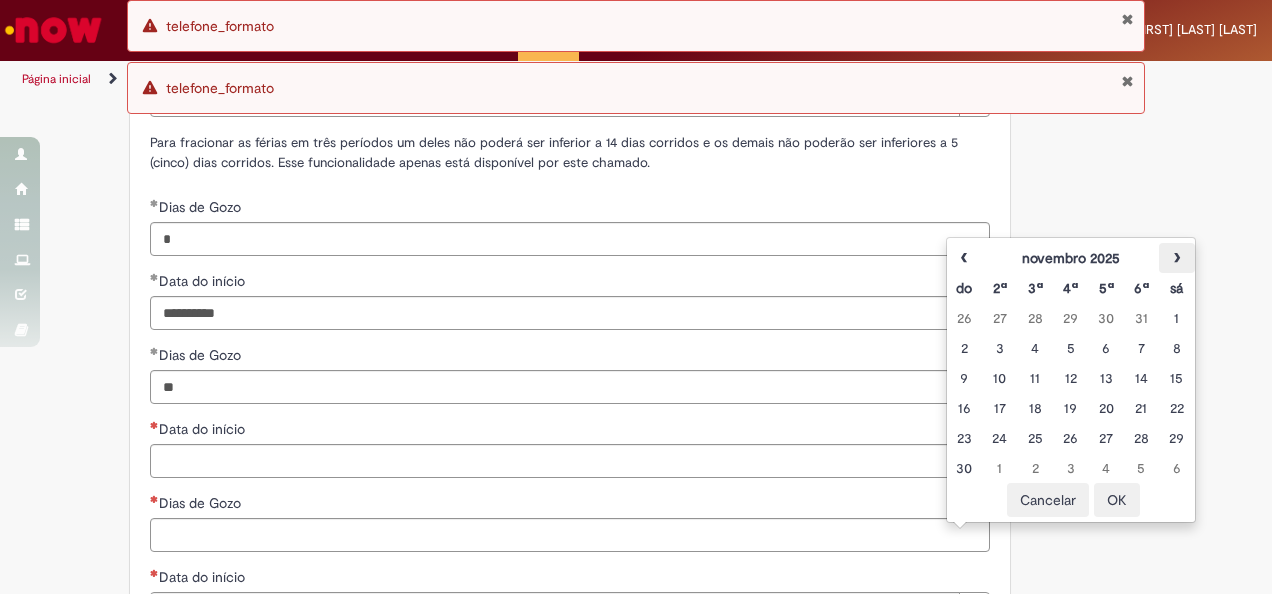 click on "›" at bounding box center (1176, 258) 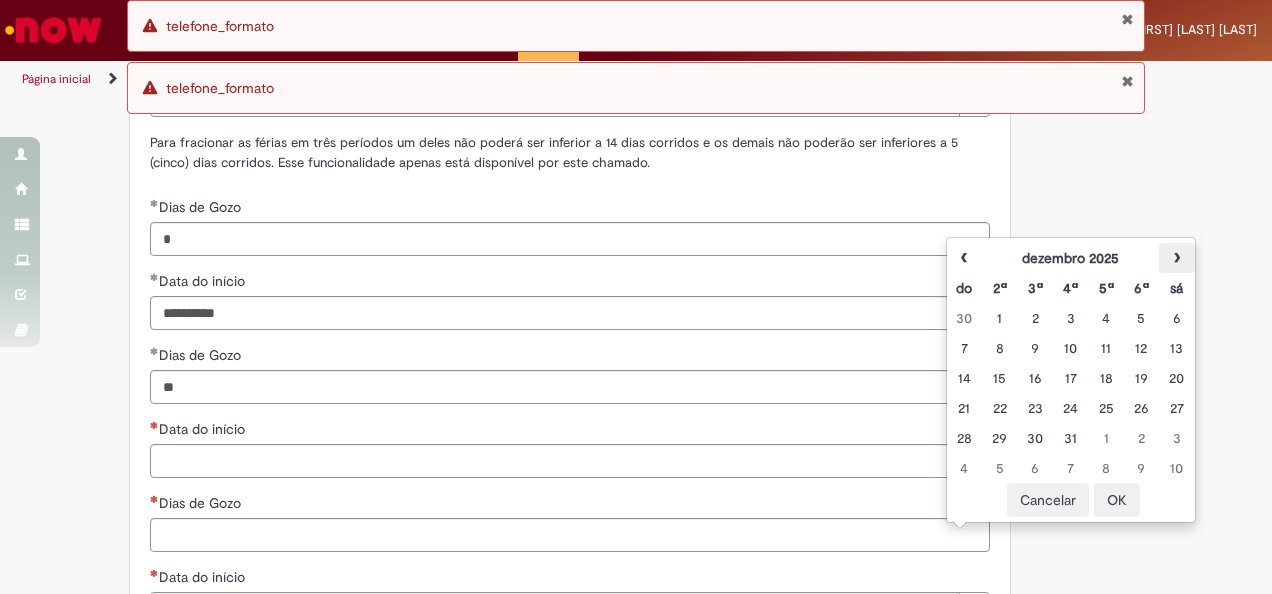 click on "›" at bounding box center (1176, 258) 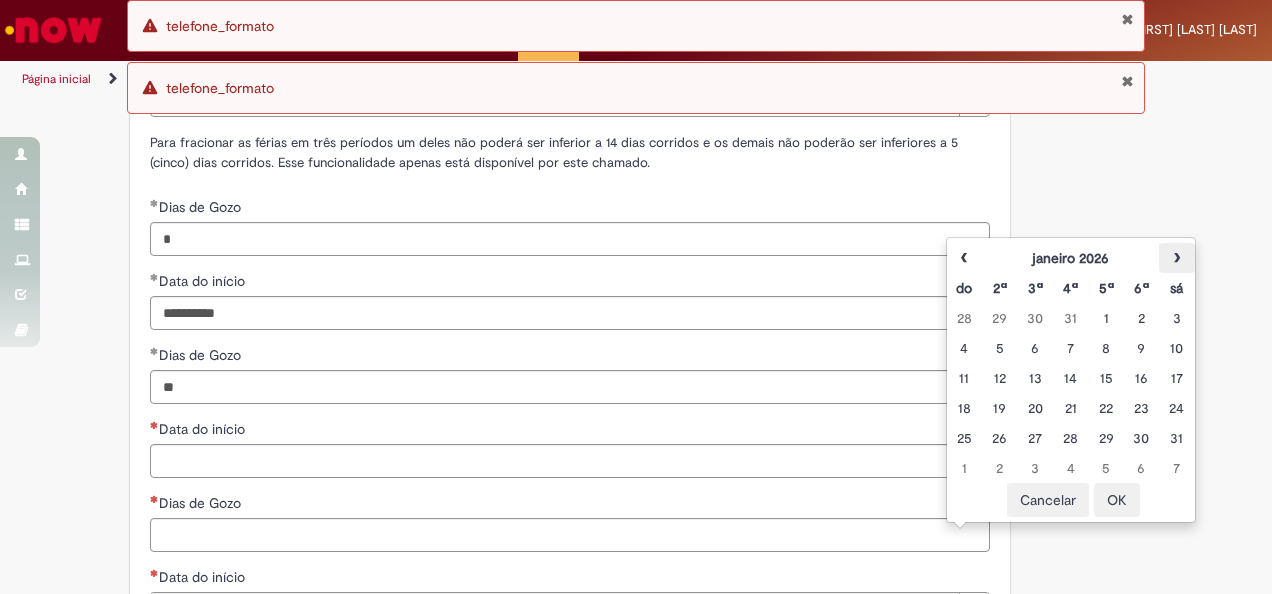 click on "›" at bounding box center [1176, 258] 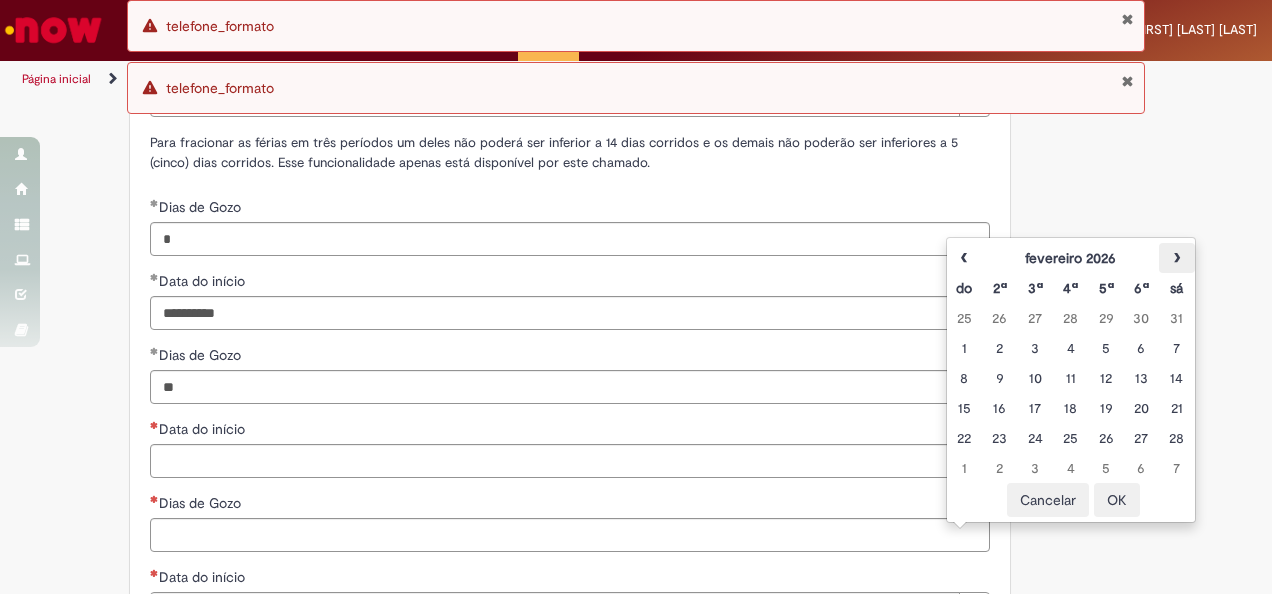 click on "›" at bounding box center [1176, 258] 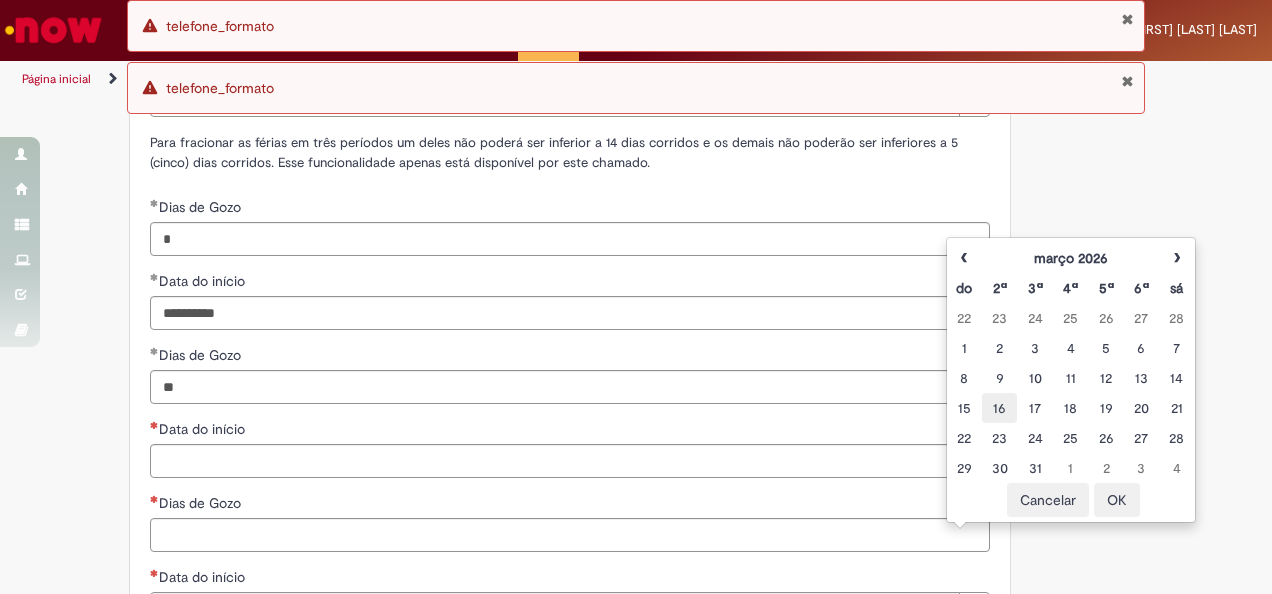click on "16" at bounding box center [999, 408] 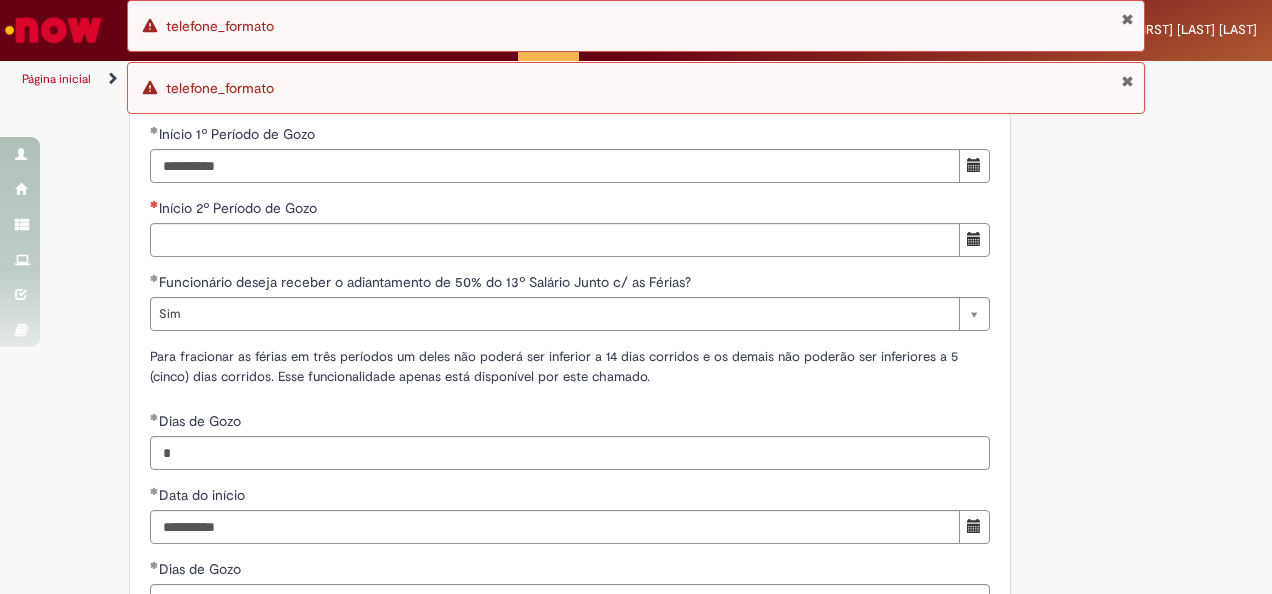 scroll, scrollTop: 1886, scrollLeft: 0, axis: vertical 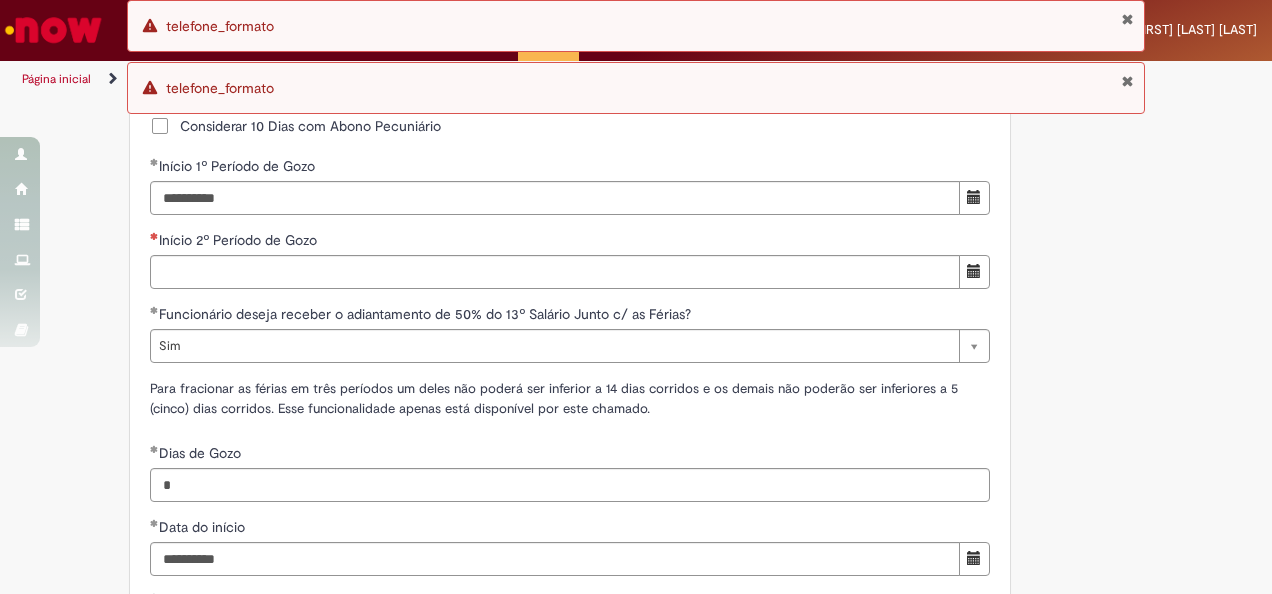 click on "Considerar 10 Dias com Abono Pecuniário" at bounding box center [295, 126] 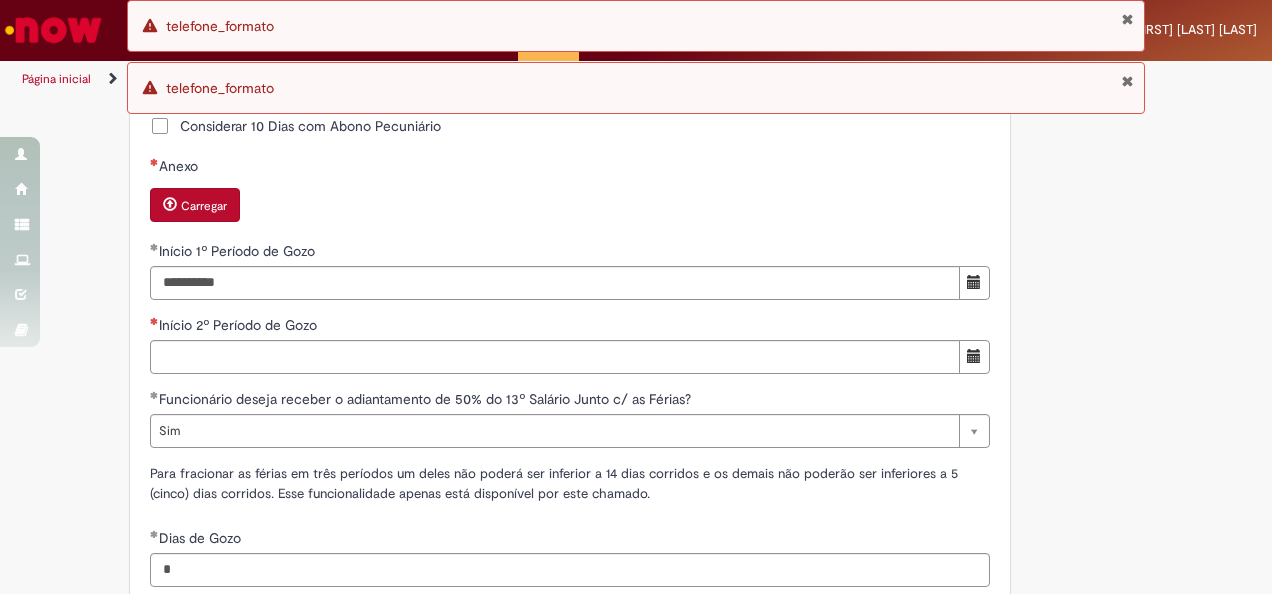click on "Carregar" at bounding box center (204, 206) 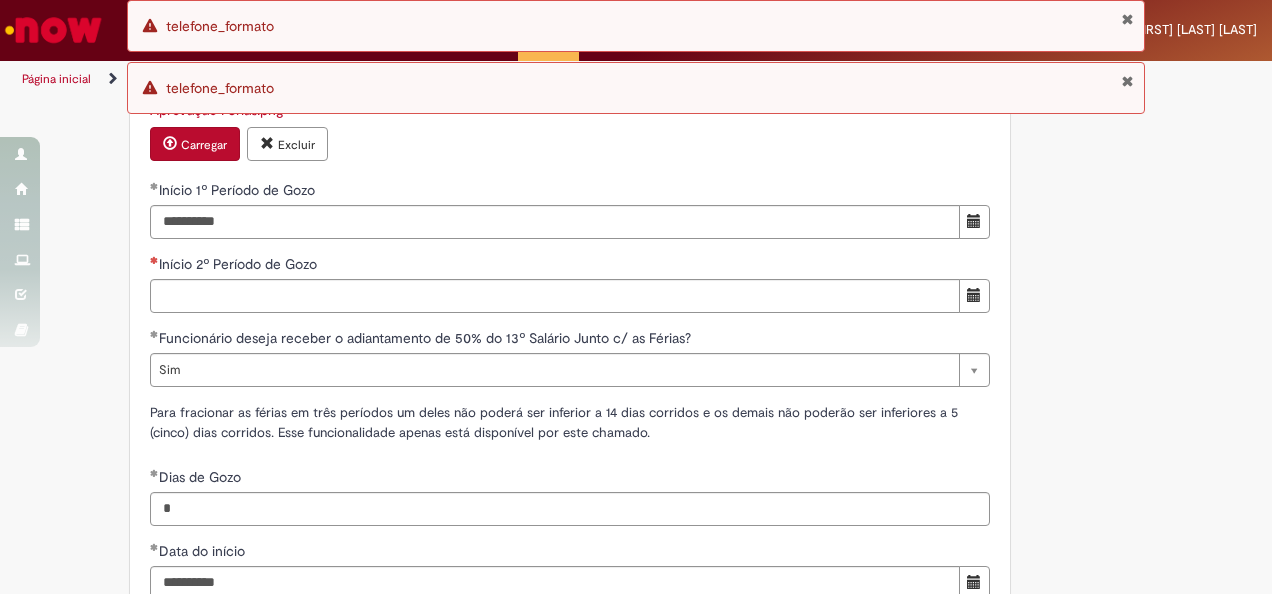 scroll, scrollTop: 1972, scrollLeft: 0, axis: vertical 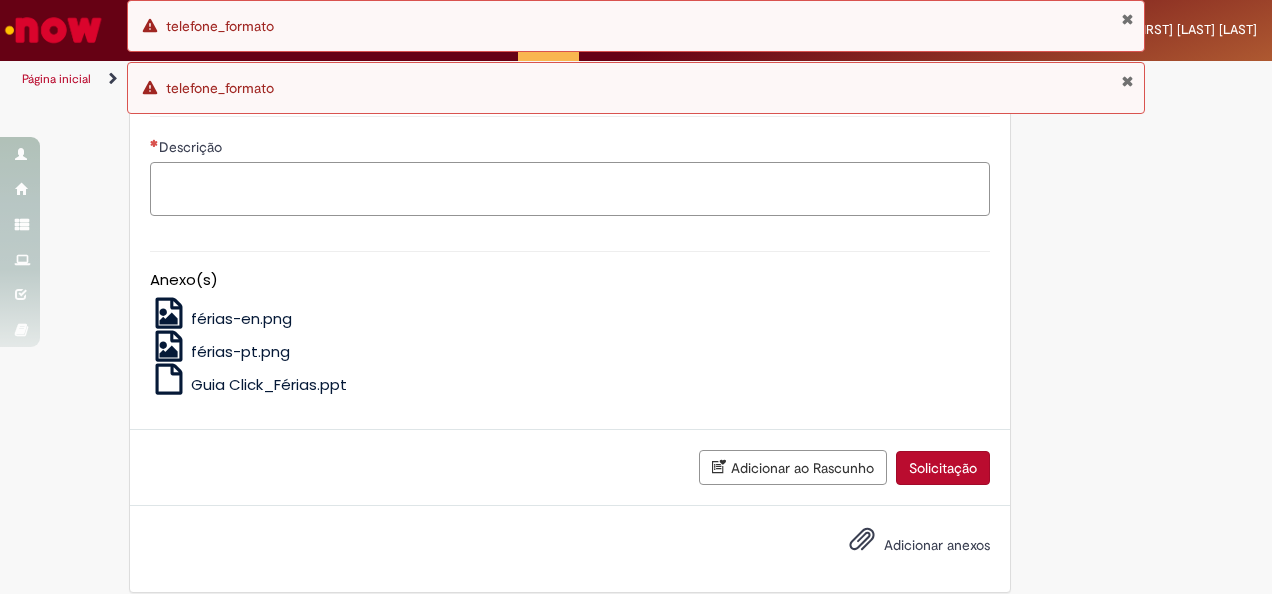 click on "Descrição" at bounding box center [570, 188] 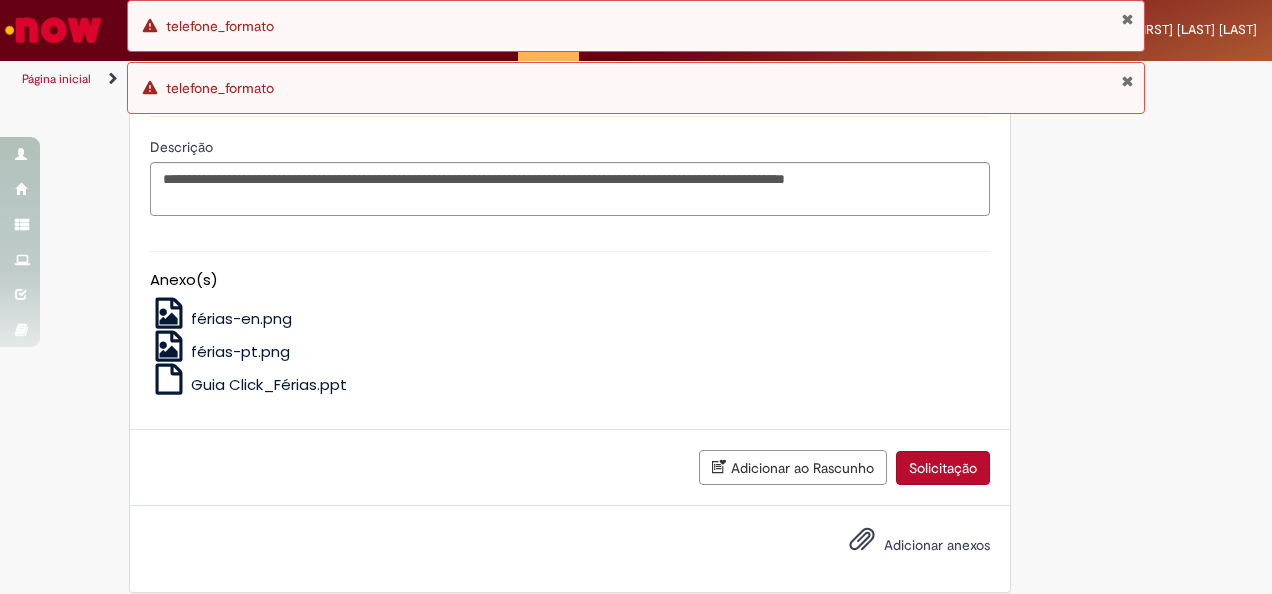 click on "**********" at bounding box center [570, -689] 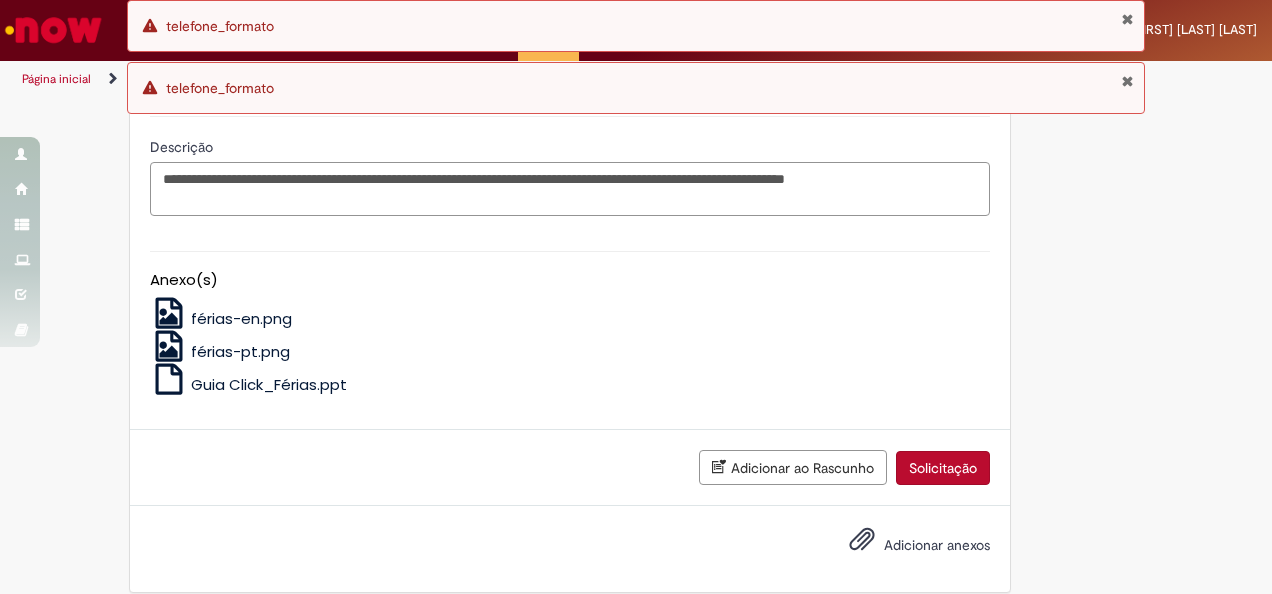 click on "**********" at bounding box center (570, 188) 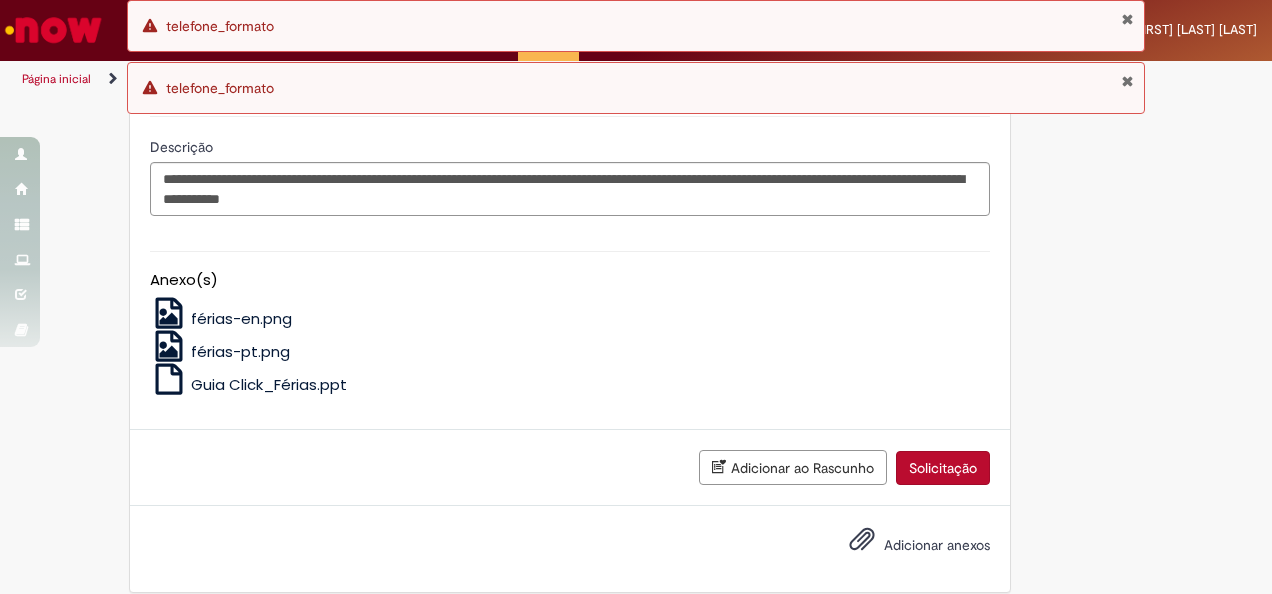 click on "Anexo(s)
férias-en.png
férias-pt.png
Guia Click_Férias.ppt" at bounding box center [570, 333] 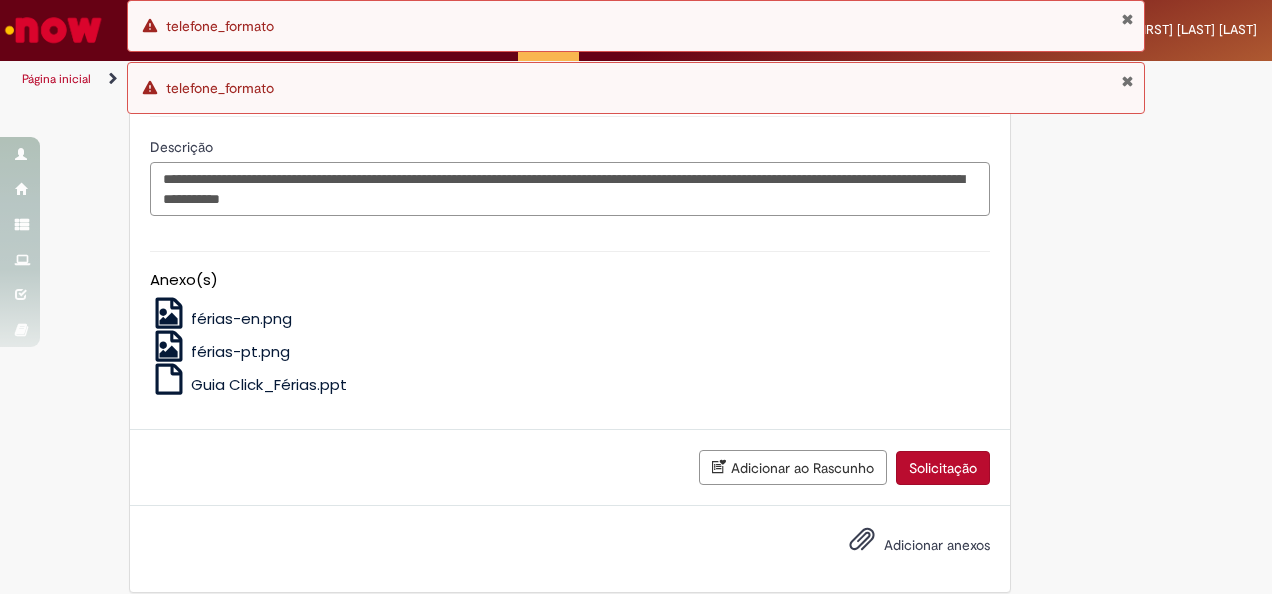 click on "**********" at bounding box center (570, 188) 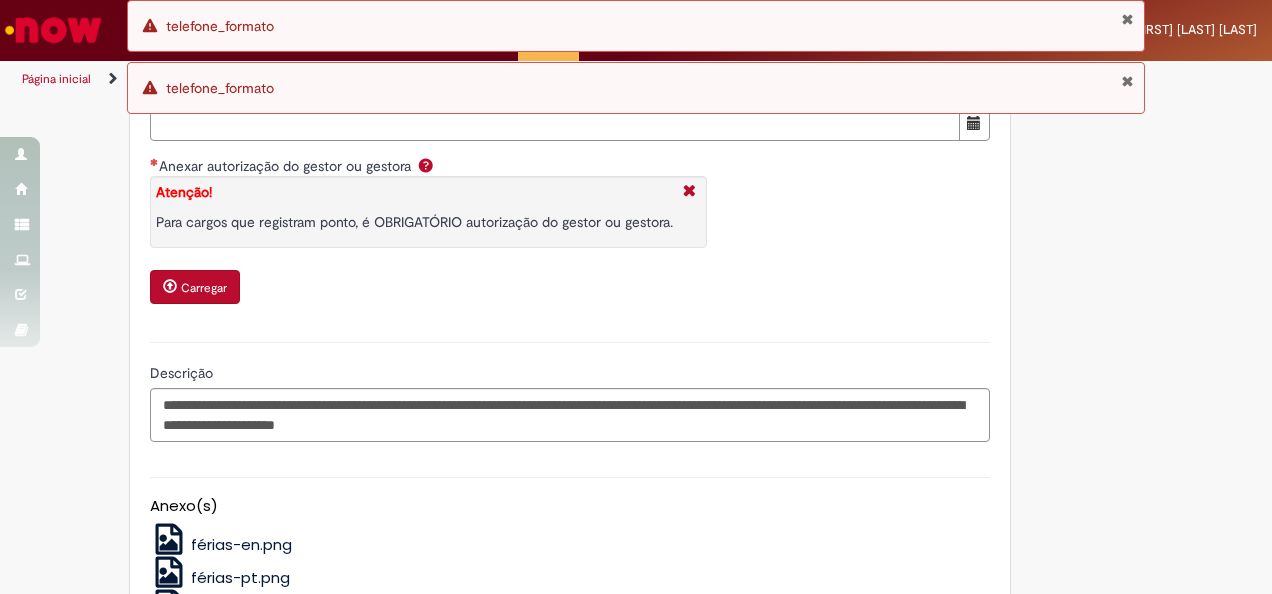 scroll, scrollTop: 2808, scrollLeft: 0, axis: vertical 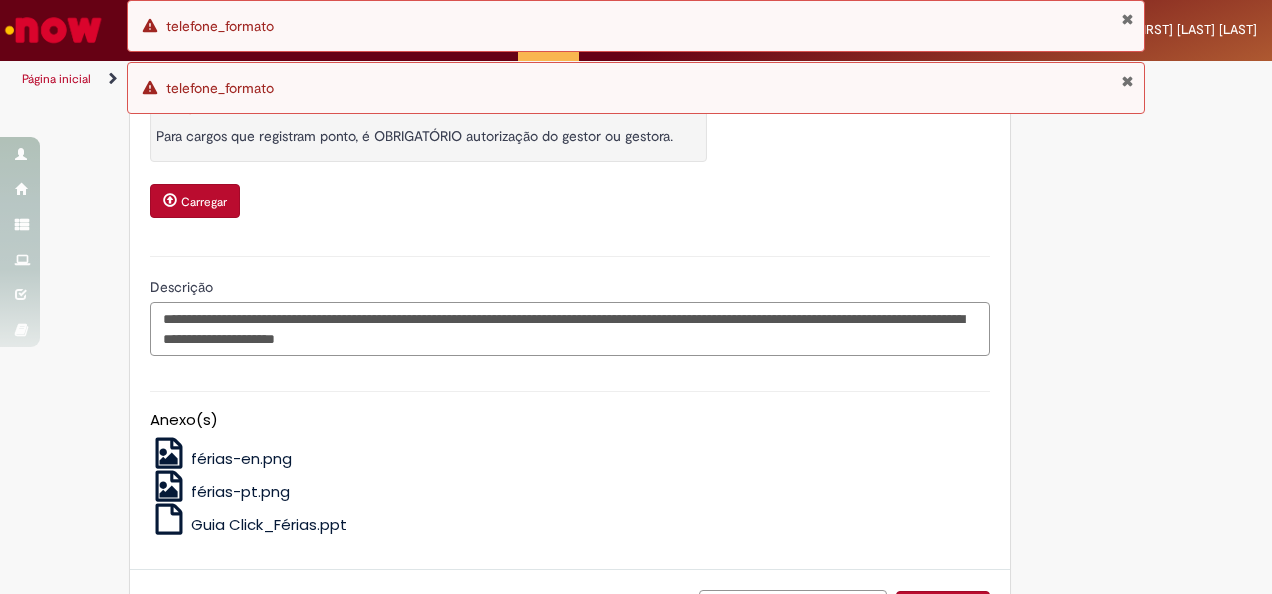 click on "**********" at bounding box center (570, 328) 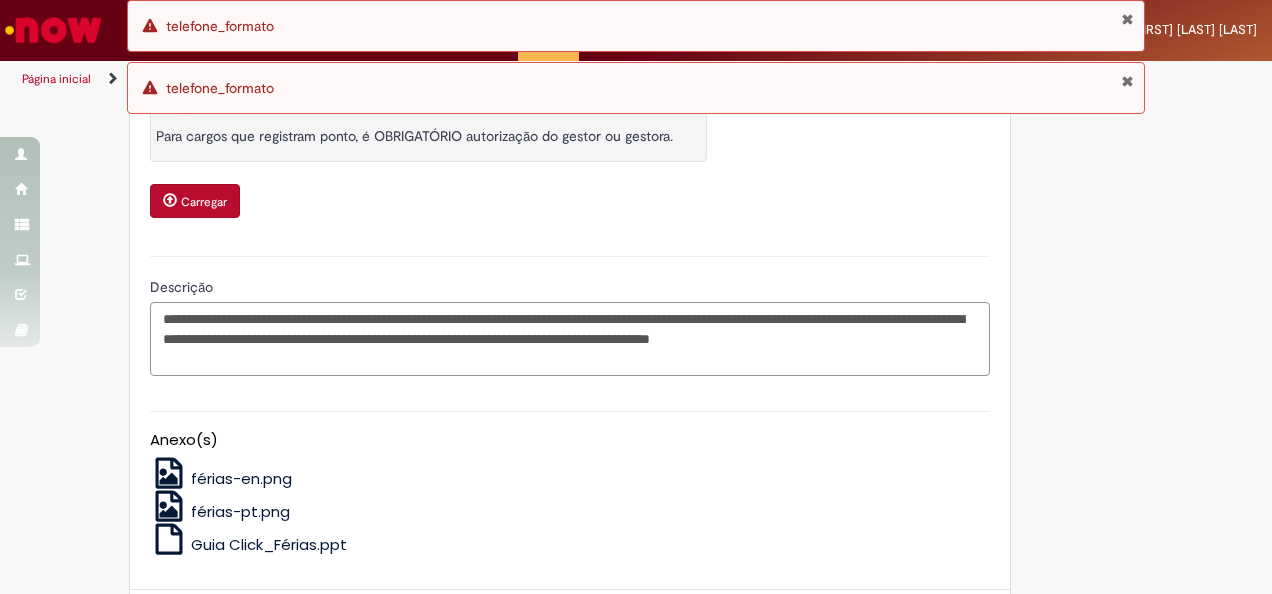 click on "**********" at bounding box center (570, 338) 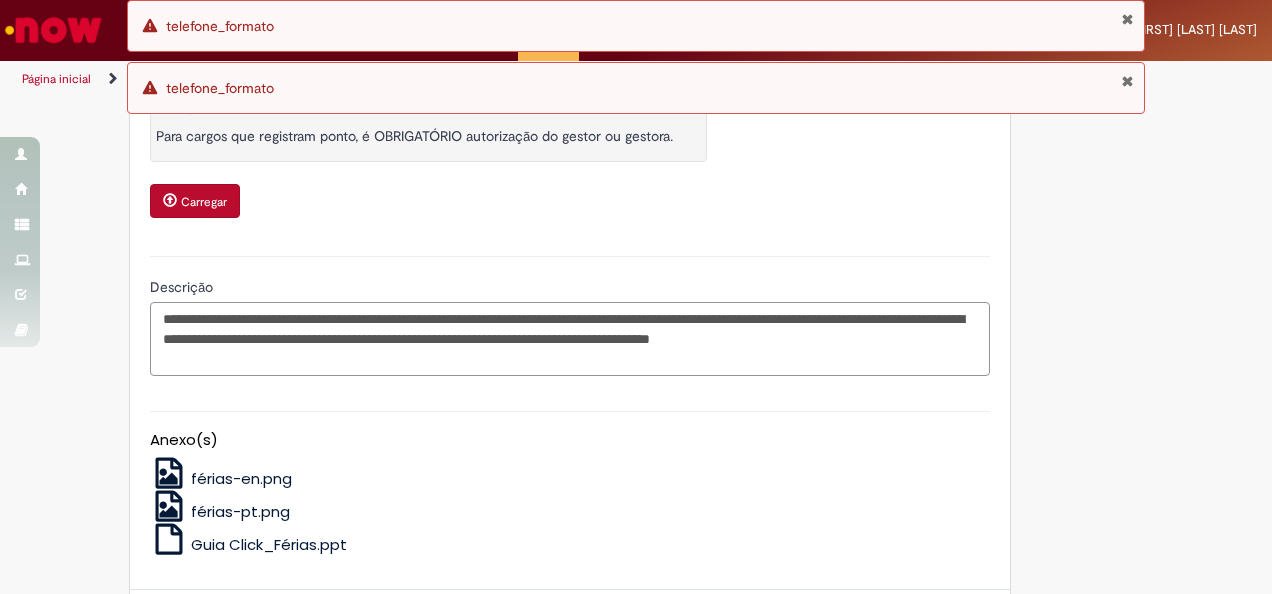 click on "**********" at bounding box center [570, 338] 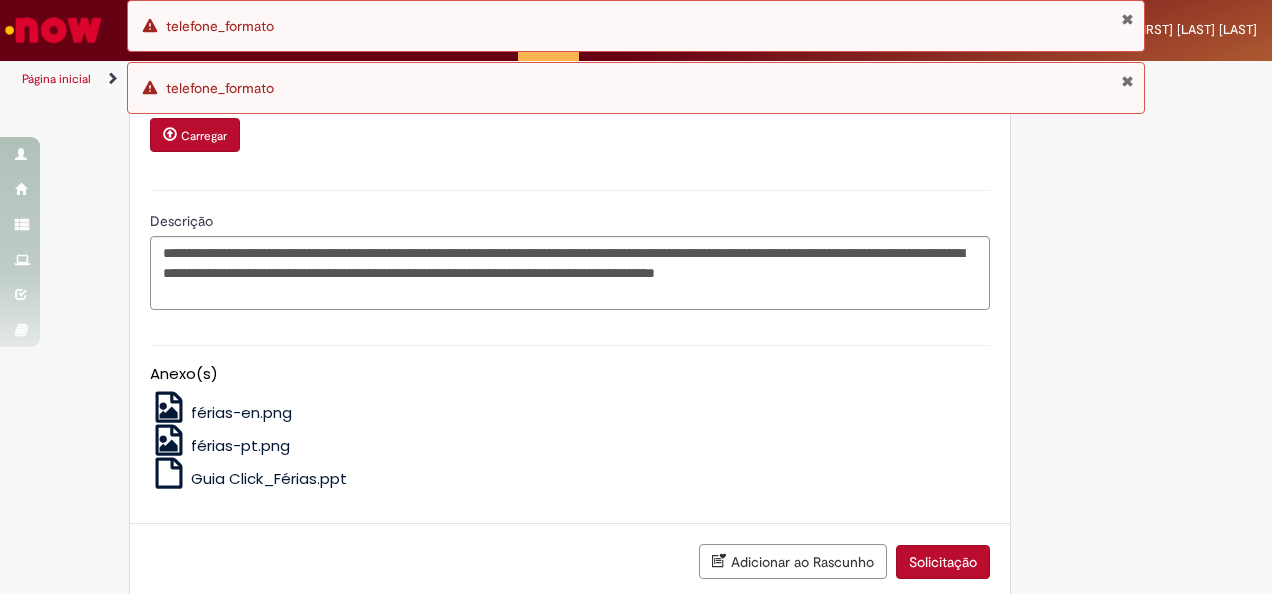 scroll, scrollTop: 2879, scrollLeft: 0, axis: vertical 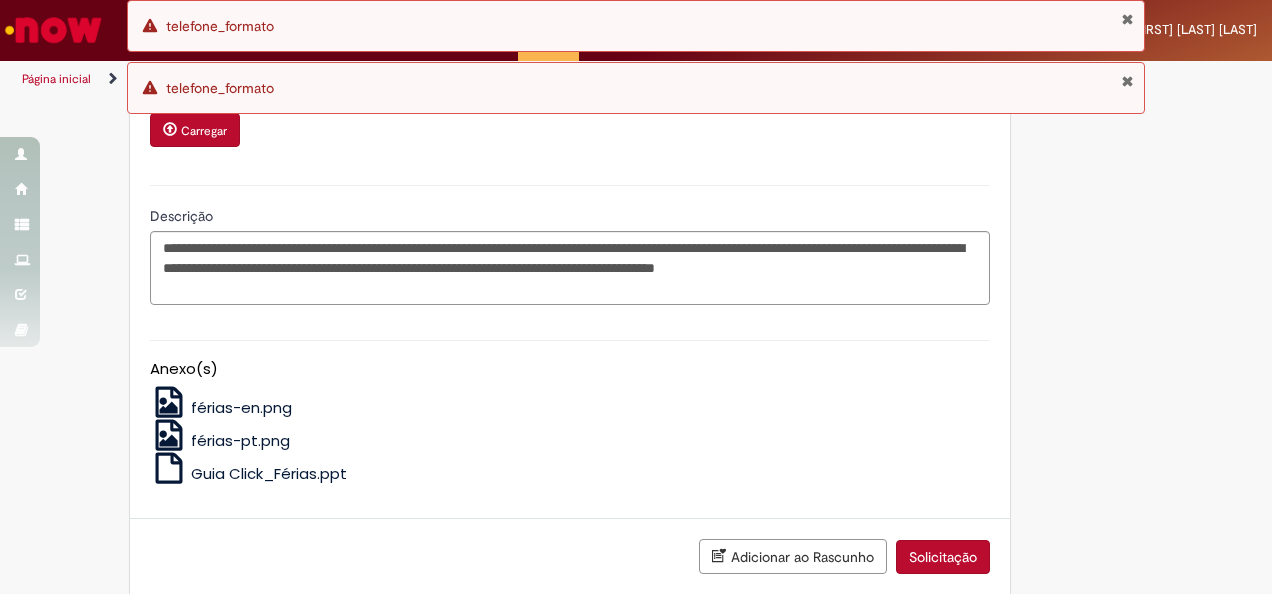 click on "Solicitação" at bounding box center [943, 557] 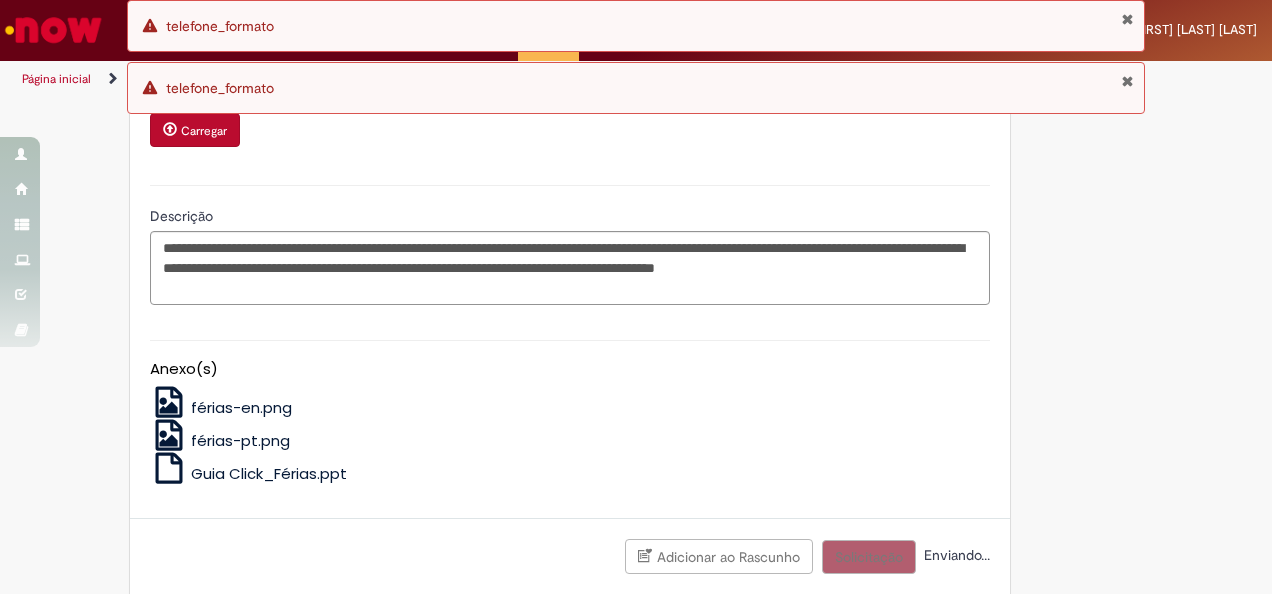 scroll, scrollTop: 2900, scrollLeft: 0, axis: vertical 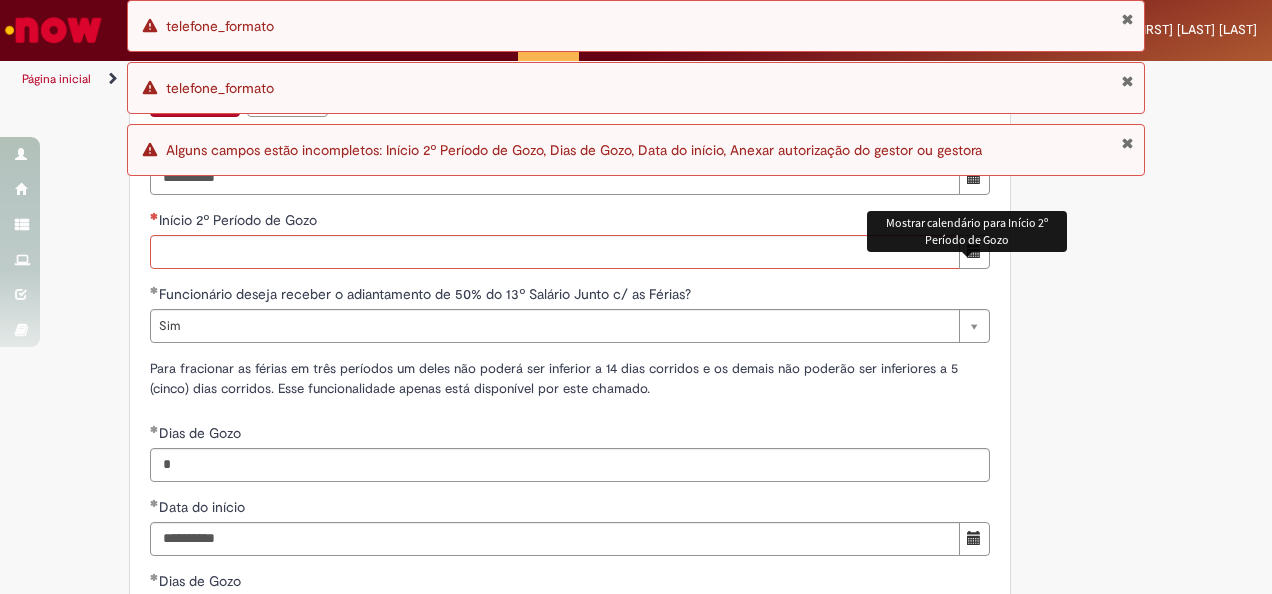 click at bounding box center [974, 251] 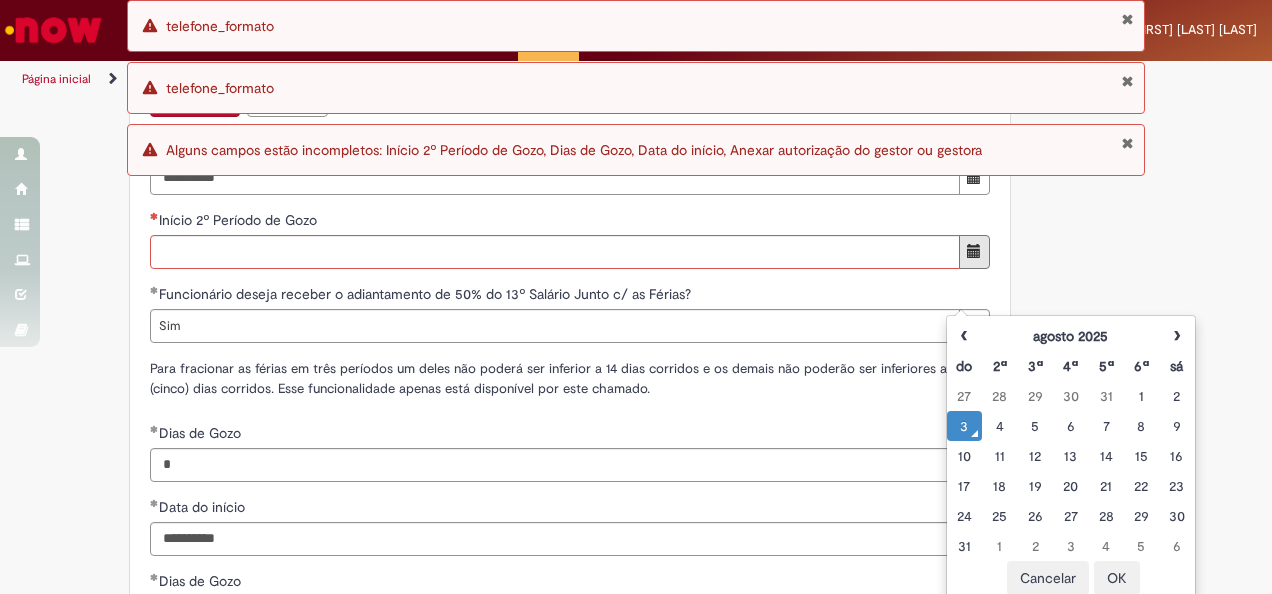 click on "Adicionar a Favoritos
Férias de Funcionários
Oferta destinada para esclarecimento de dúvidas e inclusões/exceções/cancelamentos de férias por exceções.
Utilize esta oferta:
Para ajustar, cancelar ou incluir férias com menos de 35 dias para o início;
Para fracionar suas férias em 03 períodos (se elegível);
Caso Click apresente alguma instabilidade no serviço de Férias que, mesmo após você abrir um  incidente  (e tiver evidência do número), não for corrigido por completo ou  em tempo de ajustar no próprio sistema;
> Para incluir, alterar ou cancelar Férias dentro do prazo de 35 dias de antecedência, é só acessar  Portal Click  > Você > Férias; > Para acessar a Diretriz de Férias, basta  clicar aqui
> Ficou com dúvidas sobre Férias via Termo? É só acessar a   FAQ – Fluxo de alteração de férias por exceção no Click Dúvidas Trabalhistas ." at bounding box center (636, -170) 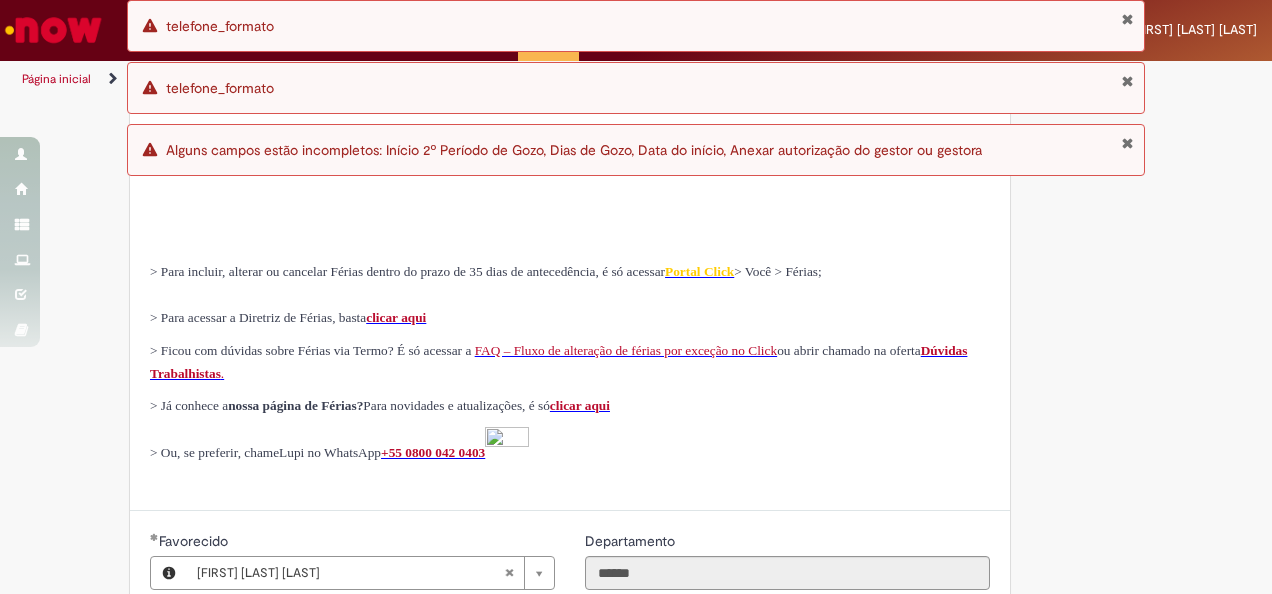 scroll, scrollTop: 624, scrollLeft: 0, axis: vertical 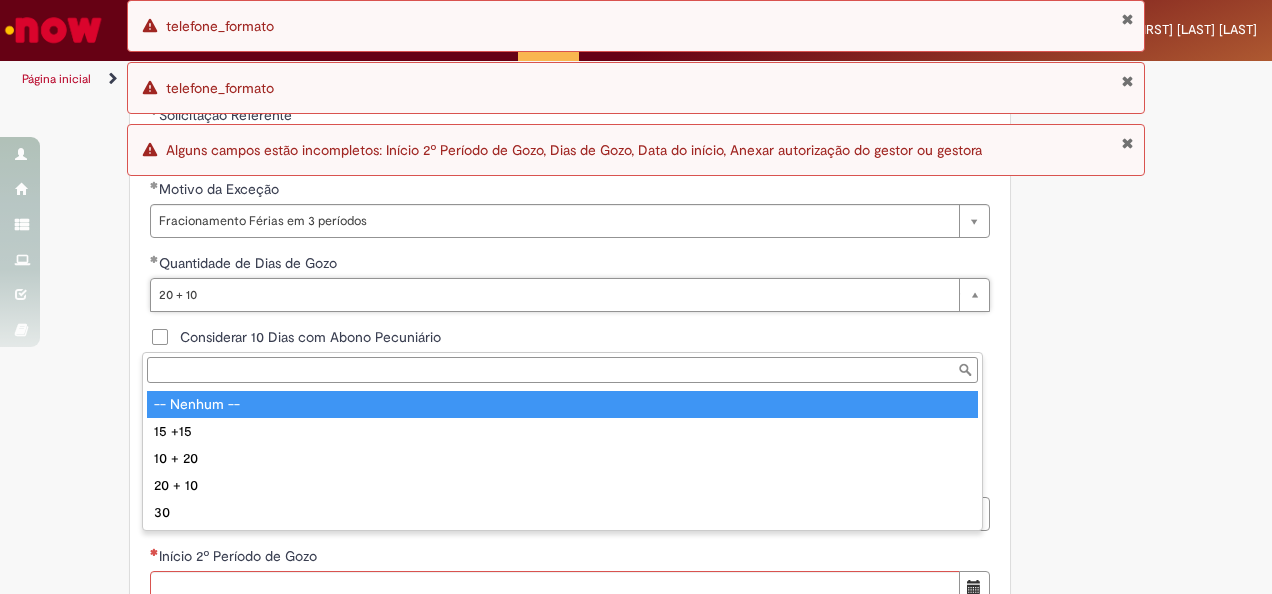 type on "**********" 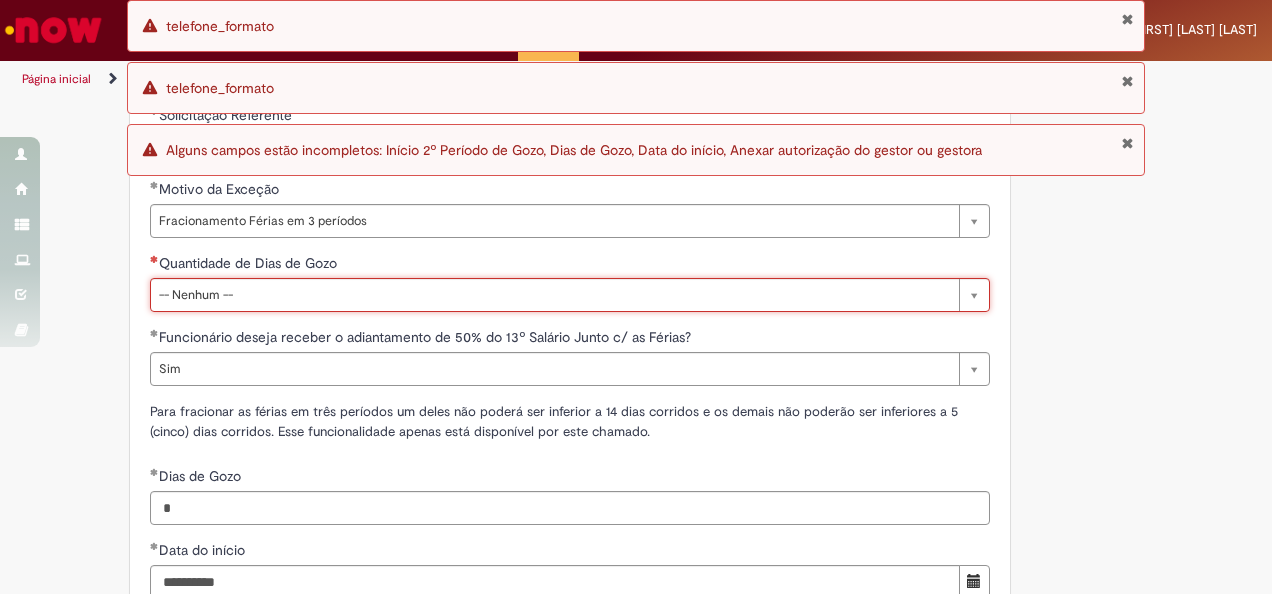 scroll, scrollTop: 0, scrollLeft: 0, axis: both 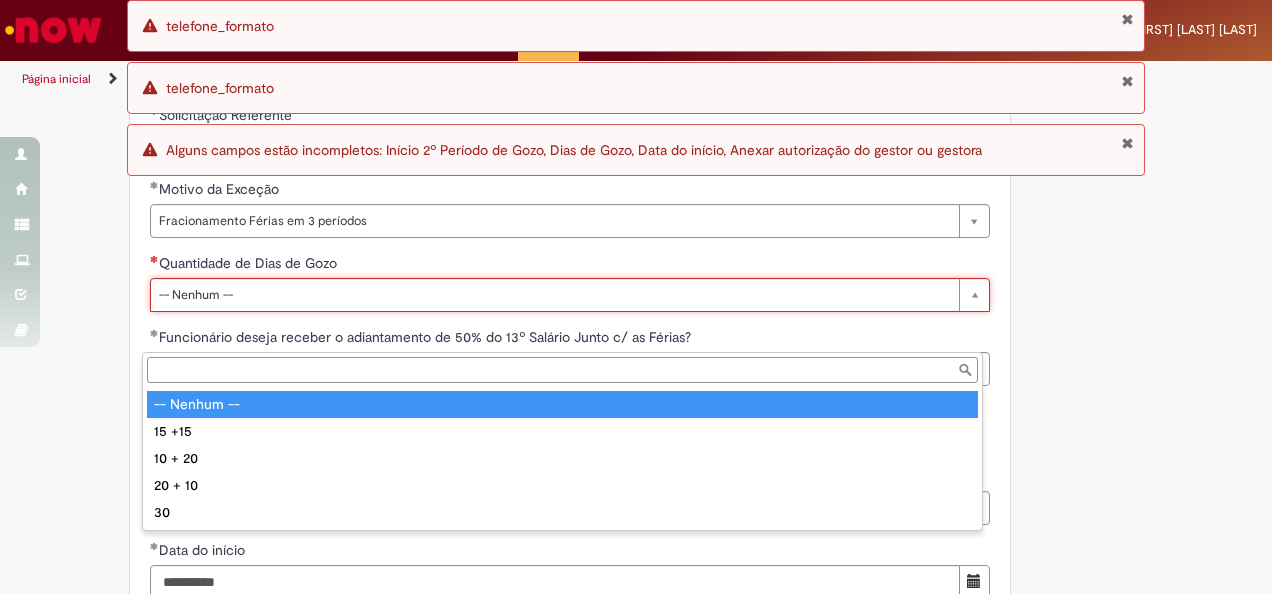 type on "**********" 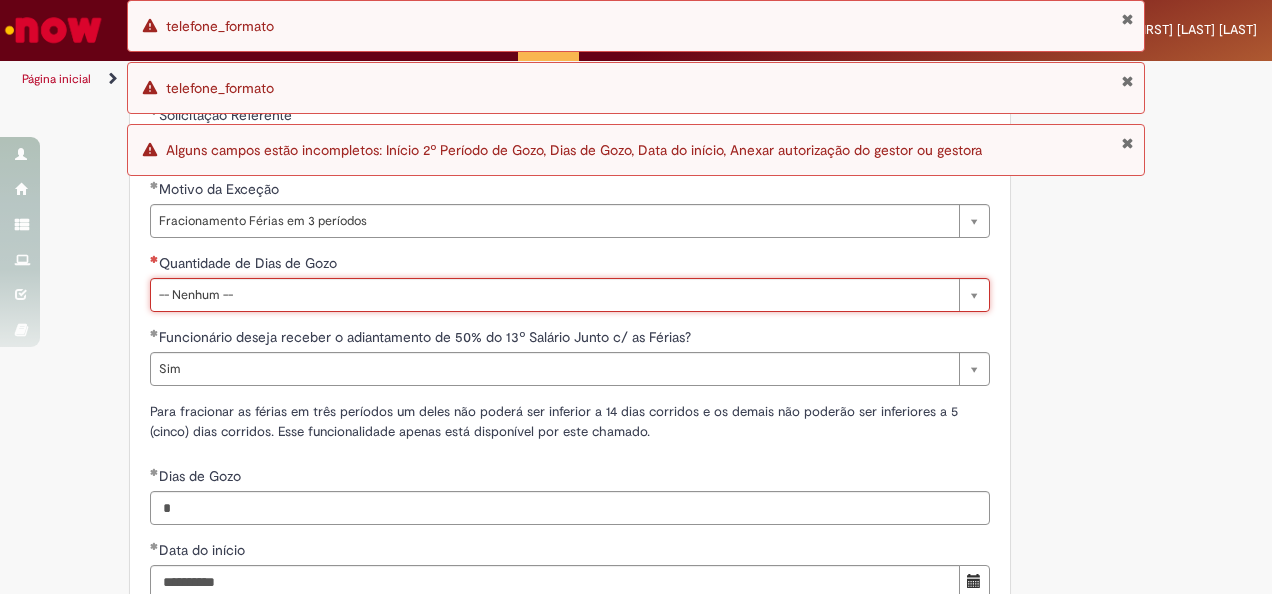 scroll, scrollTop: 0, scrollLeft: 82, axis: horizontal 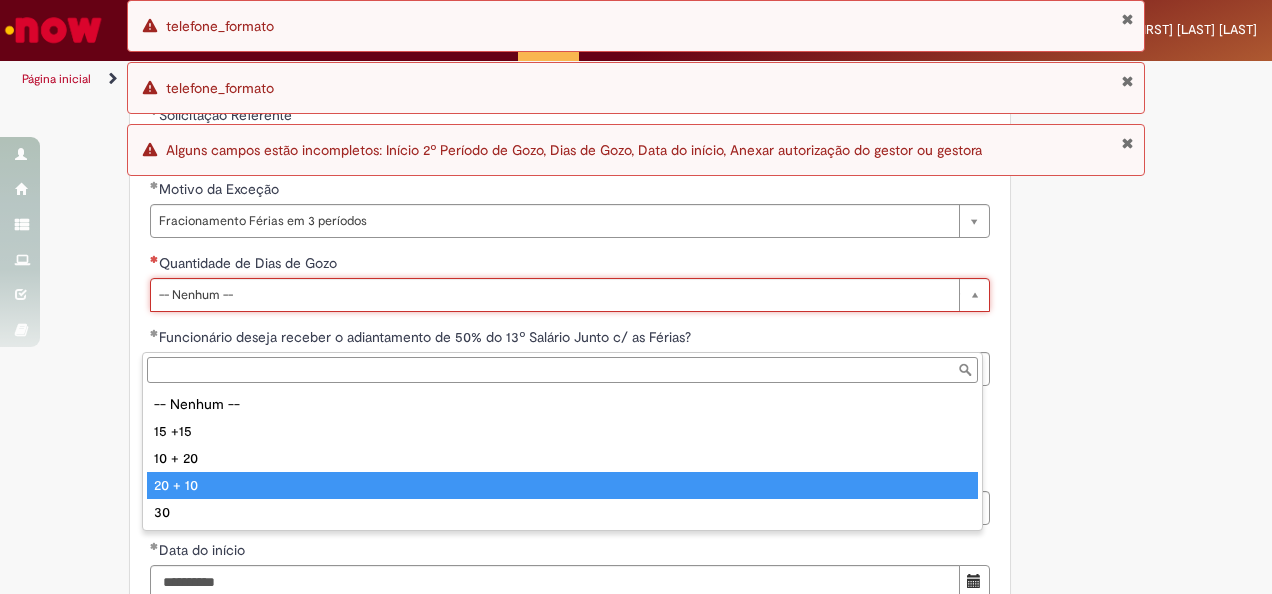 type on "*******" 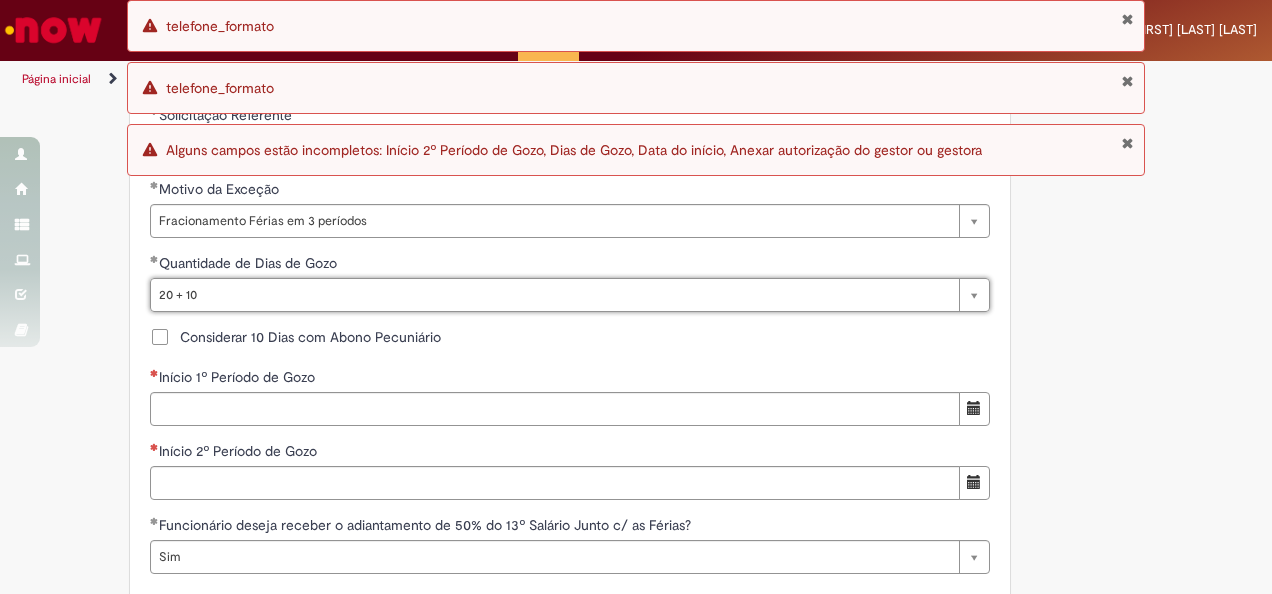 scroll, scrollTop: 0, scrollLeft: 42, axis: horizontal 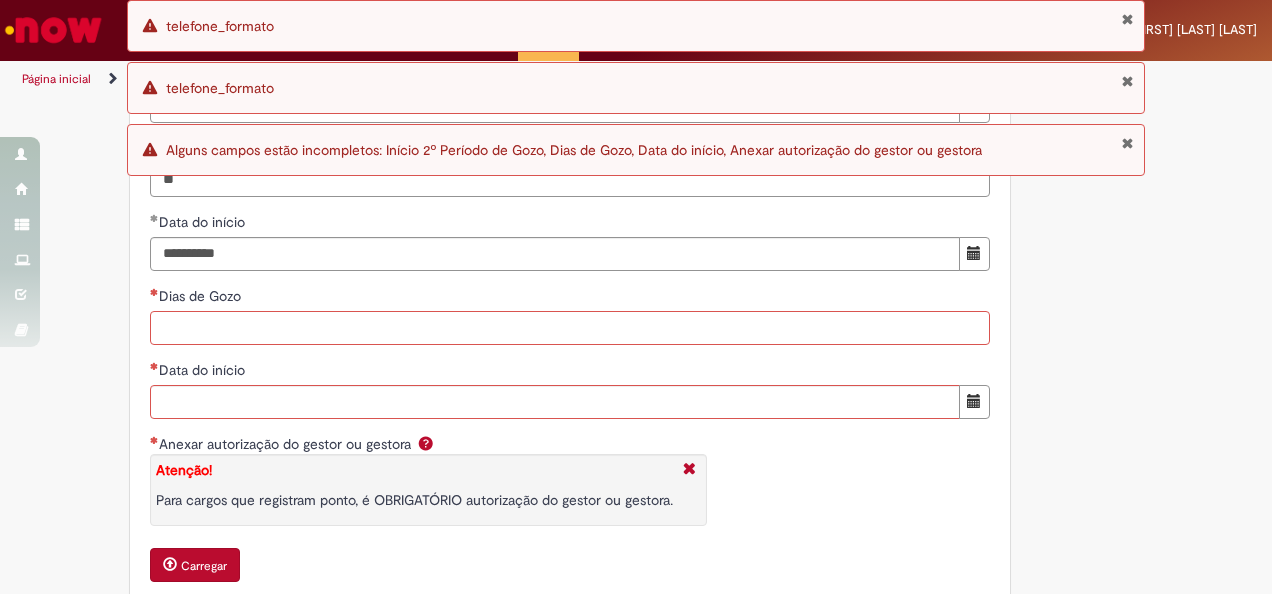 click on "Dias de Gozo" at bounding box center (570, 328) 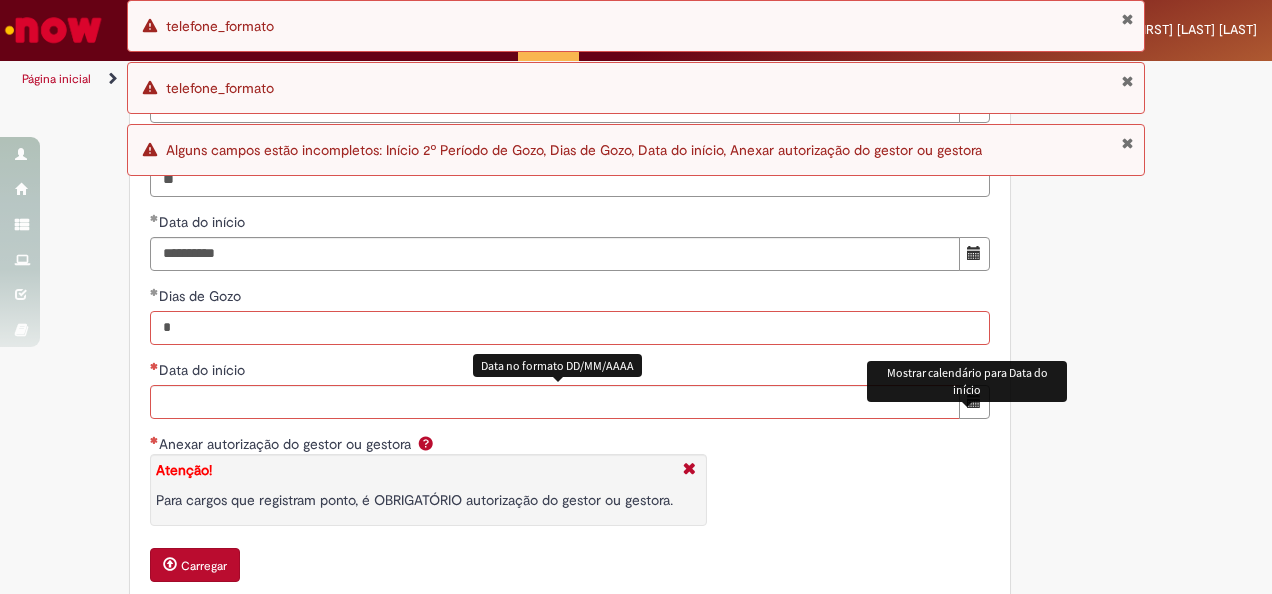 type on "*" 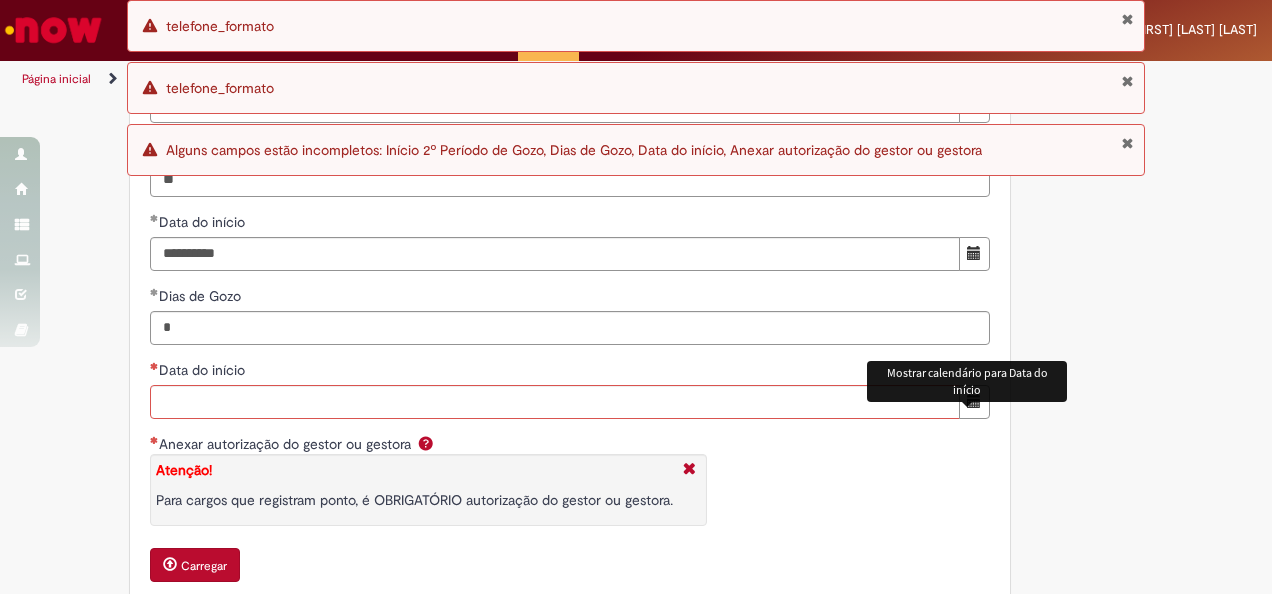 click at bounding box center (974, 402) 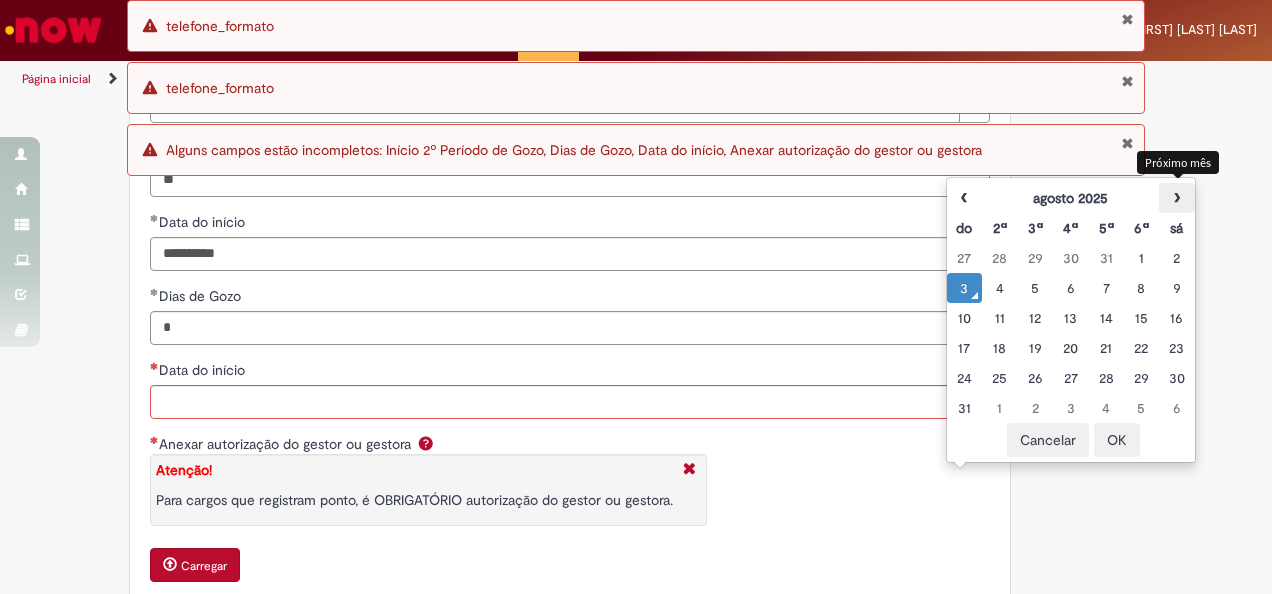 click on "›" at bounding box center [1176, 198] 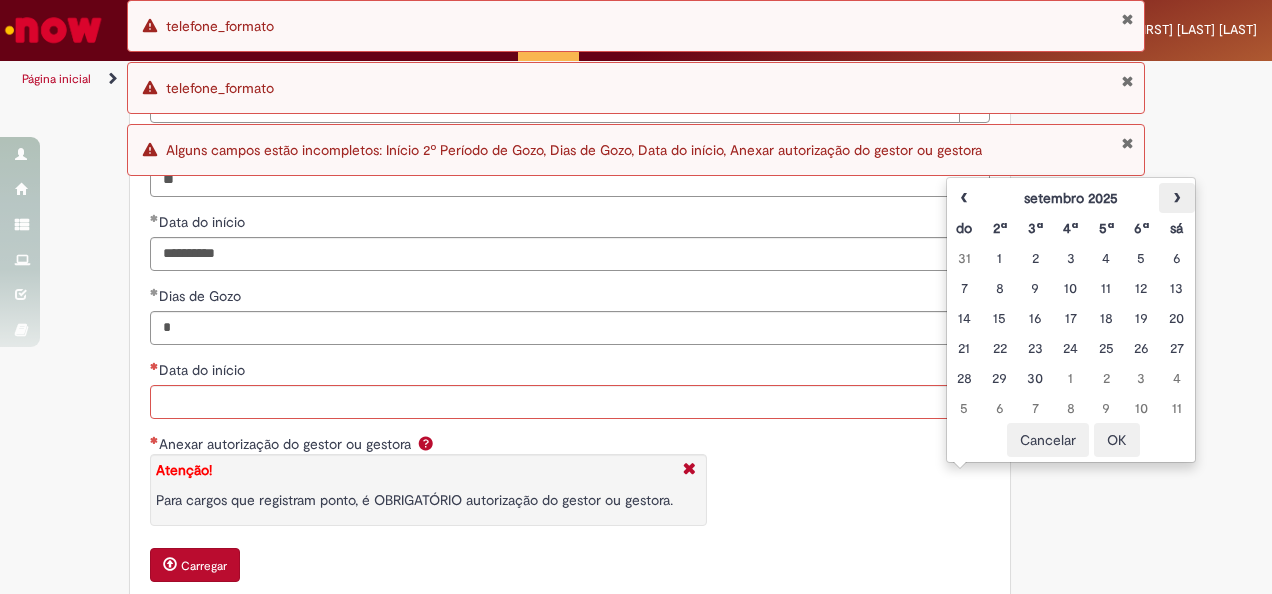 click on "›" at bounding box center (1176, 198) 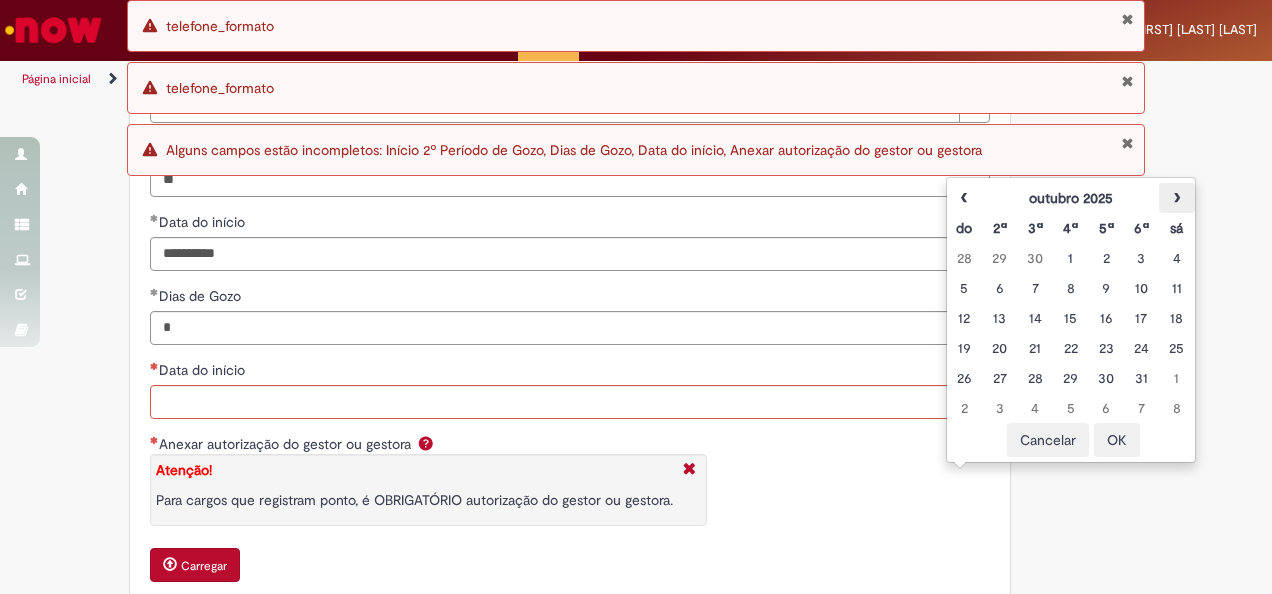 click on "›" at bounding box center (1176, 198) 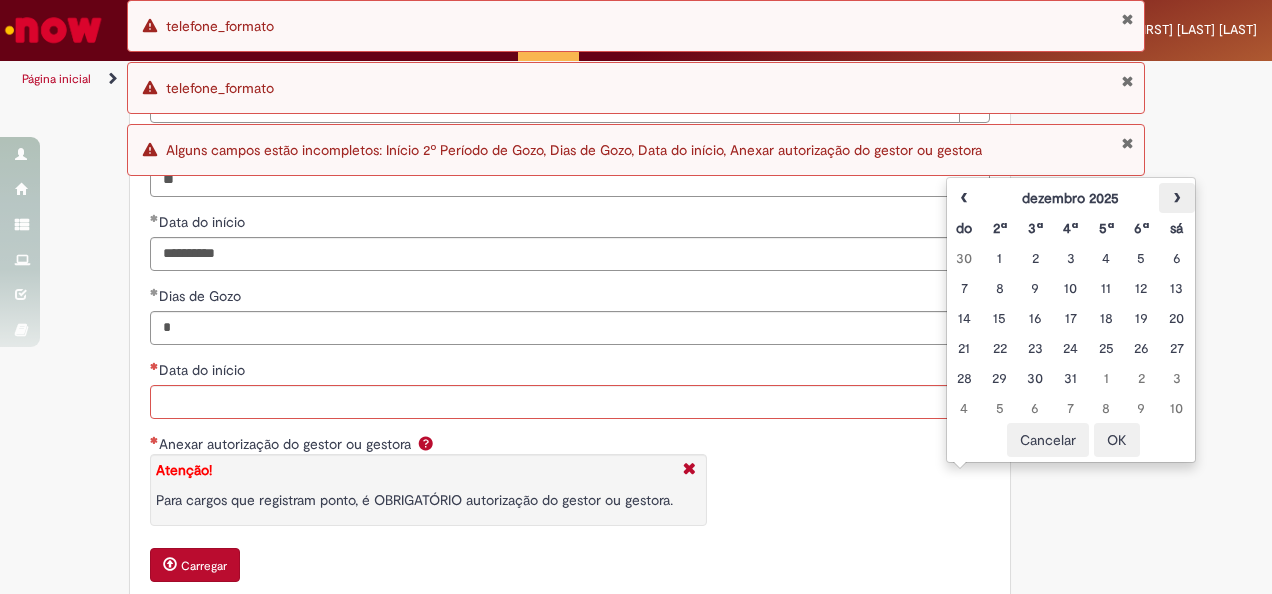 click on "›" at bounding box center [1176, 198] 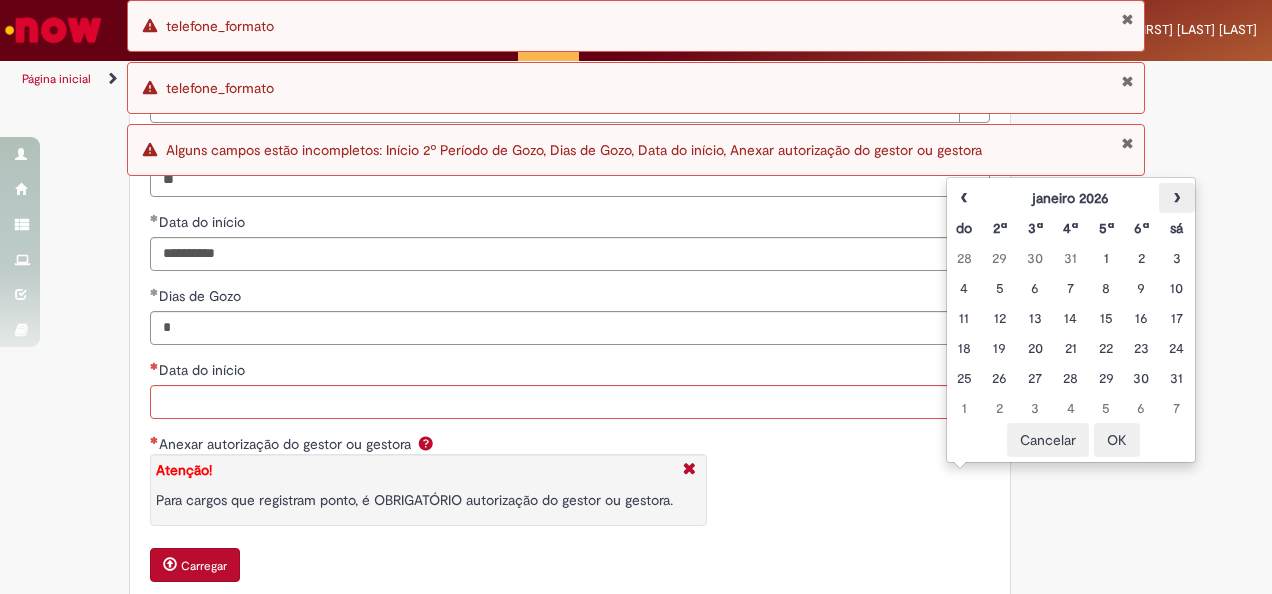 click on "›" at bounding box center [1176, 198] 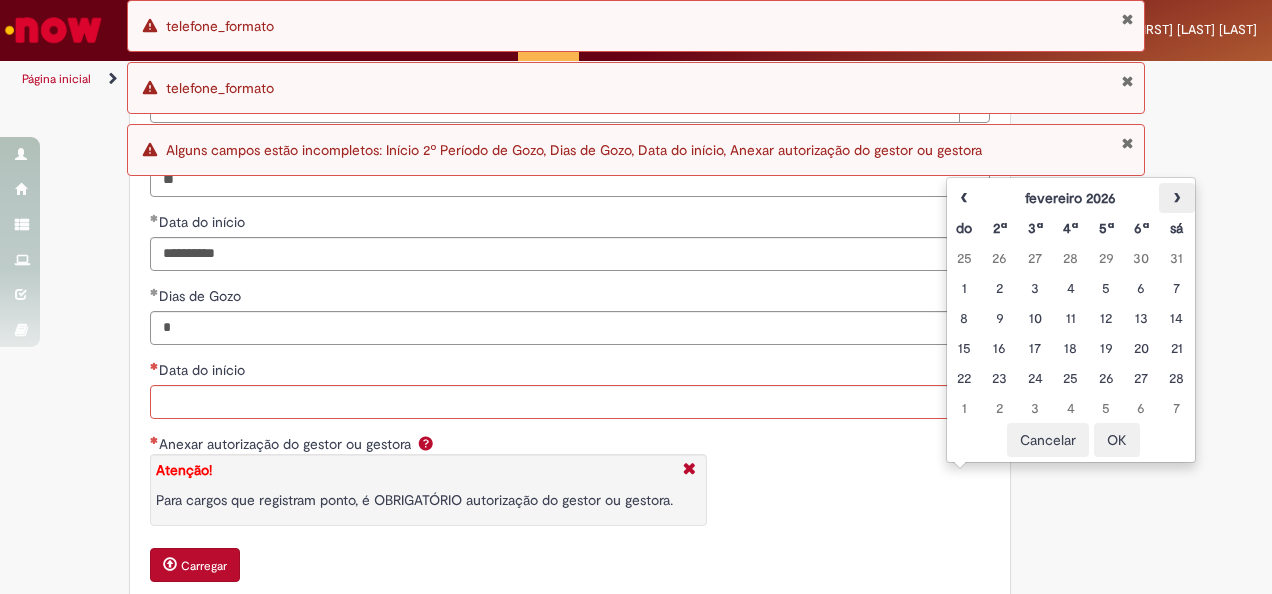 click on "›" at bounding box center (1176, 198) 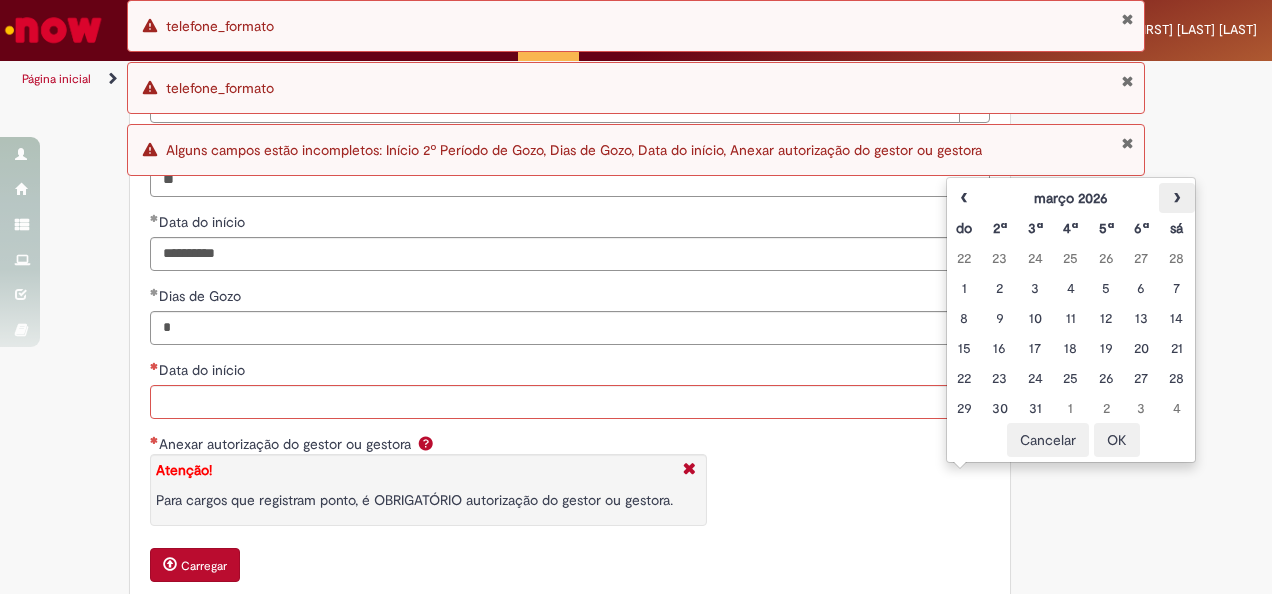 click on "›" at bounding box center (1176, 198) 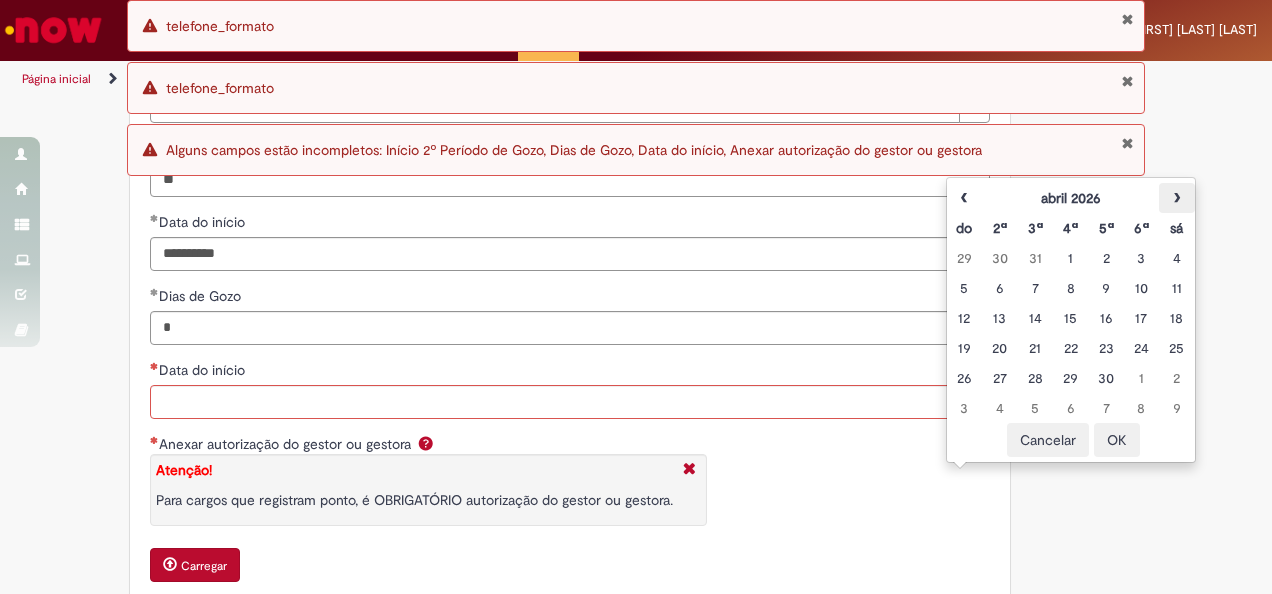 click on "›" at bounding box center (1176, 198) 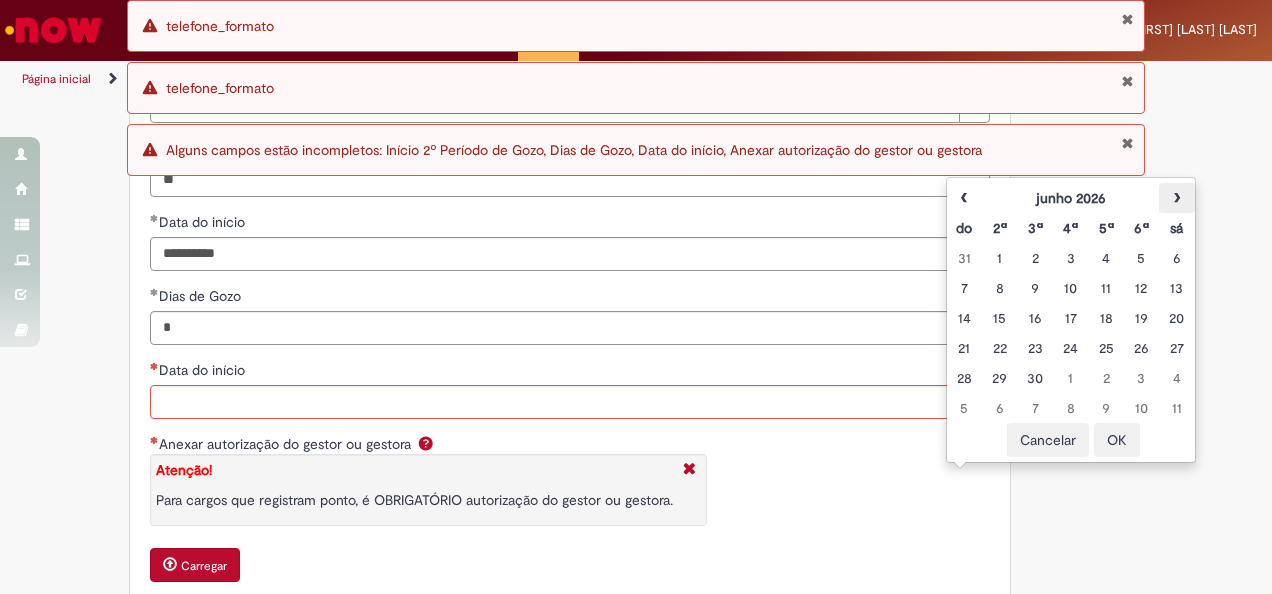 click on "›" at bounding box center (1176, 198) 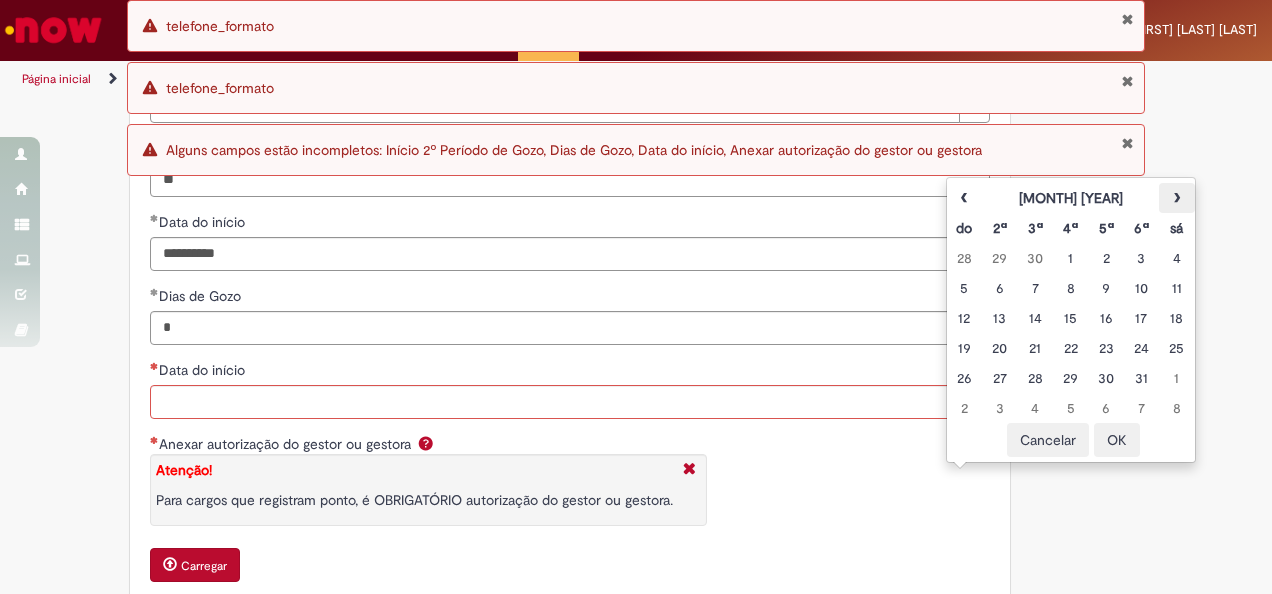 click on "›" at bounding box center (1176, 198) 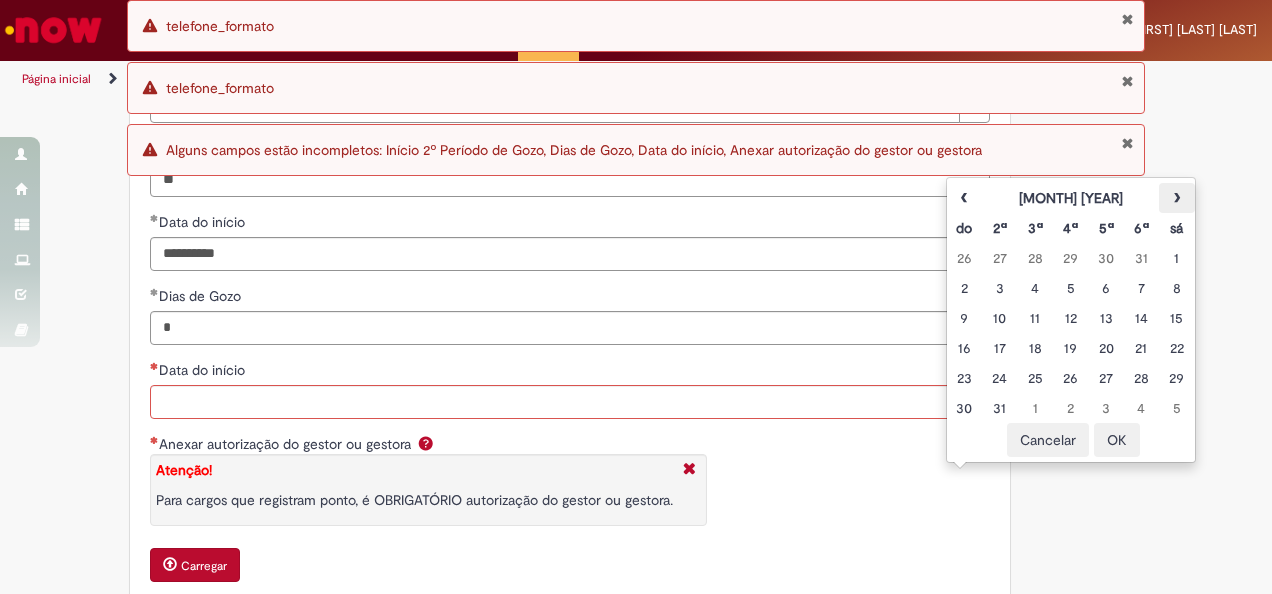 click on "›" at bounding box center [1176, 198] 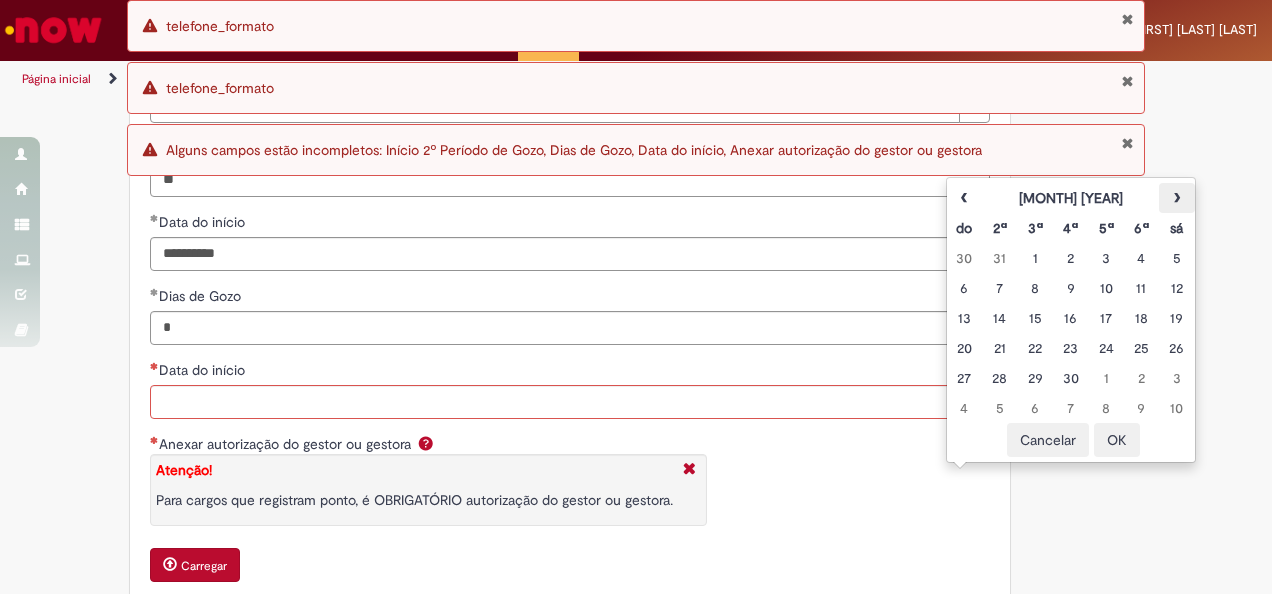click on "›" at bounding box center (1176, 198) 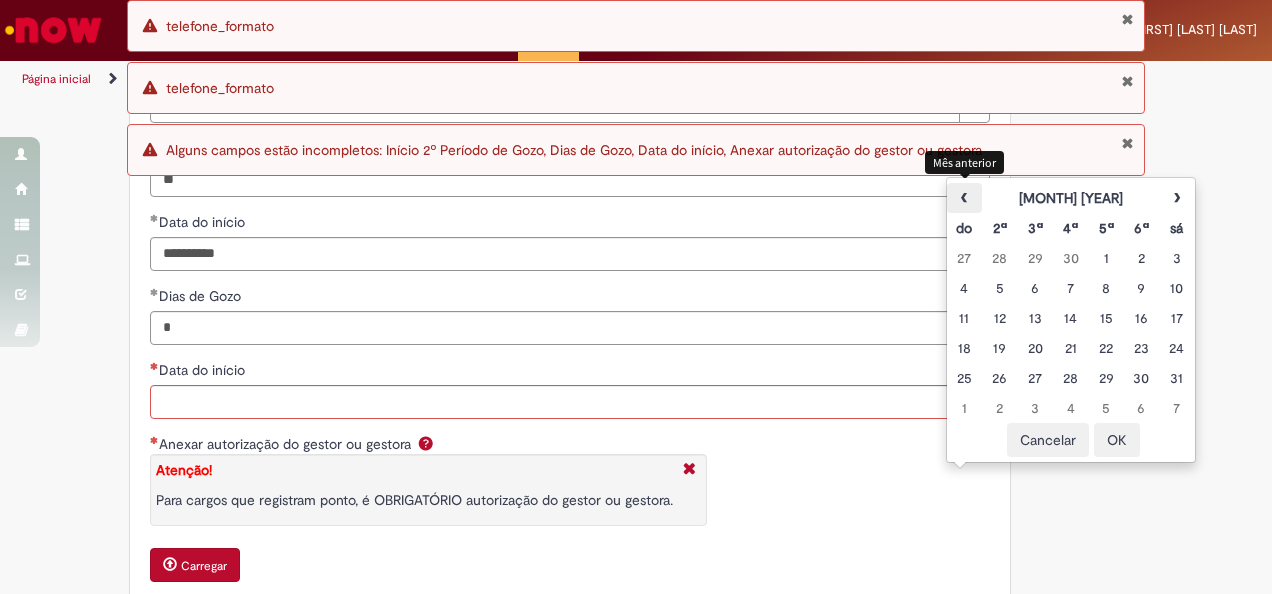 click on "‹" at bounding box center [964, 198] 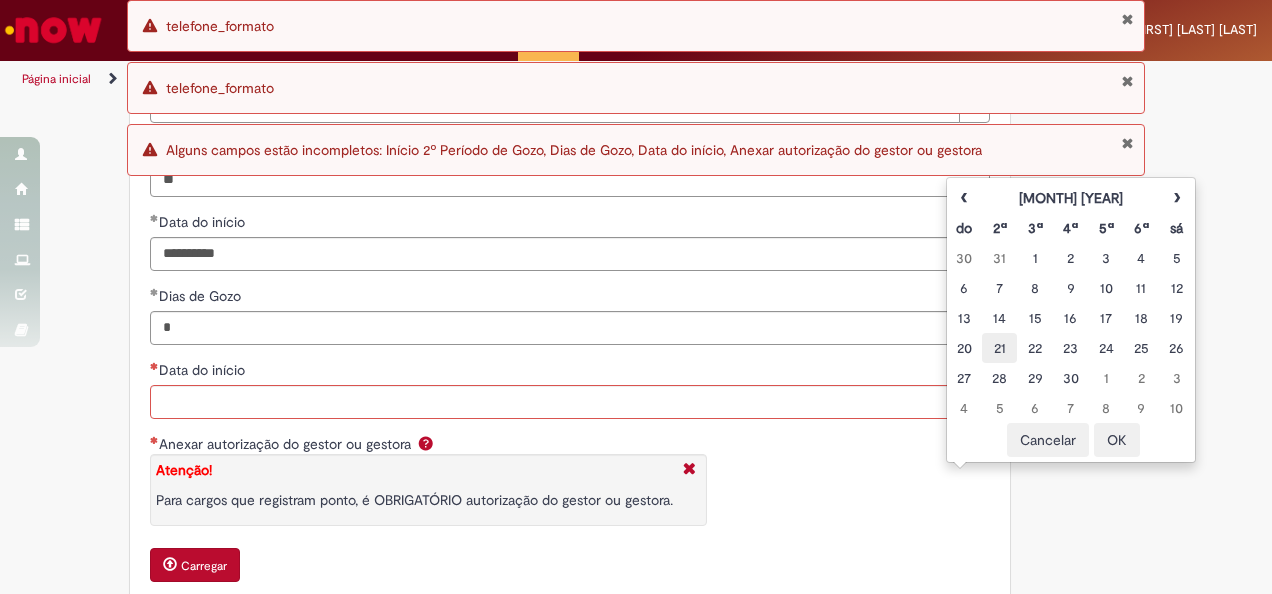 click on "21" at bounding box center [999, 348] 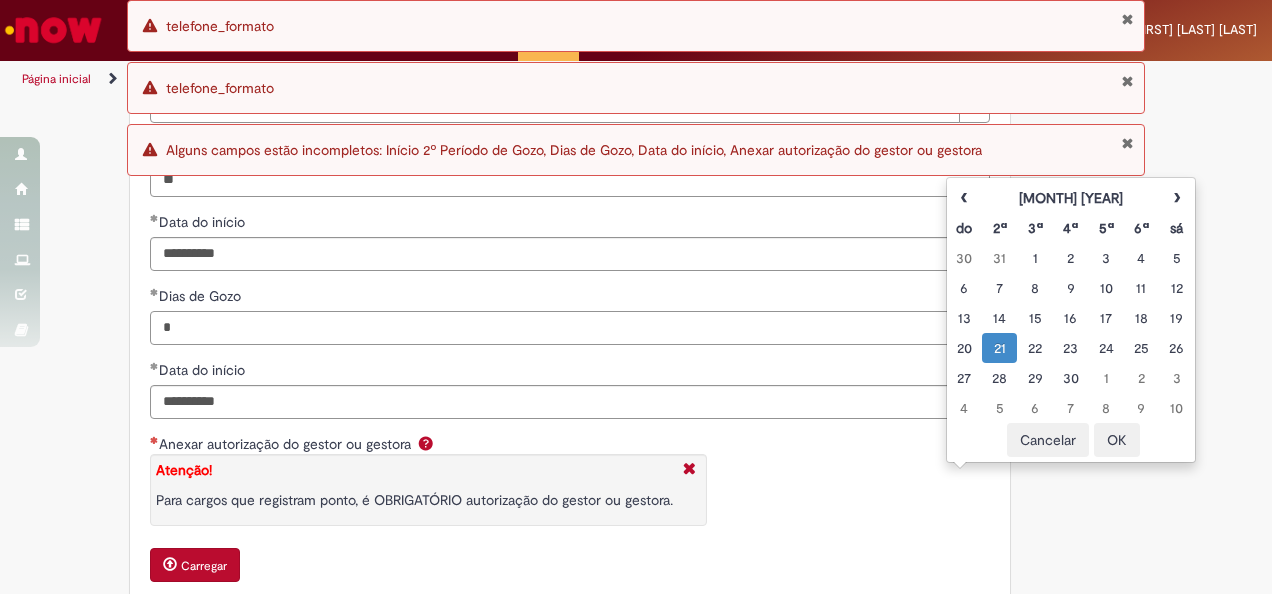 click on "*" at bounding box center (570, 328) 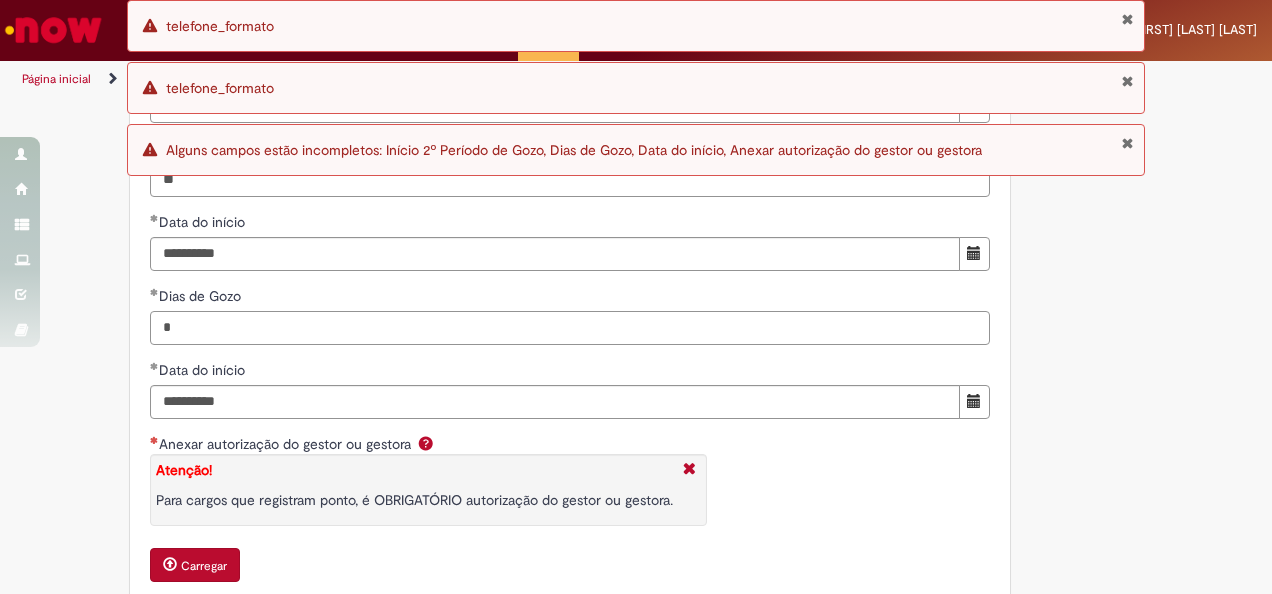 click on "*" at bounding box center (570, 328) 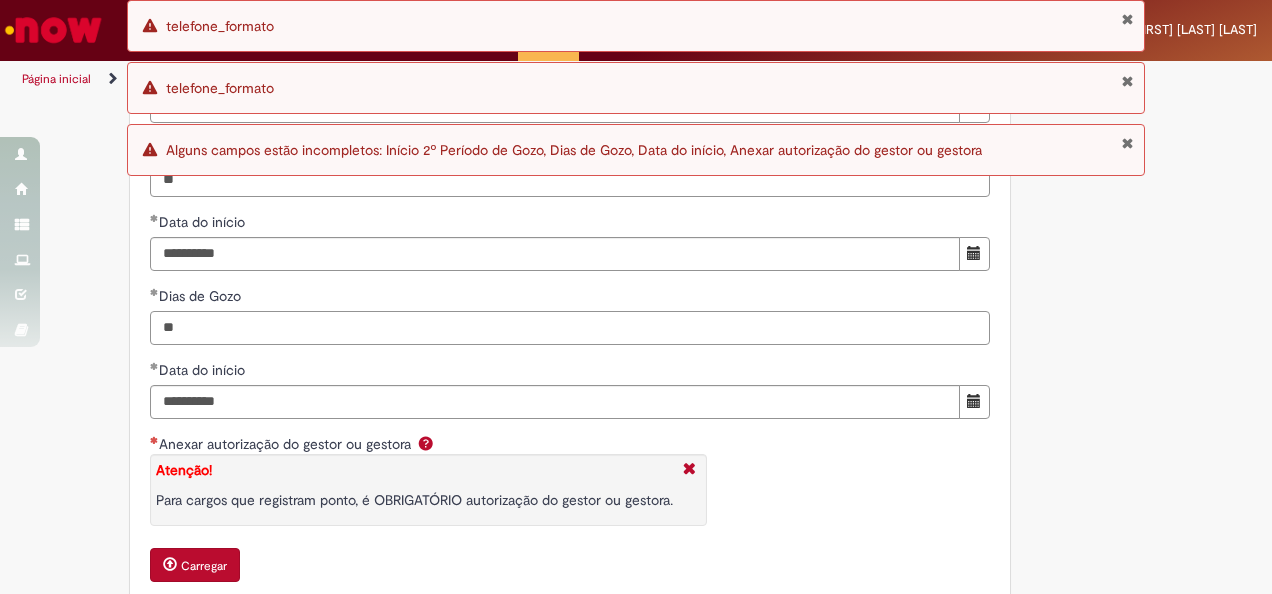 type on "**" 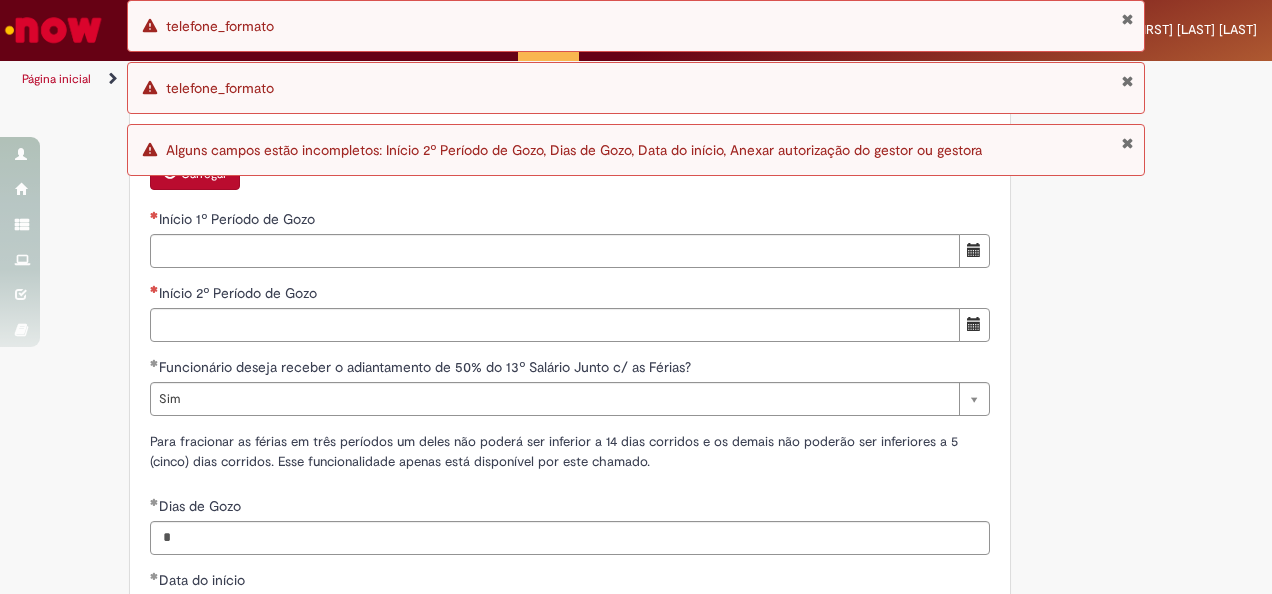 scroll, scrollTop: 1885, scrollLeft: 0, axis: vertical 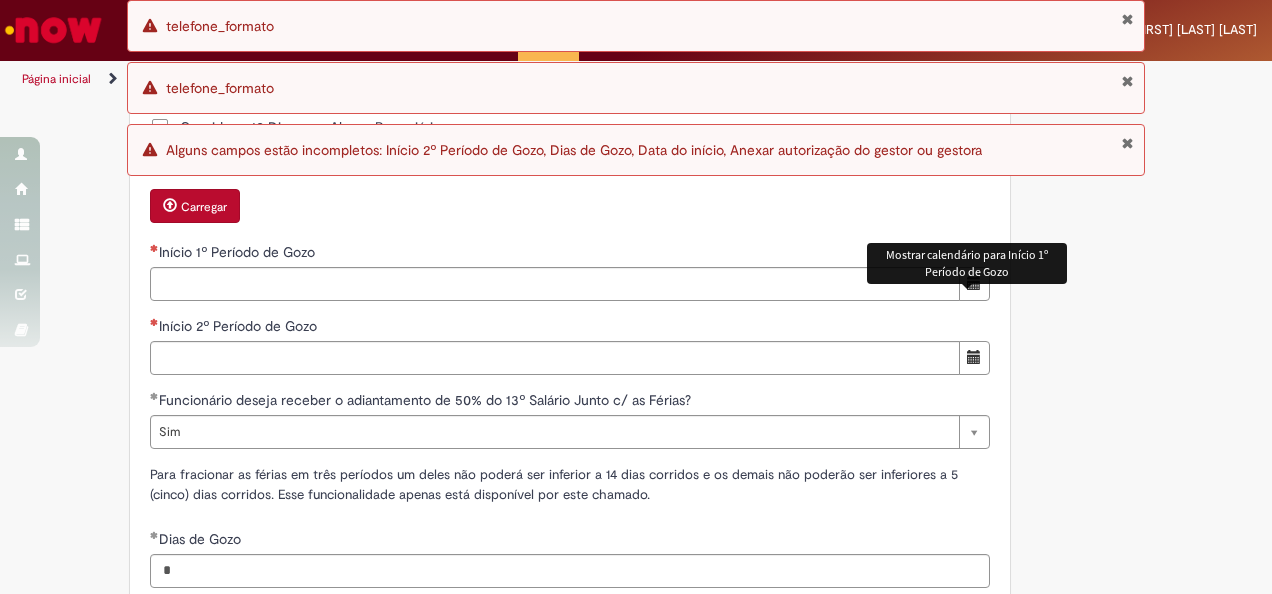 click at bounding box center (974, 284) 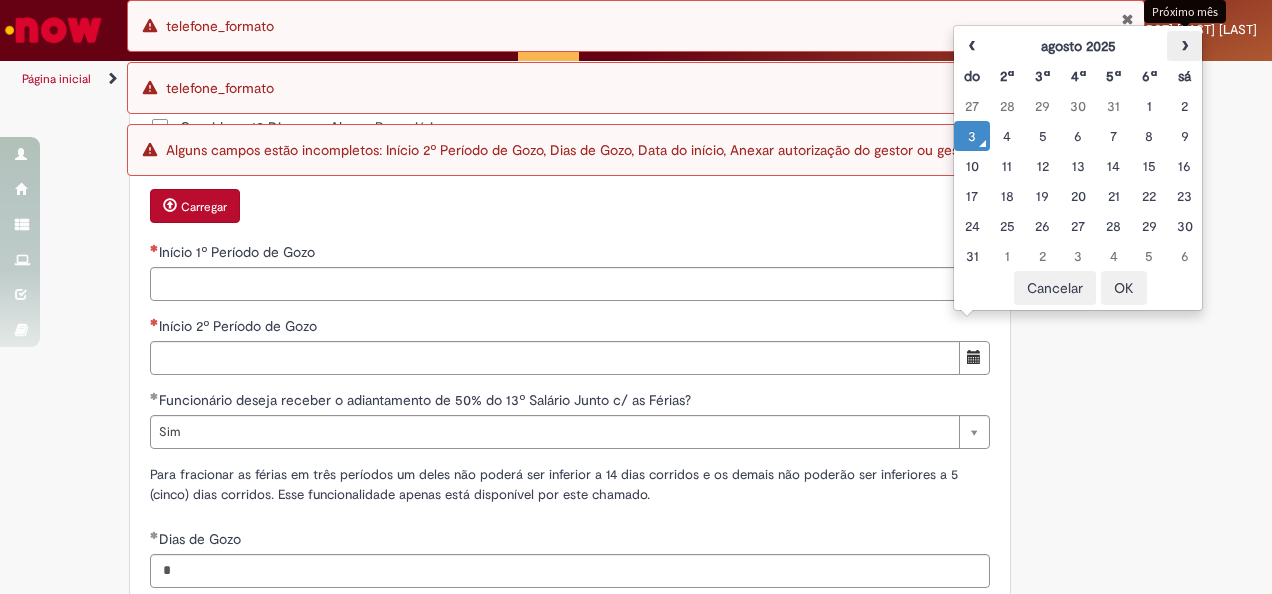 click on "›" at bounding box center (1184, 46) 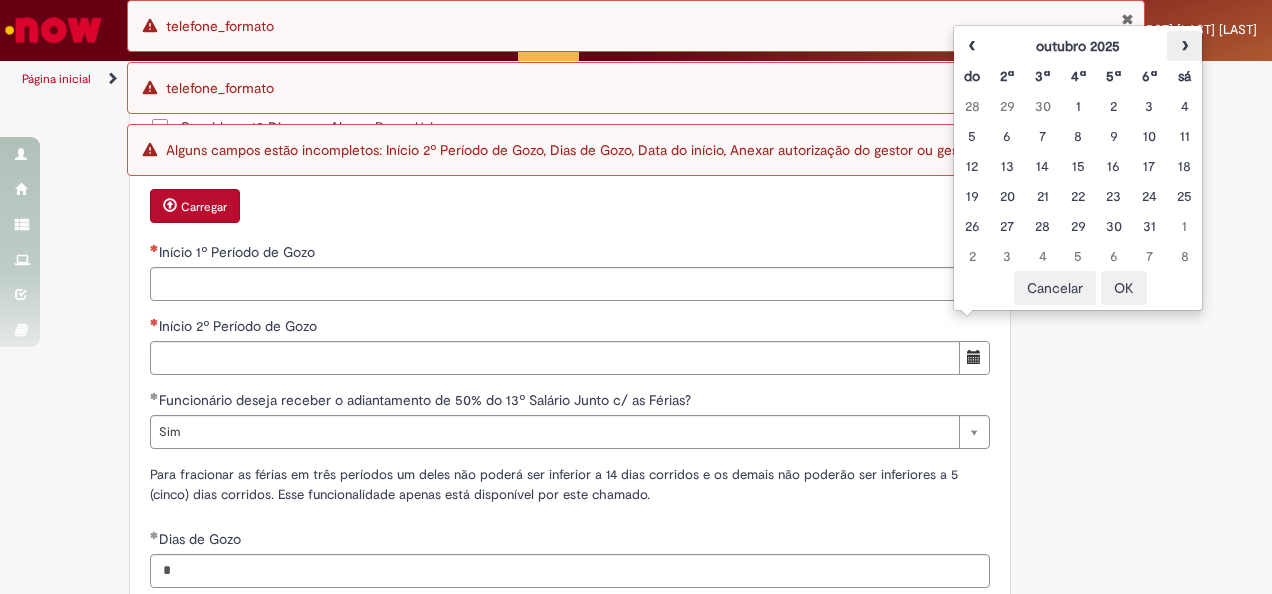 click on "›" at bounding box center (1184, 46) 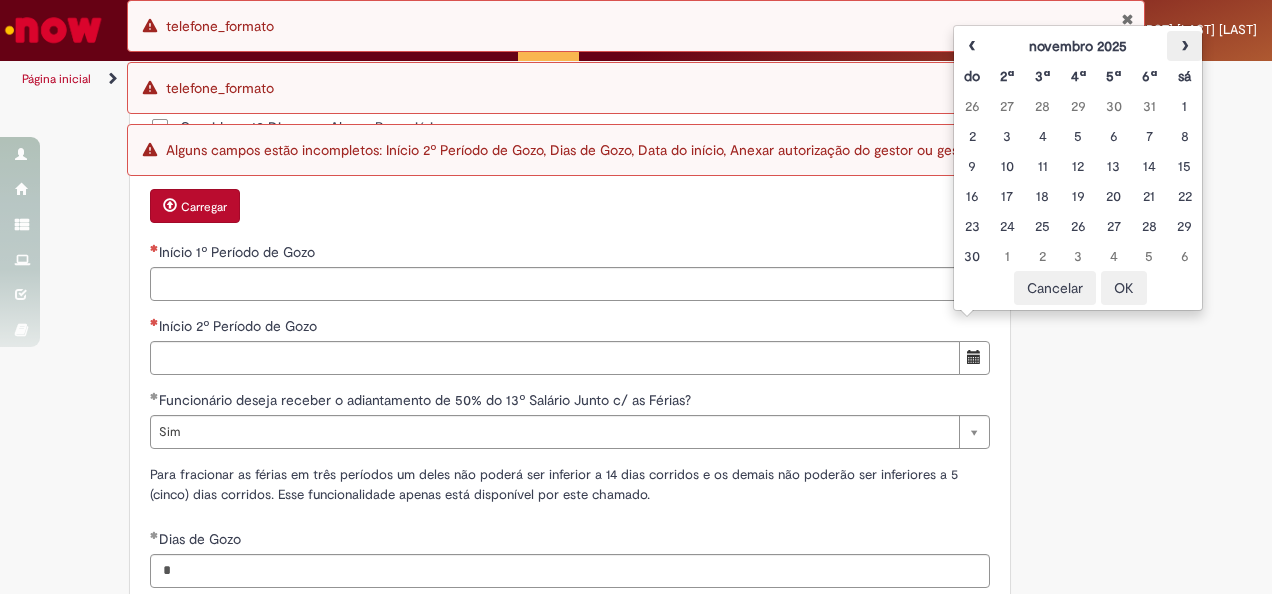 click on "›" at bounding box center [1184, 46] 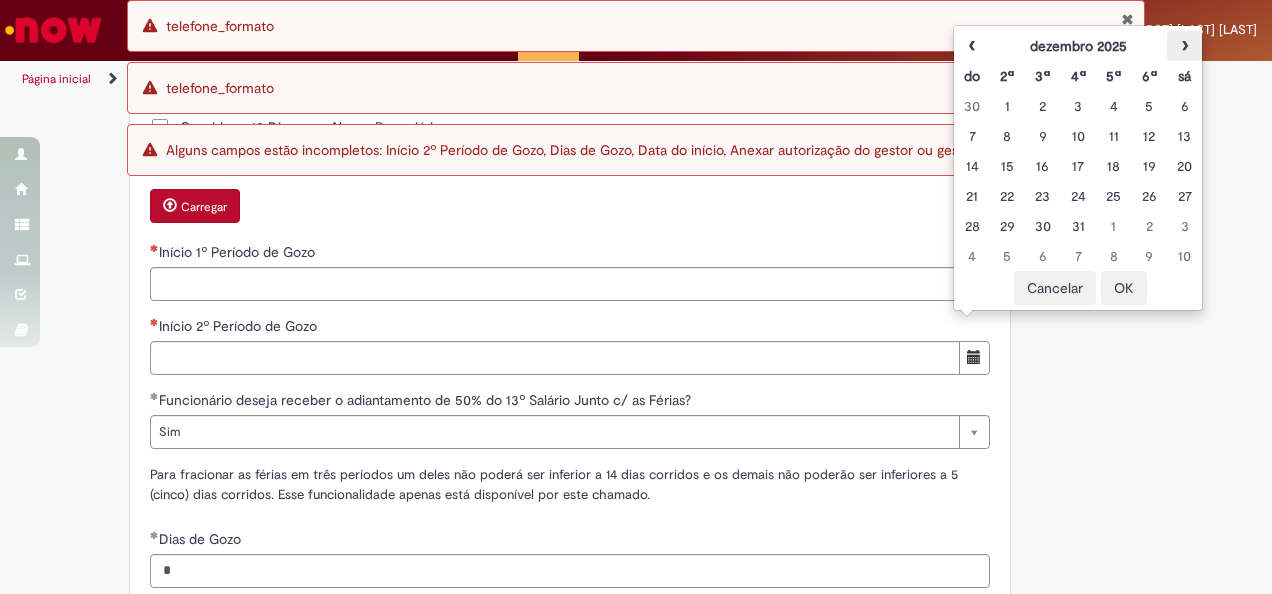 click on "›" at bounding box center [1184, 46] 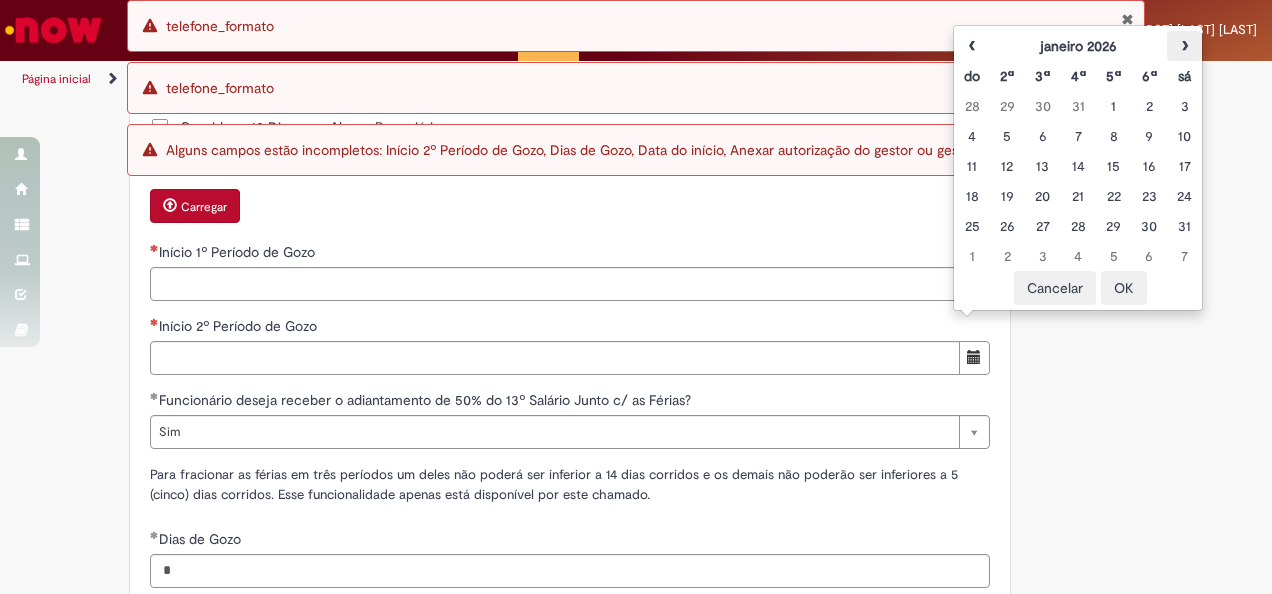 click on "›" at bounding box center (1184, 46) 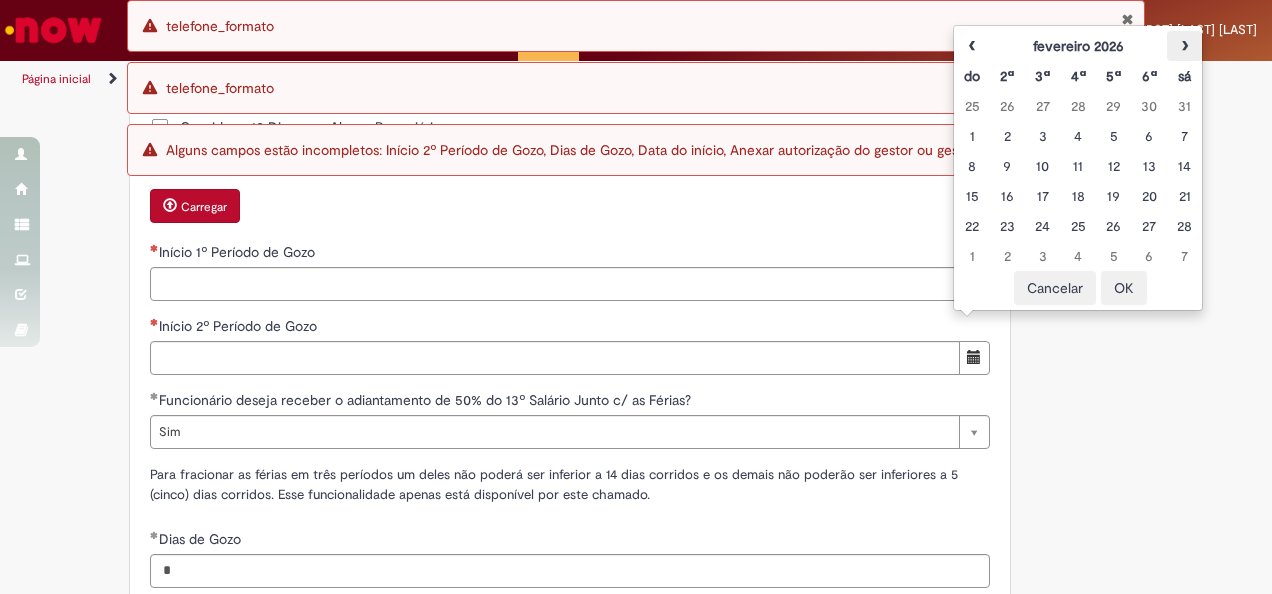 click on "›" at bounding box center (1184, 46) 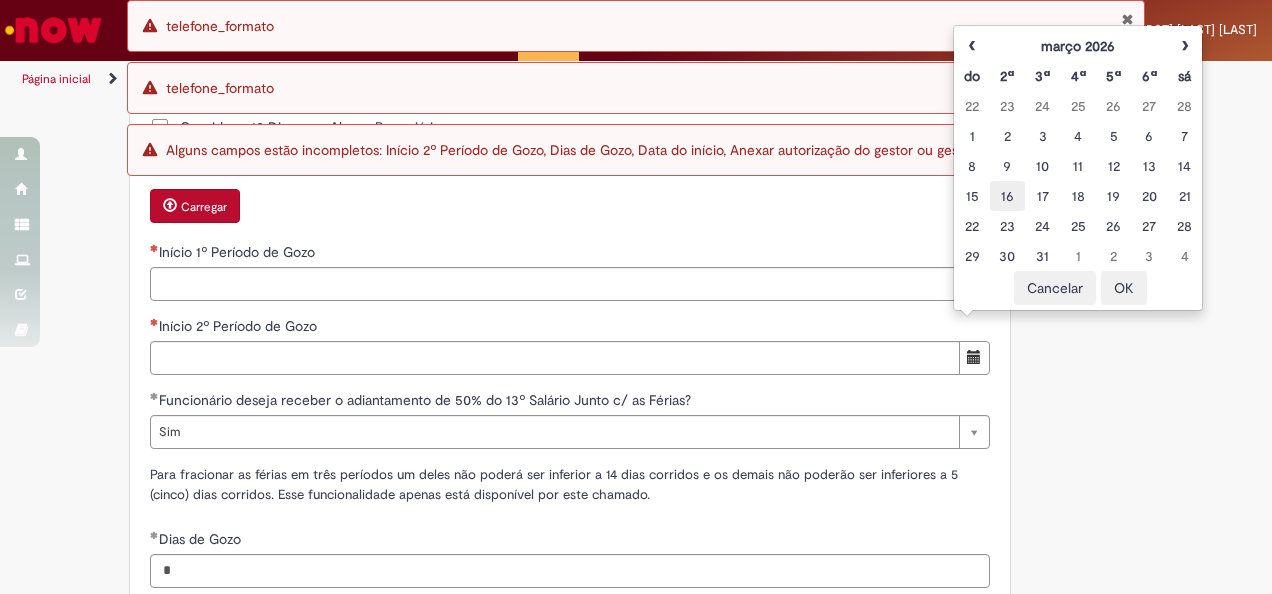 click on "16" at bounding box center (1007, 196) 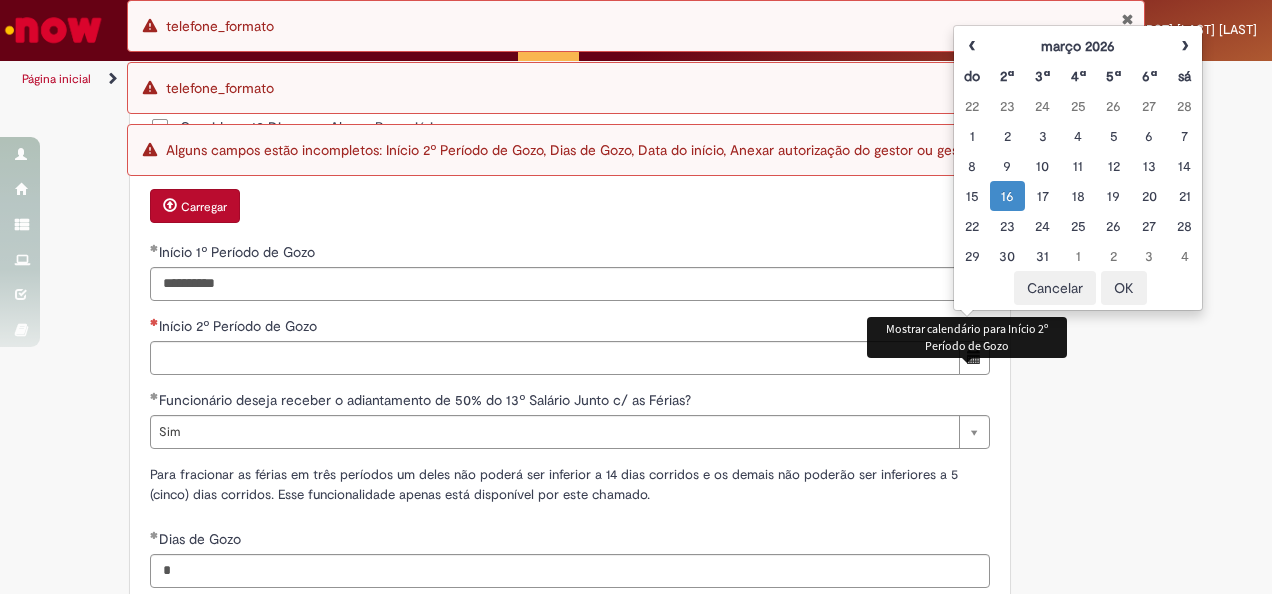 click at bounding box center (974, 358) 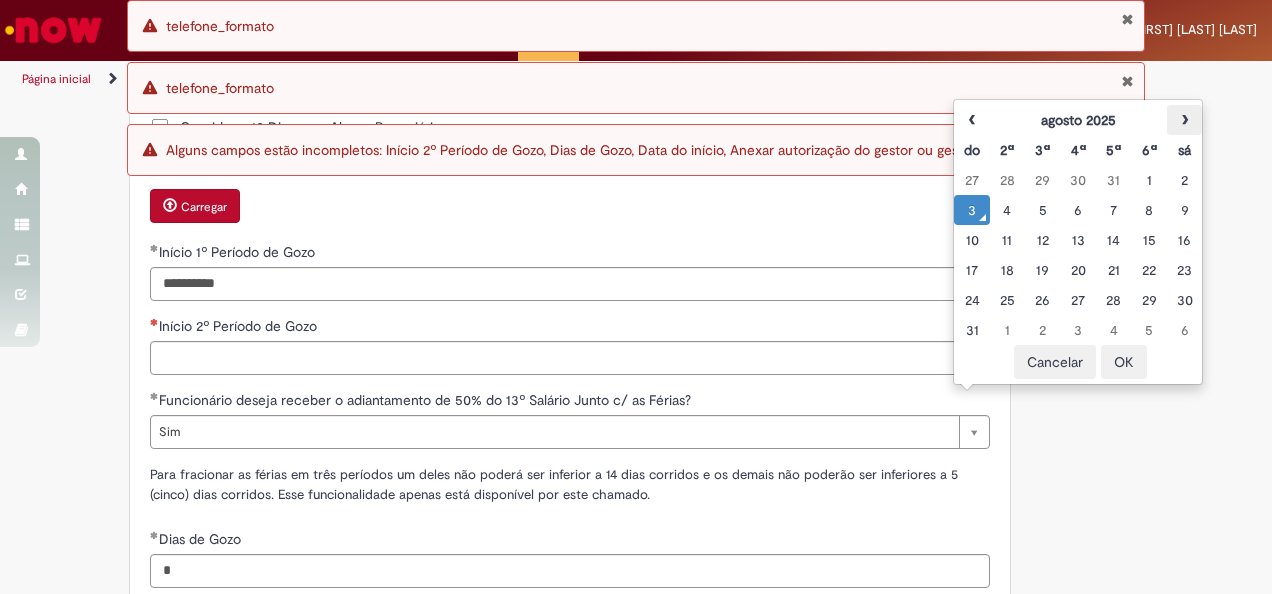 click on "›" at bounding box center (1184, 120) 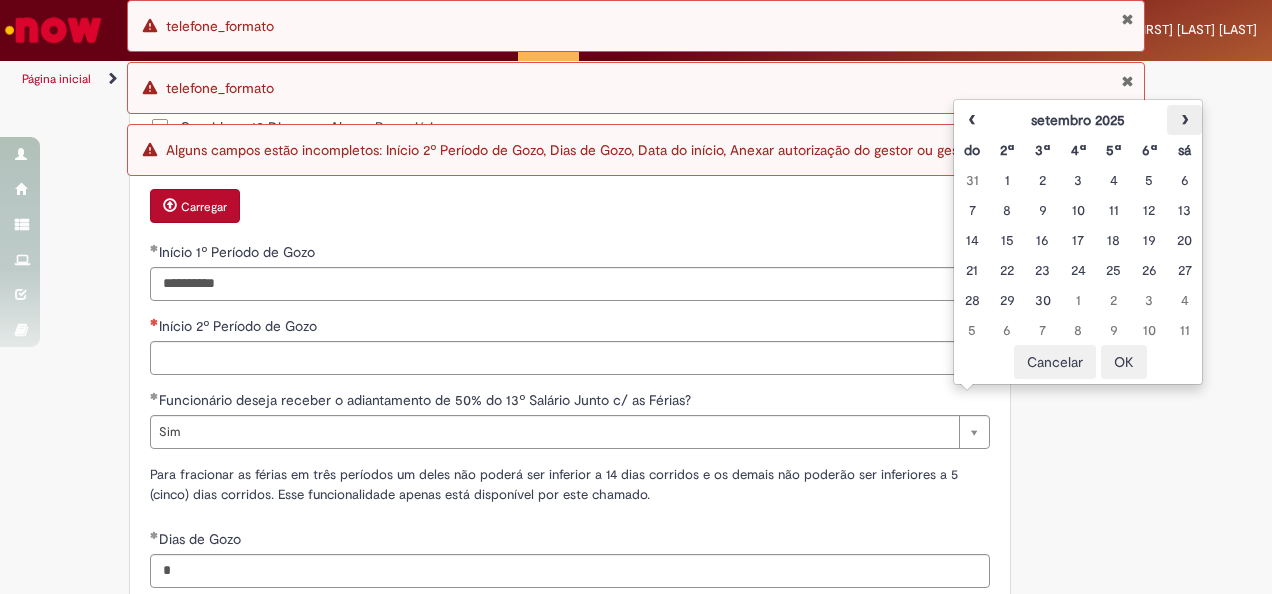 click on "›" at bounding box center [1184, 120] 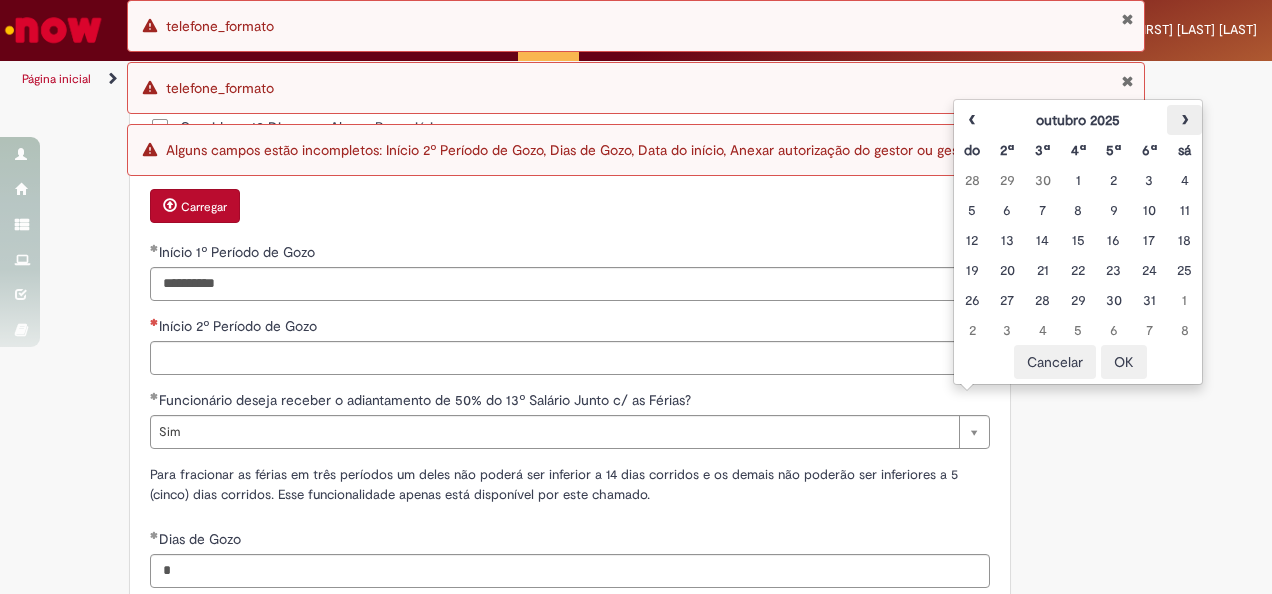 click on "›" at bounding box center (1184, 120) 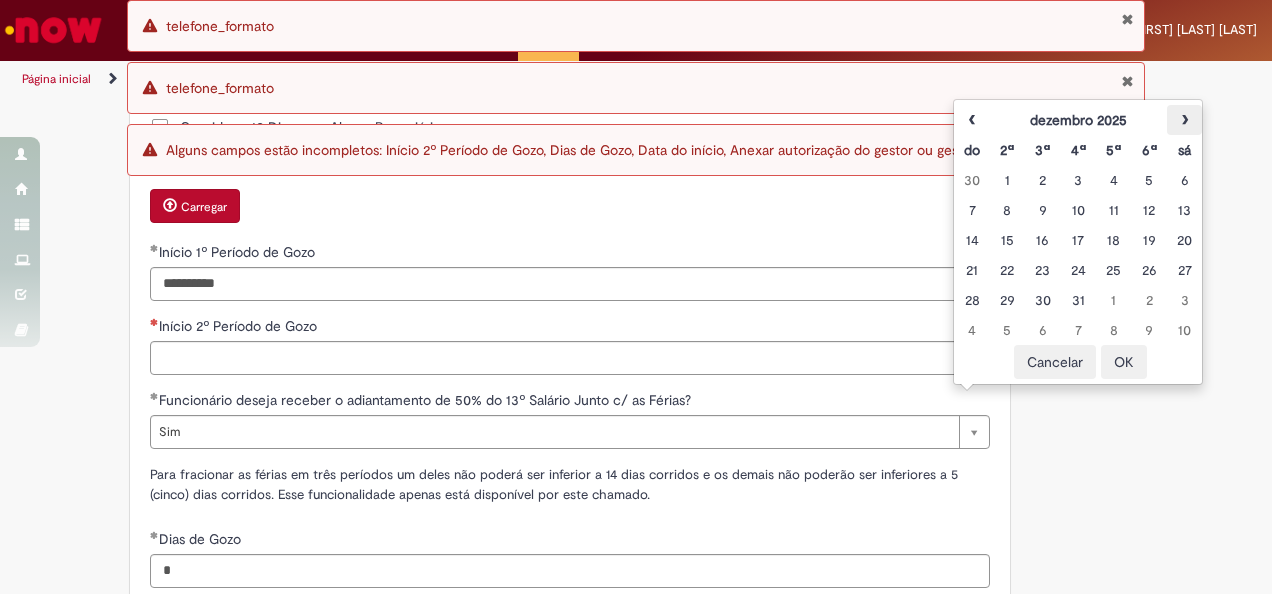 click on "›" at bounding box center [1184, 120] 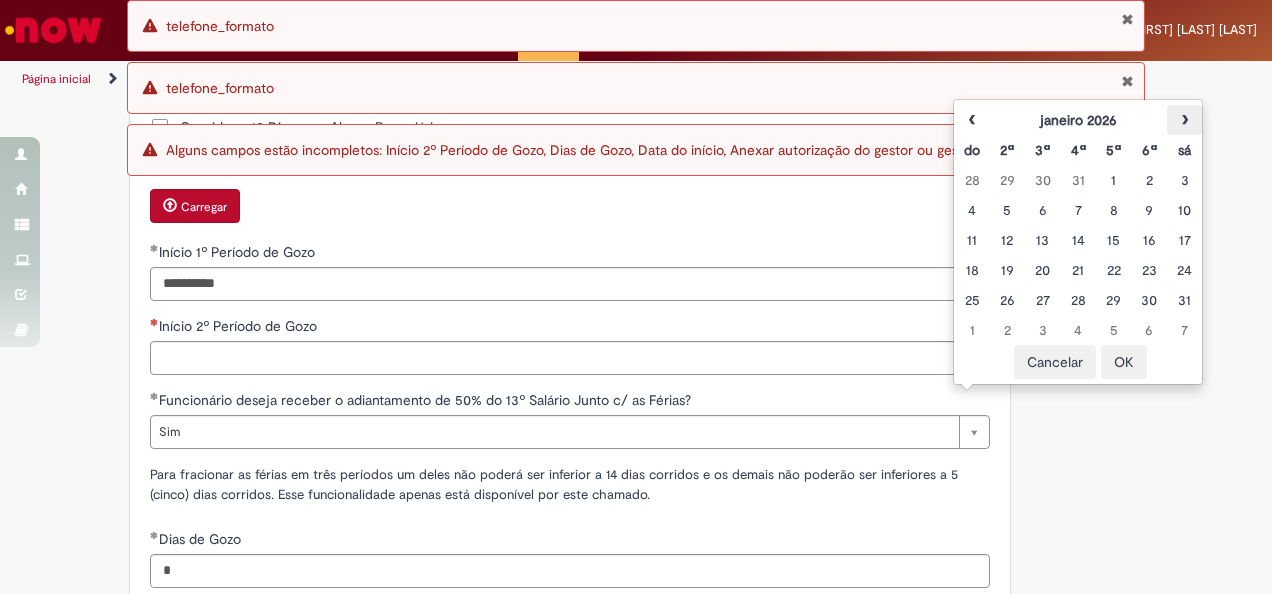 click on "›" at bounding box center (1184, 120) 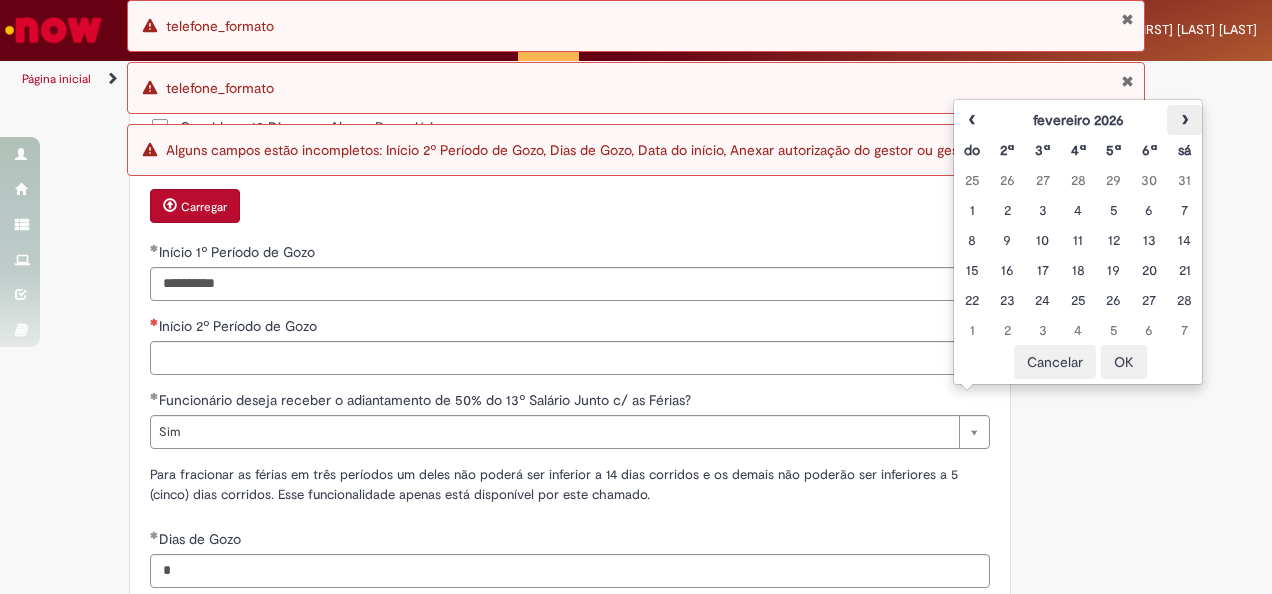 click on "›" at bounding box center (1184, 120) 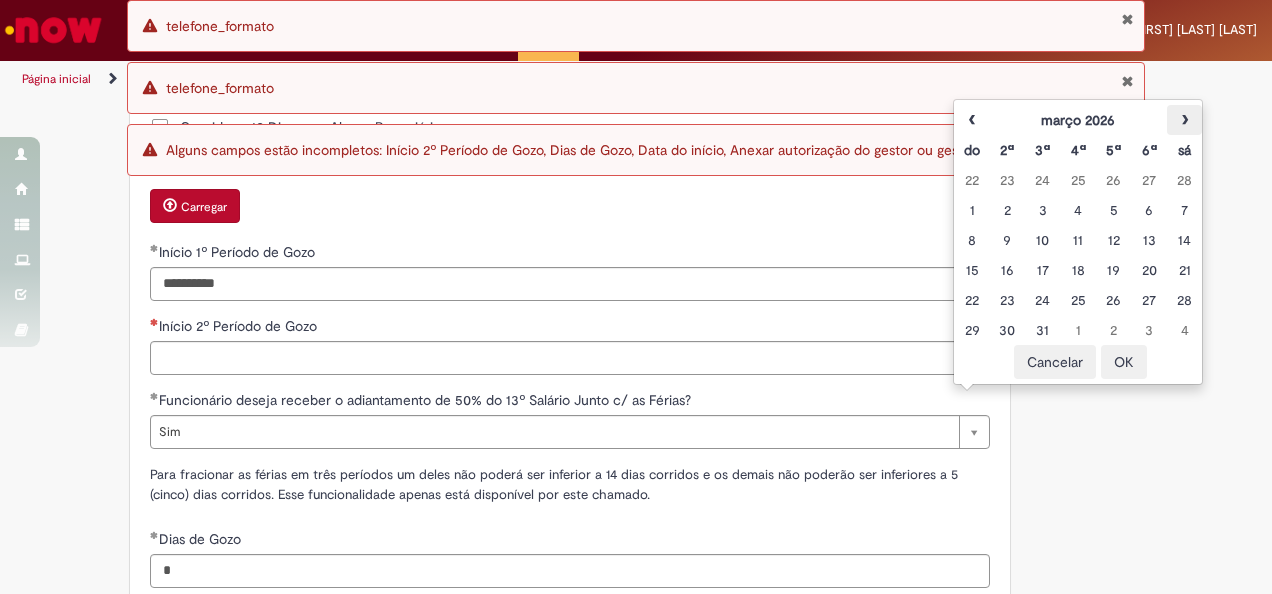 click on "›" at bounding box center [1184, 120] 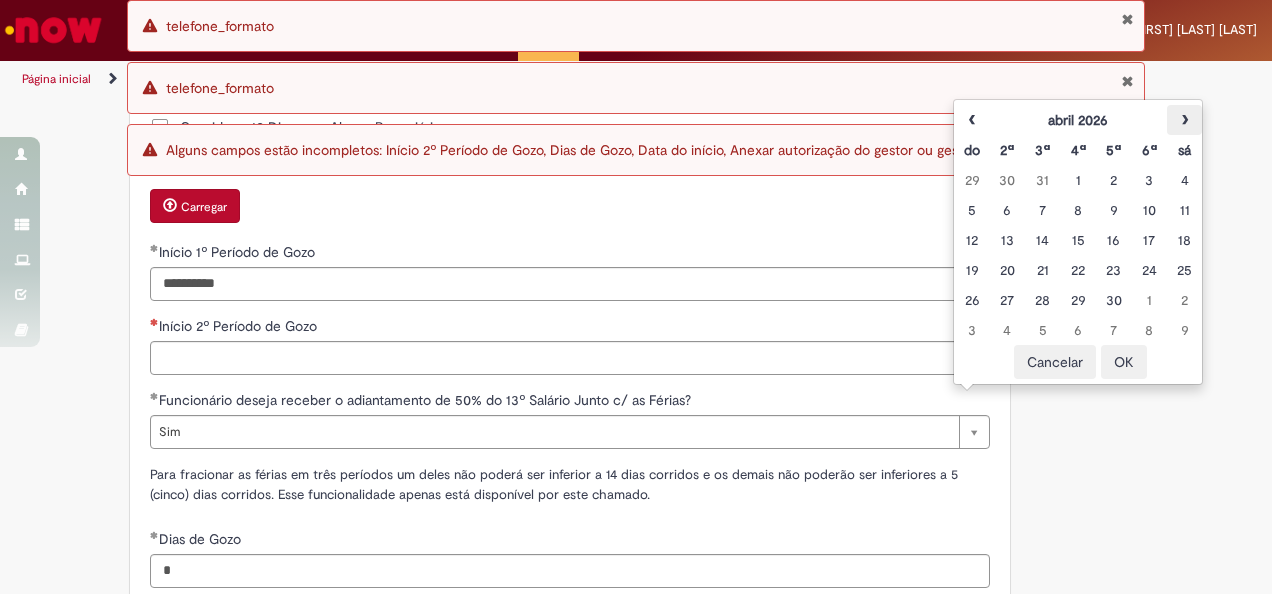 click on "›" at bounding box center [1184, 120] 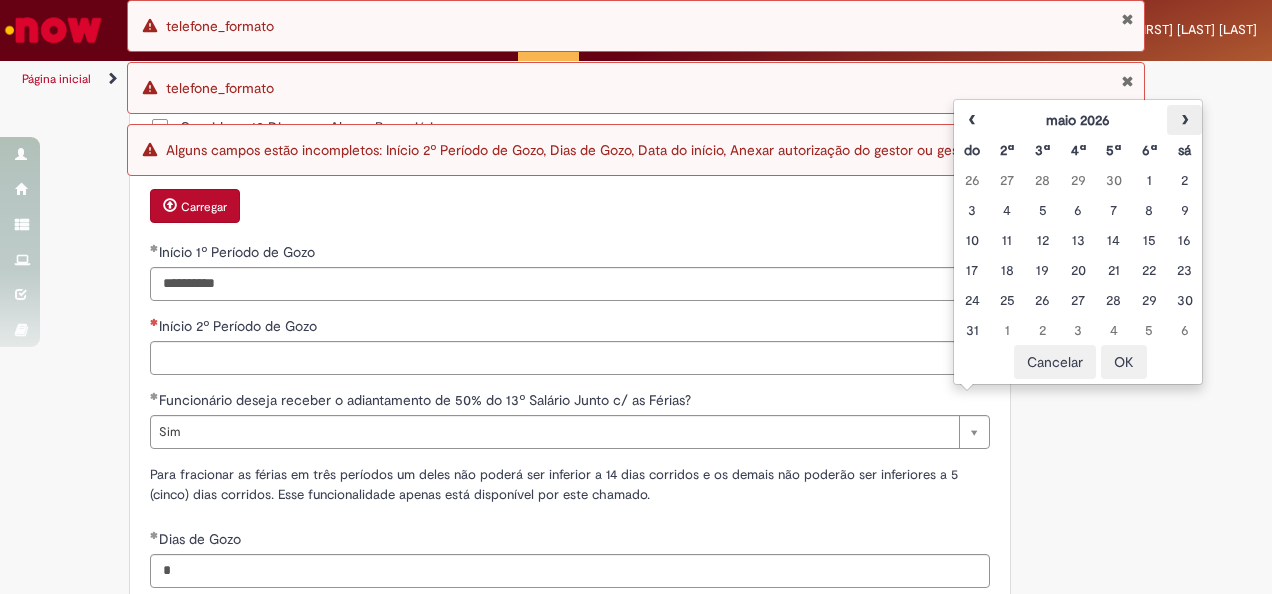 click on "›" at bounding box center [1184, 120] 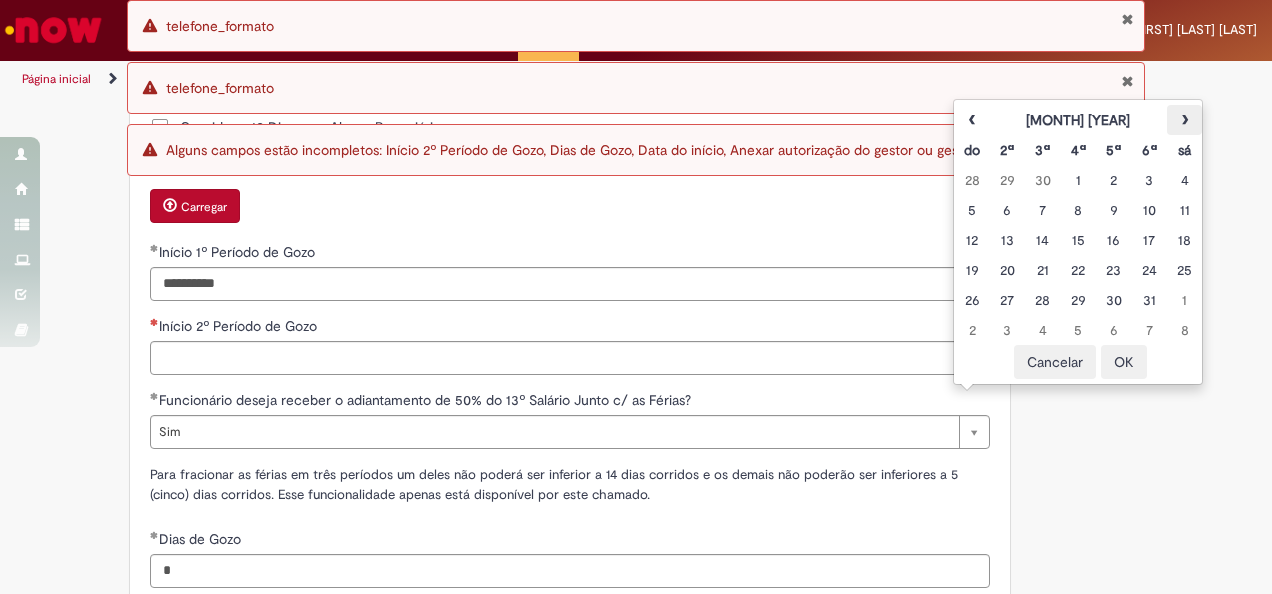 click on "›" at bounding box center [1184, 120] 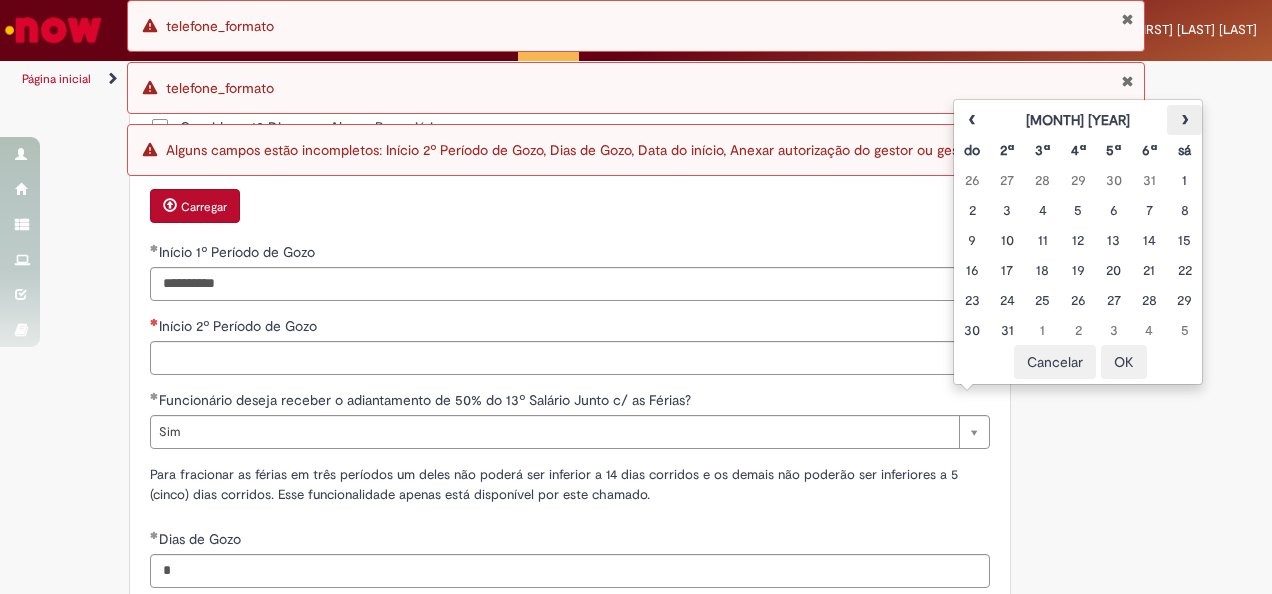 click on "›" at bounding box center [1184, 120] 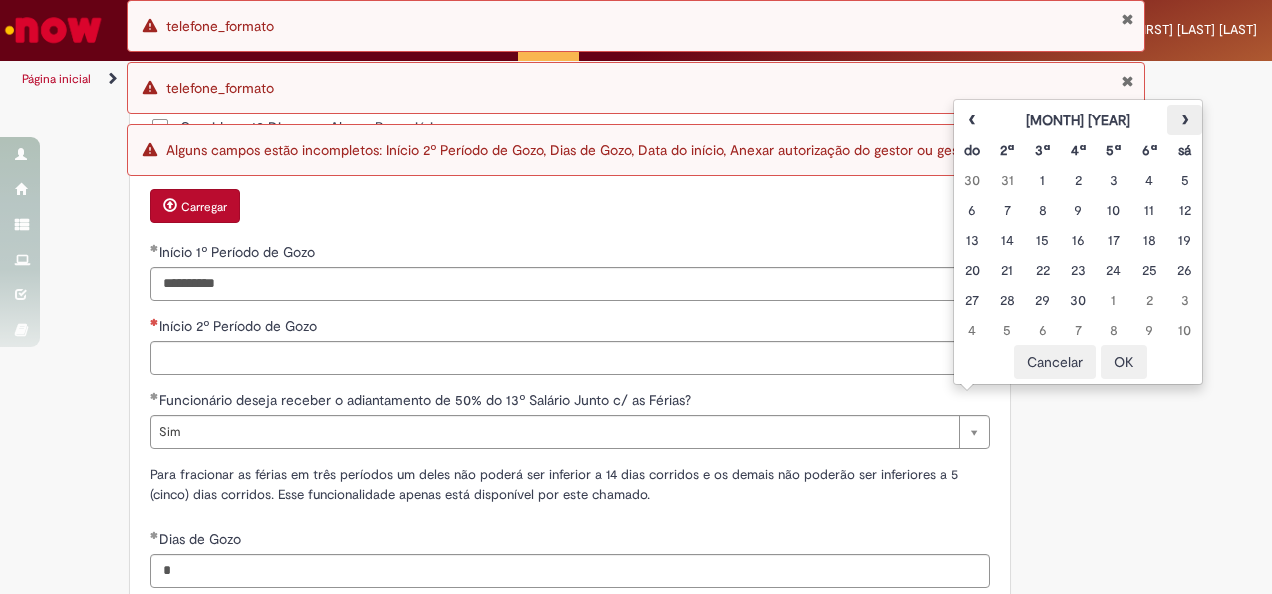 click on "›" at bounding box center [1184, 120] 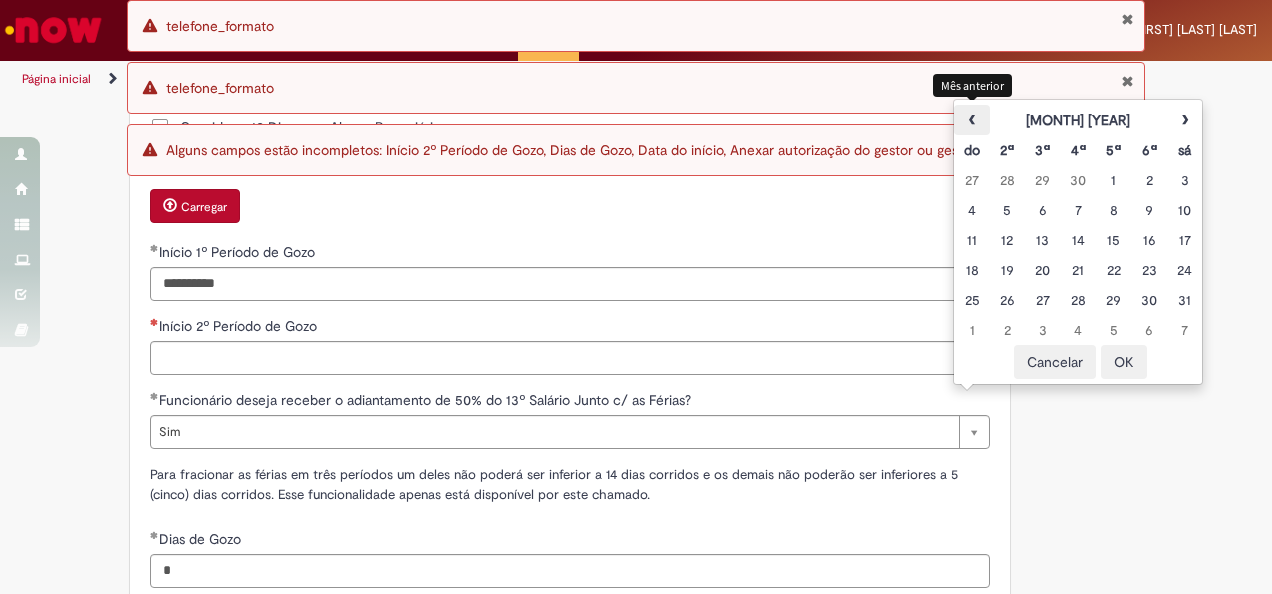 click on "‹" at bounding box center [971, 120] 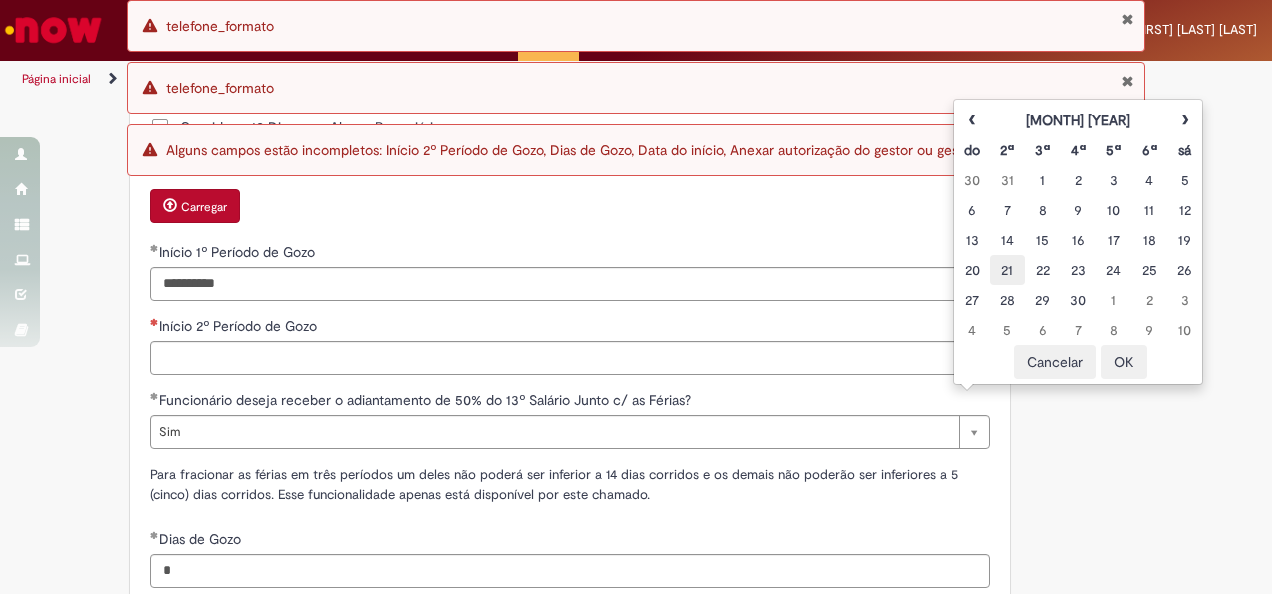 click on "21" at bounding box center (1007, 270) 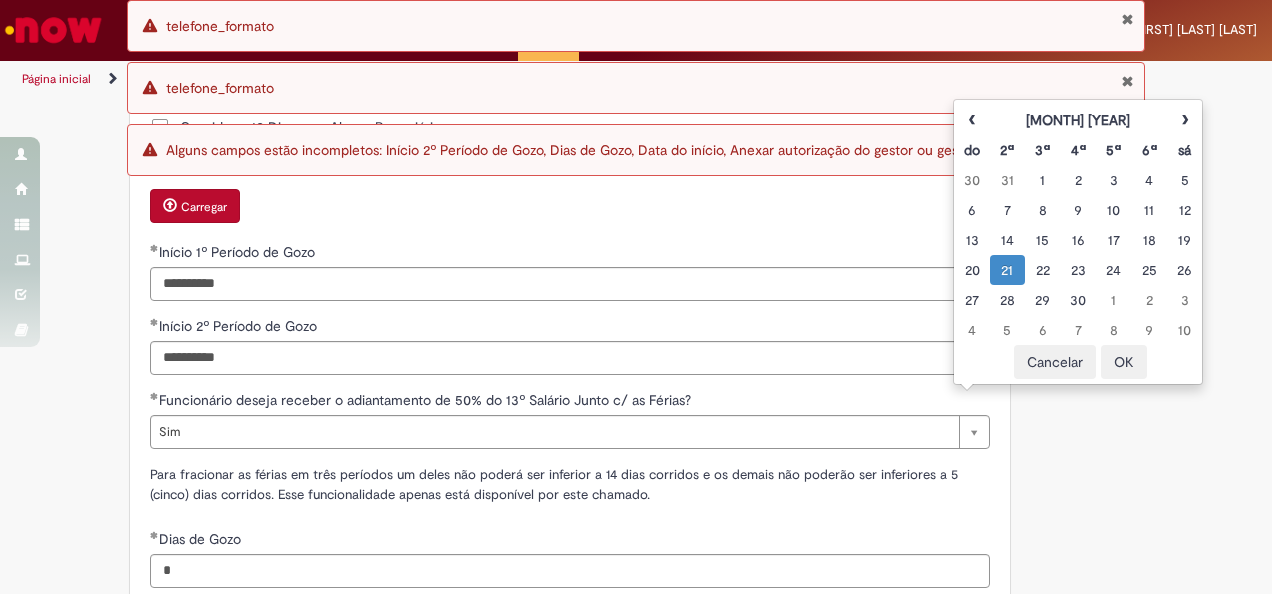 click on "Tire dúvidas com LupiAssist    +GenAI
Oi! Eu sou LupiAssist, uma Inteligência Artificial Generativa em constante aprendizado   Meu conteúdo é monitorado para trazer uma melhor experiência
Dúvidas comuns:
Só mais um instante, estou consultando nossas bases de conhecimento  e escrevendo a melhor resposta pra você!
Title
Lorem ipsum dolor sit amet    Fazer uma nova pergunta
Gerei esta resposta utilizando IA Generativa em conjunto com os nossos padrões. Em caso de divergência, os documentos oficiais prevalecerão.
Saiba mais em:
Ou ligue para:
E aí, te ajudei?
Sim, obrigado!" at bounding box center [636, -53] 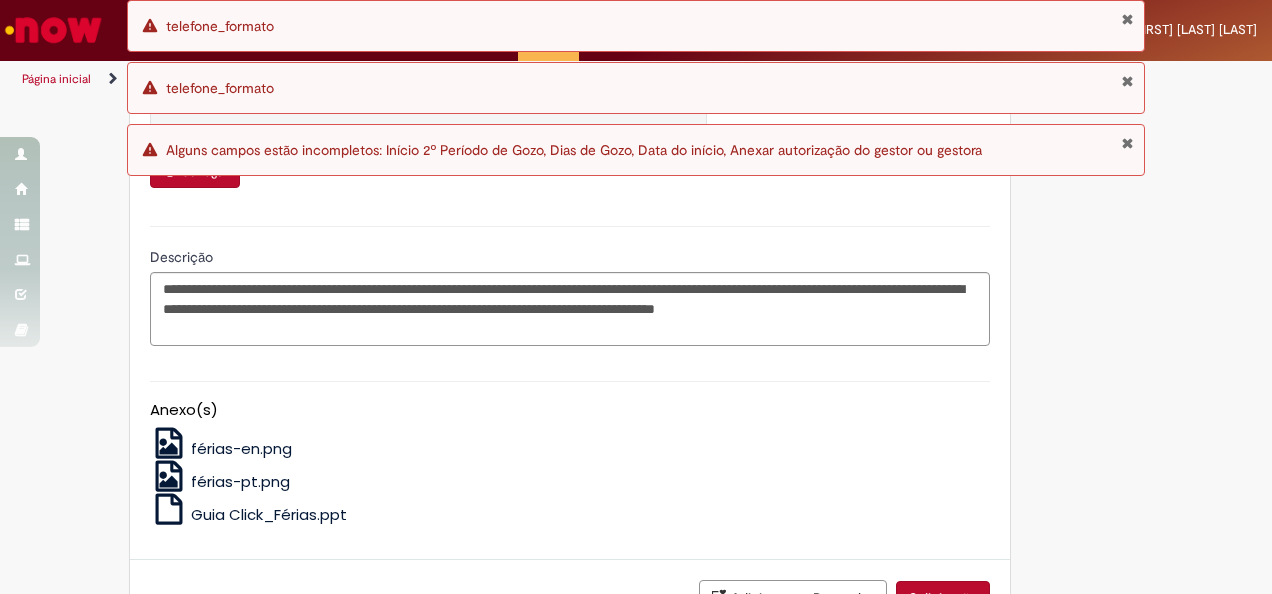 scroll, scrollTop: 2883, scrollLeft: 0, axis: vertical 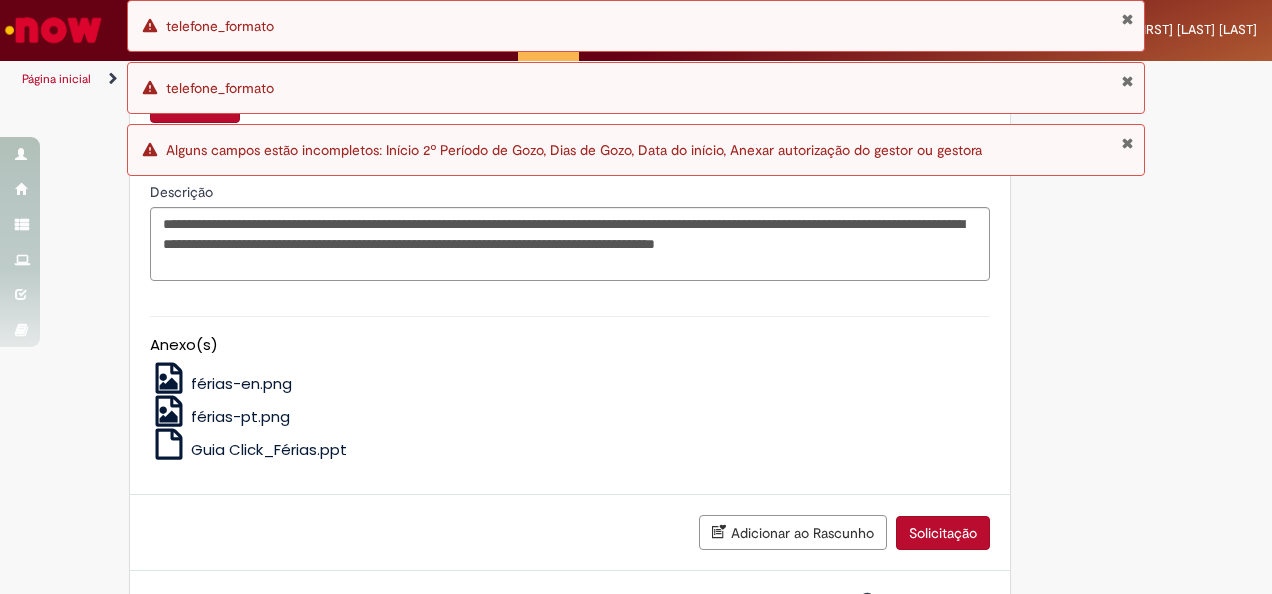 click on "Solicitação" at bounding box center [943, 533] 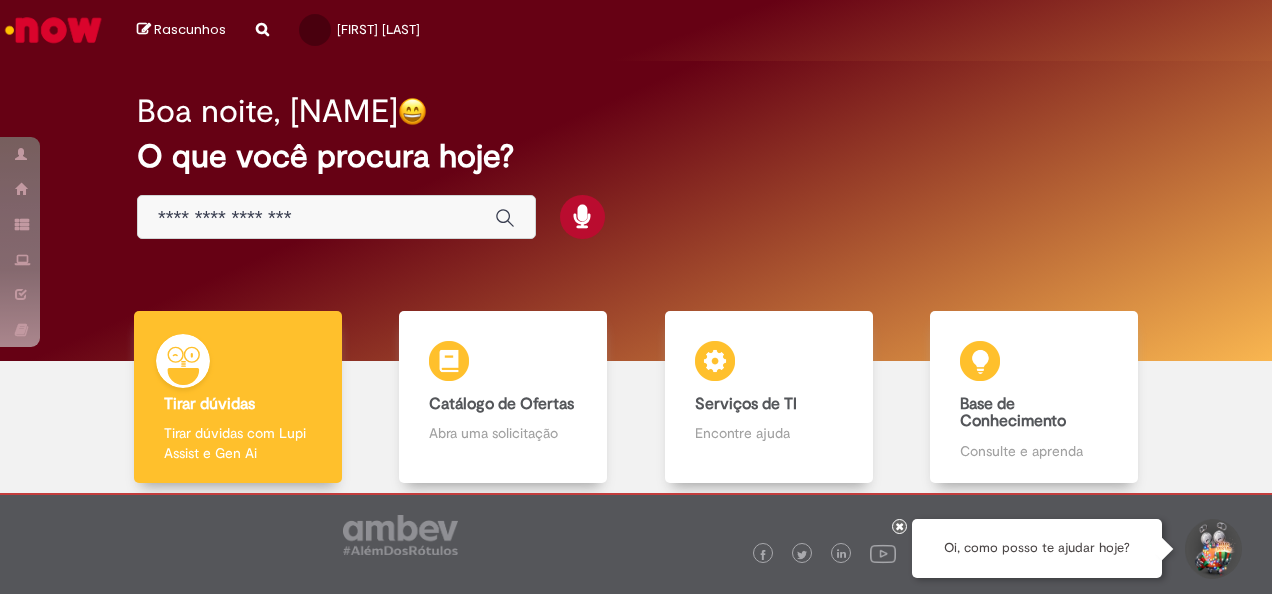 scroll, scrollTop: 0, scrollLeft: 0, axis: both 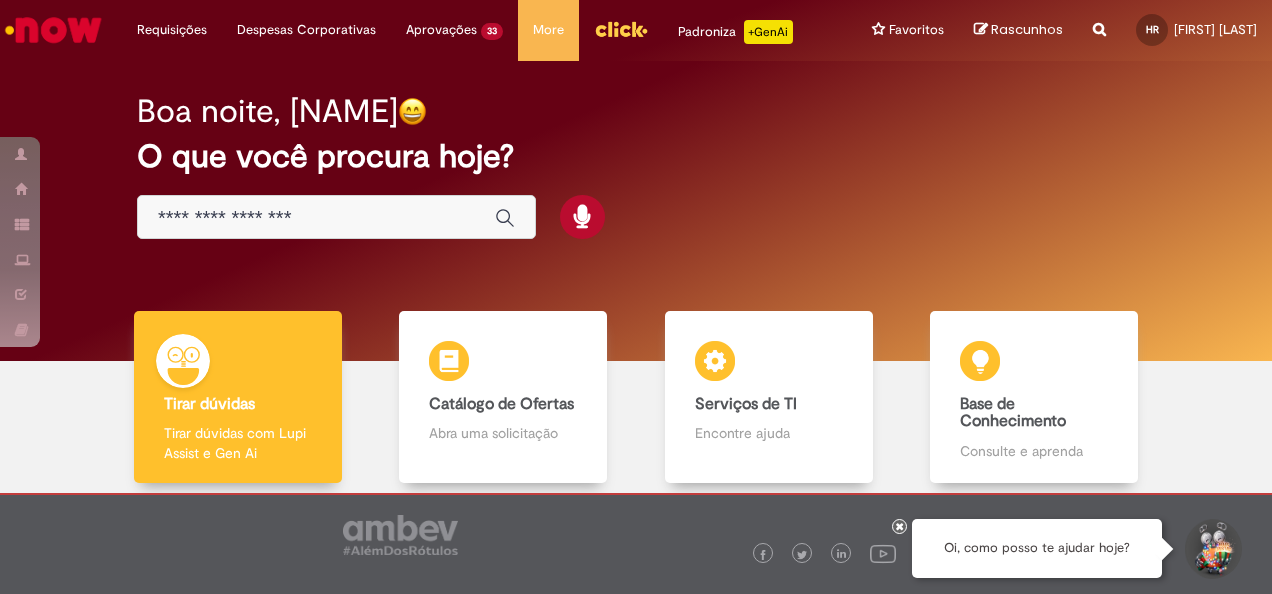 click at bounding box center (316, 218) 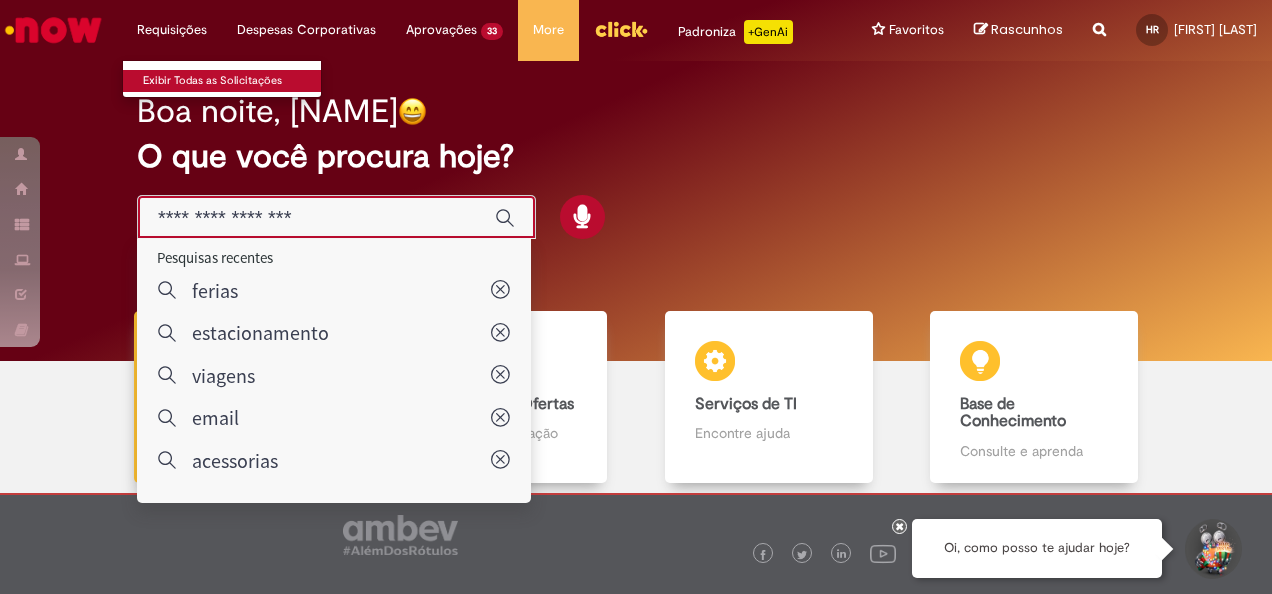 click on "Exibir Todas as Solicitações" at bounding box center [233, 81] 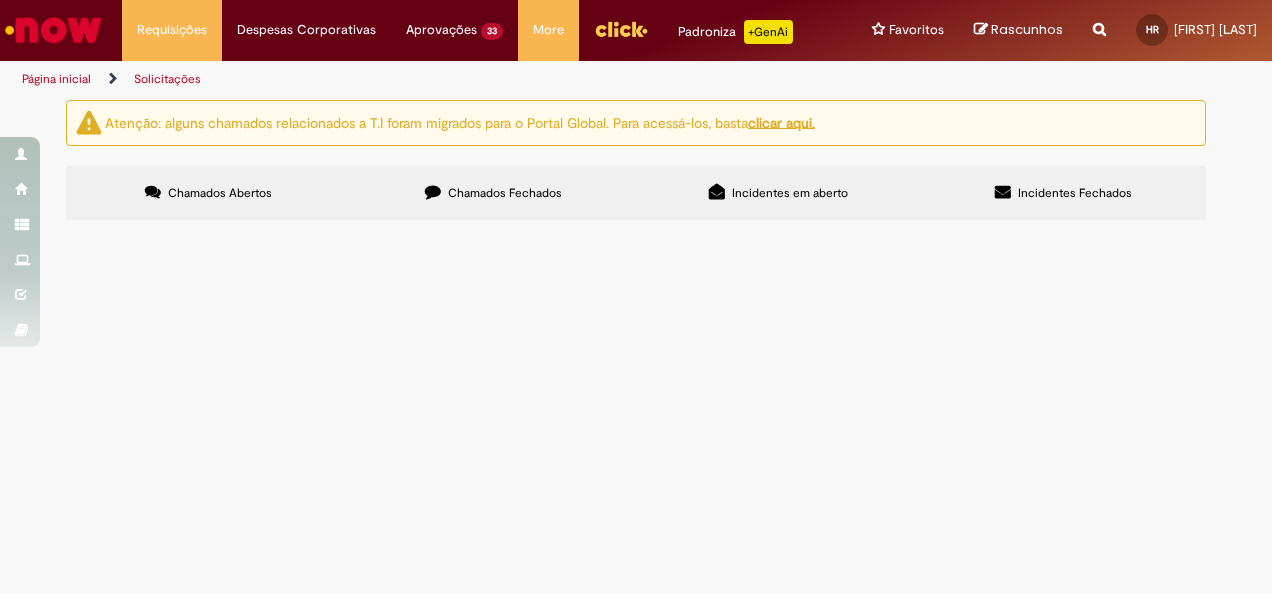 click on "Chamados Fechados" at bounding box center (505, 193) 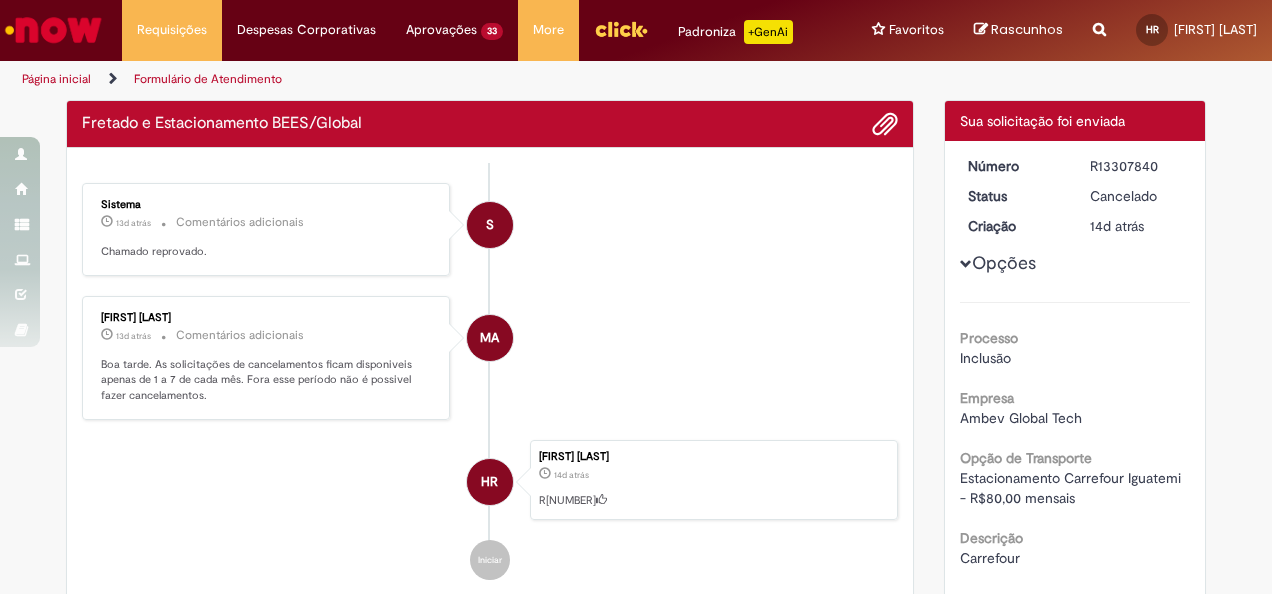 drag, startPoint x: 230, startPoint y: 470, endPoint x: 201, endPoint y: 493, distance: 37.01351 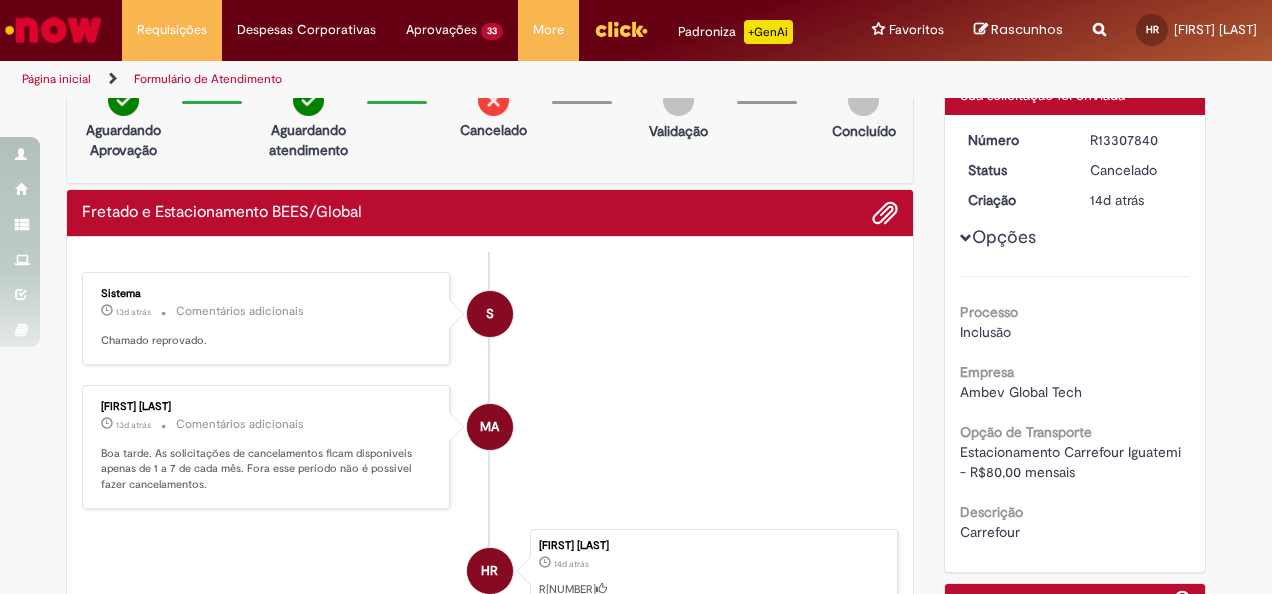 scroll, scrollTop: 0, scrollLeft: 0, axis: both 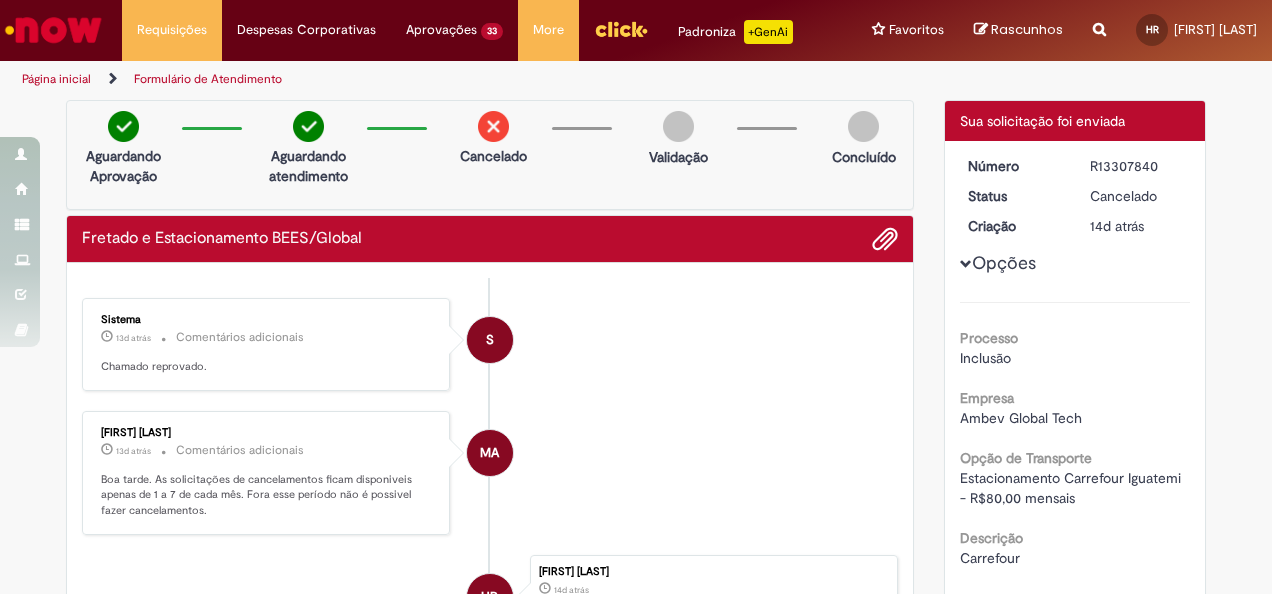 click at bounding box center [966, 264] 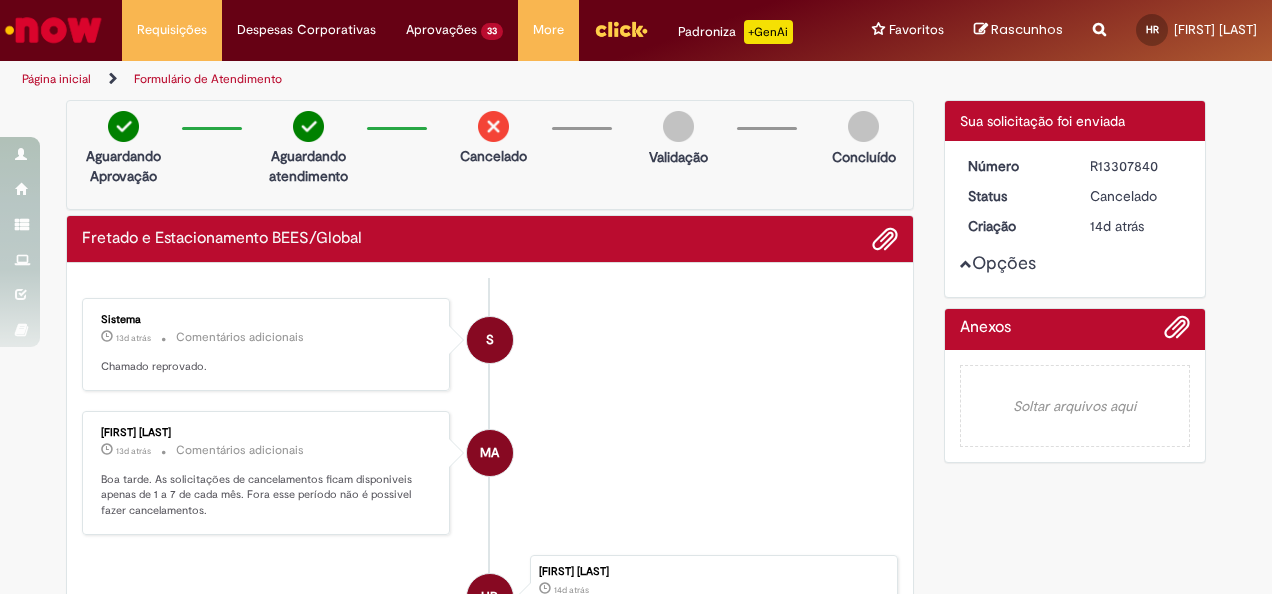 click on "Opções" at bounding box center [0, 0] 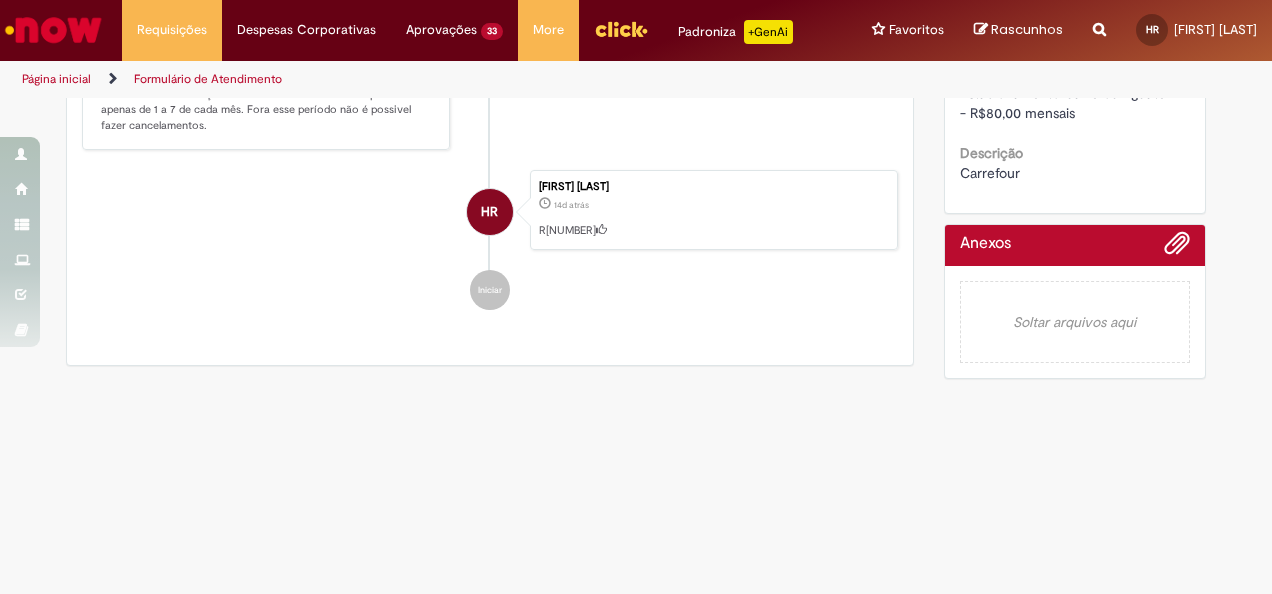 scroll, scrollTop: 0, scrollLeft: 0, axis: both 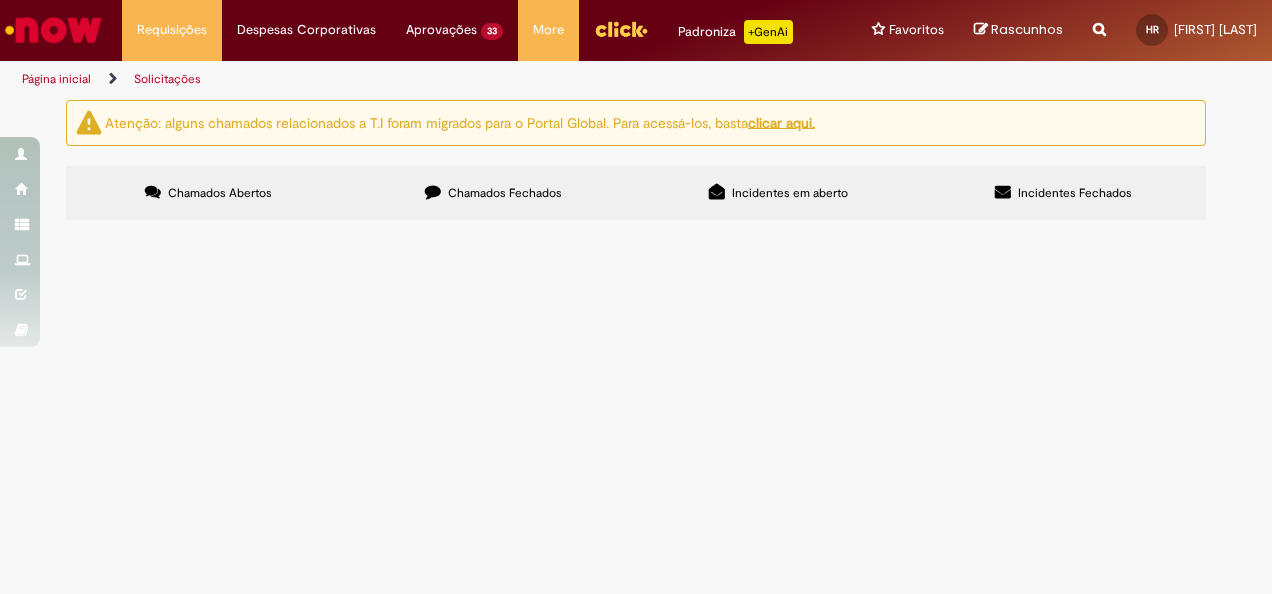 click on "Chamados Fechados" at bounding box center [505, 193] 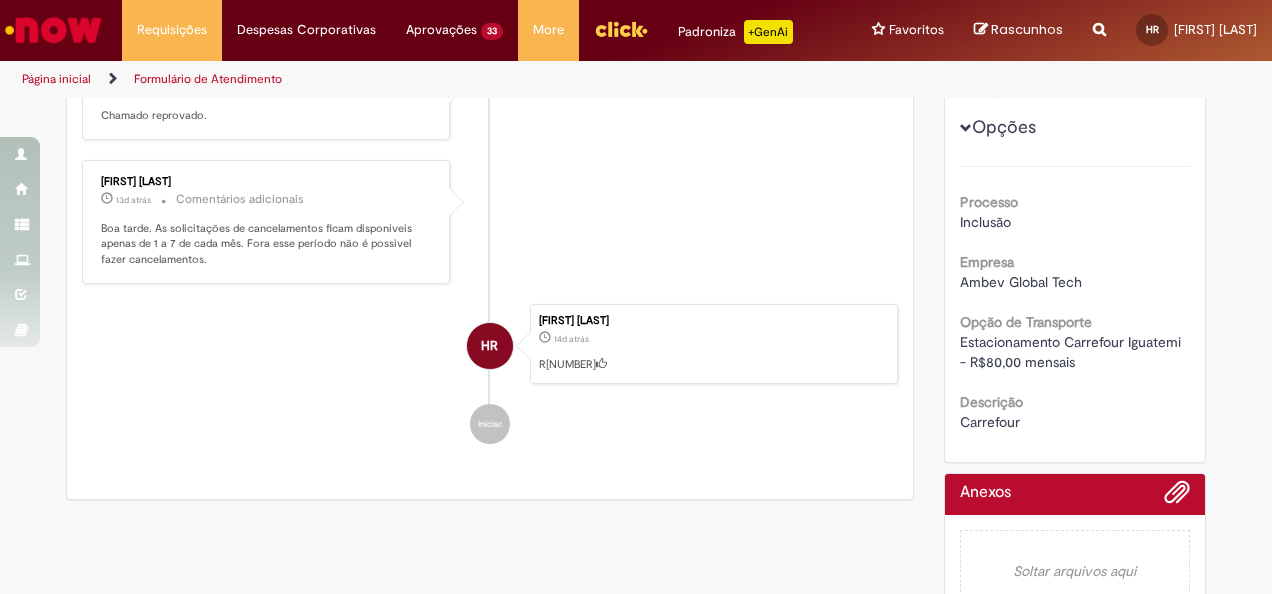 scroll, scrollTop: 0, scrollLeft: 0, axis: both 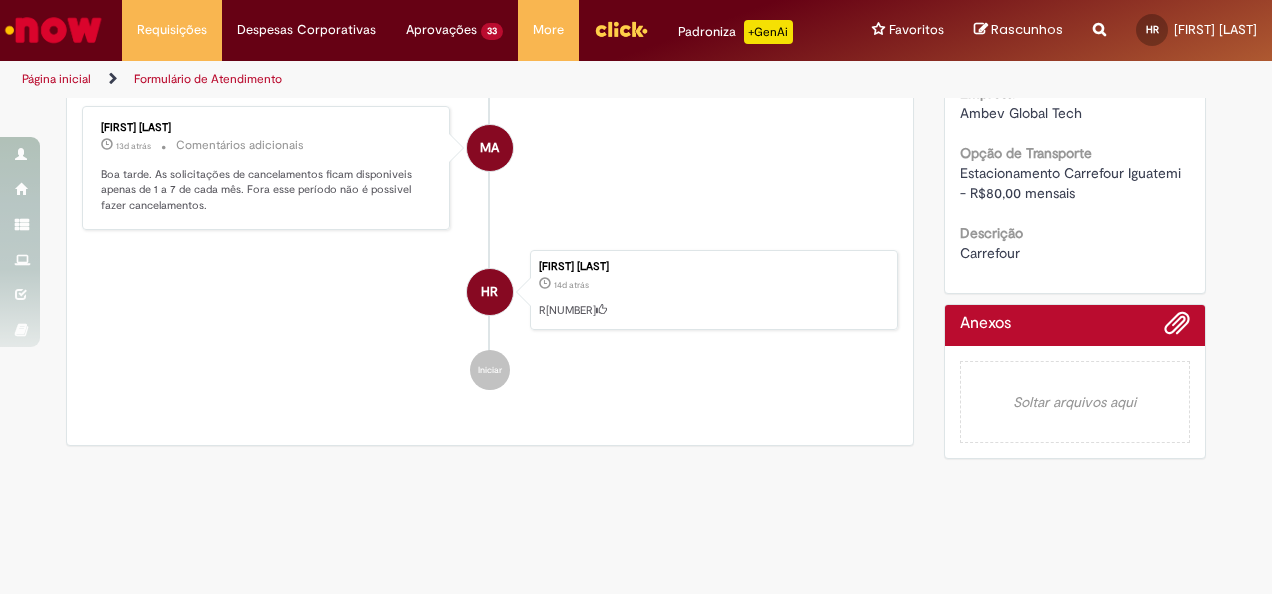 drag, startPoint x: 952, startPoint y: 265, endPoint x: 1041, endPoint y: 390, distance: 153.44705 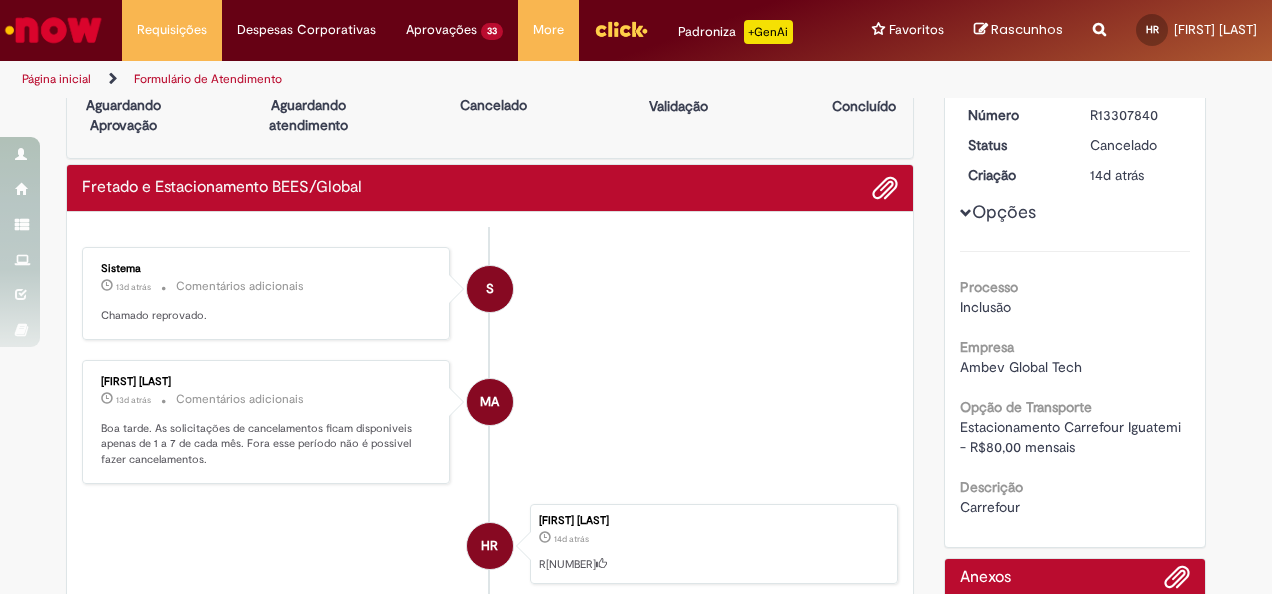 scroll, scrollTop: 0, scrollLeft: 0, axis: both 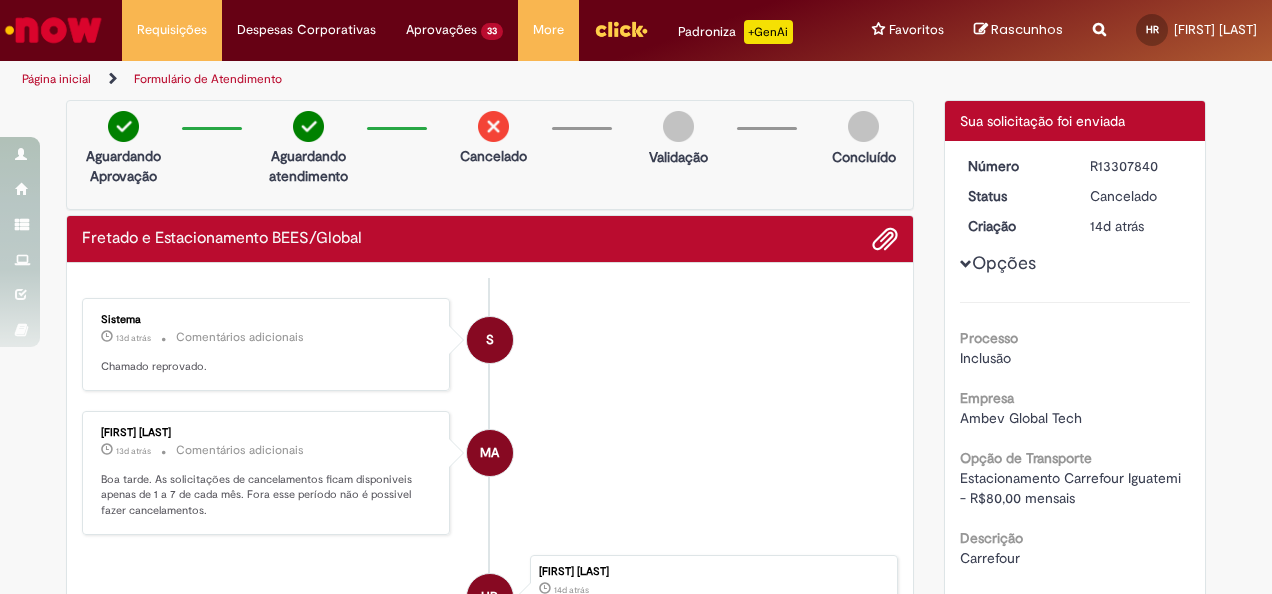 click on "Página inicial" at bounding box center (56, 79) 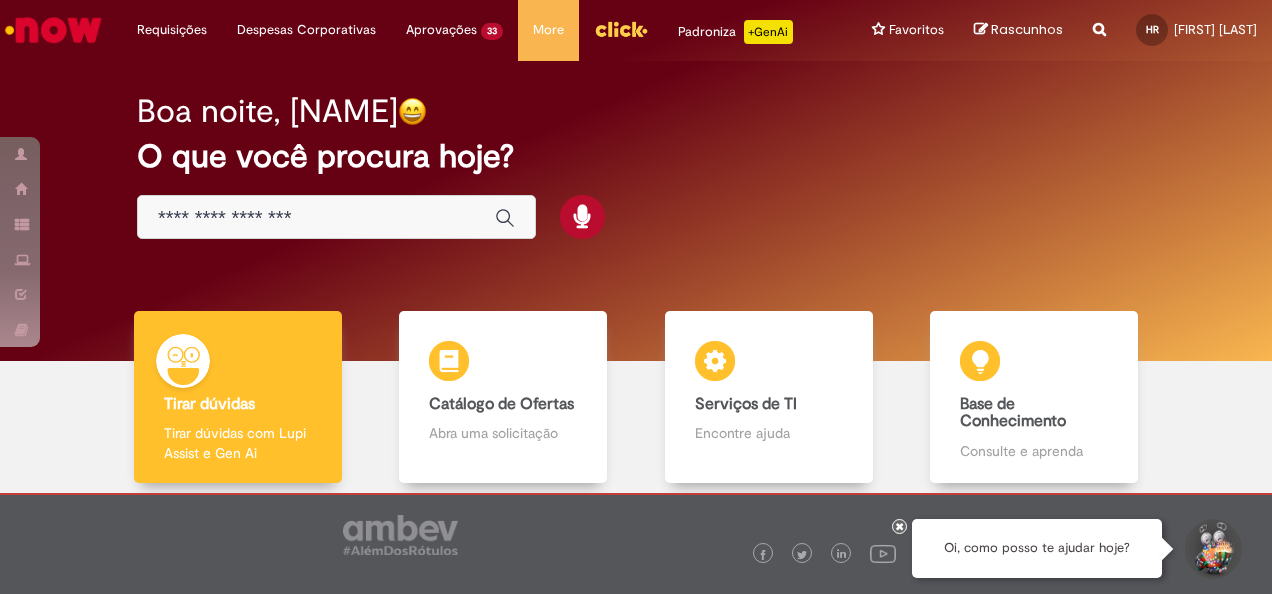 click at bounding box center [316, 218] 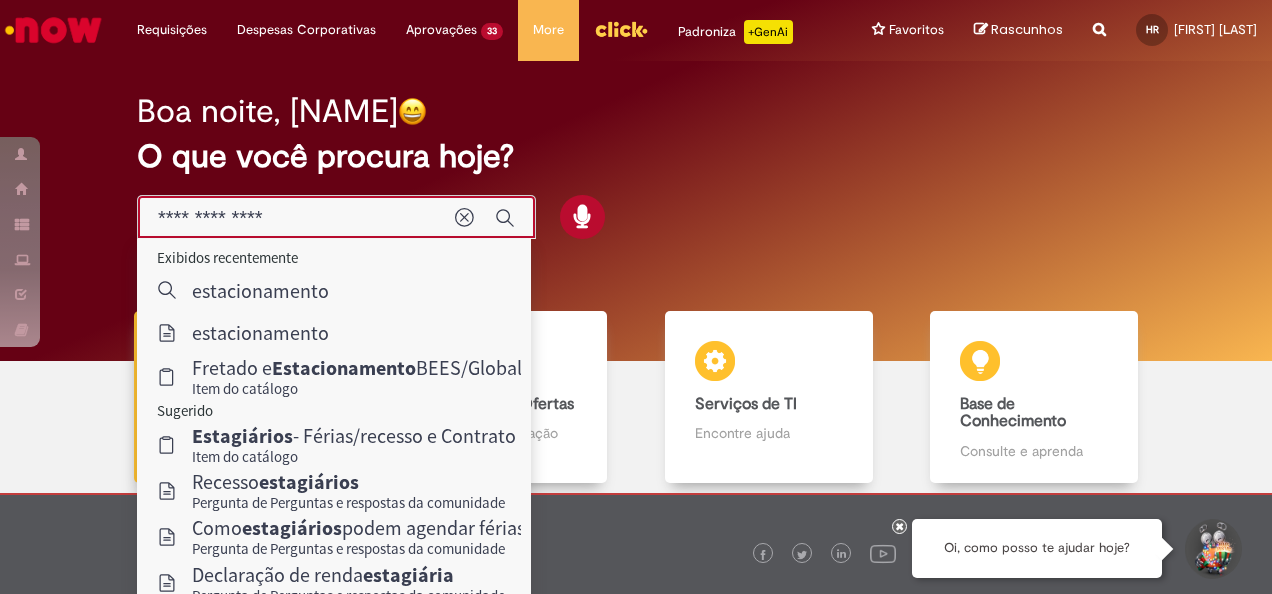 type on "**********" 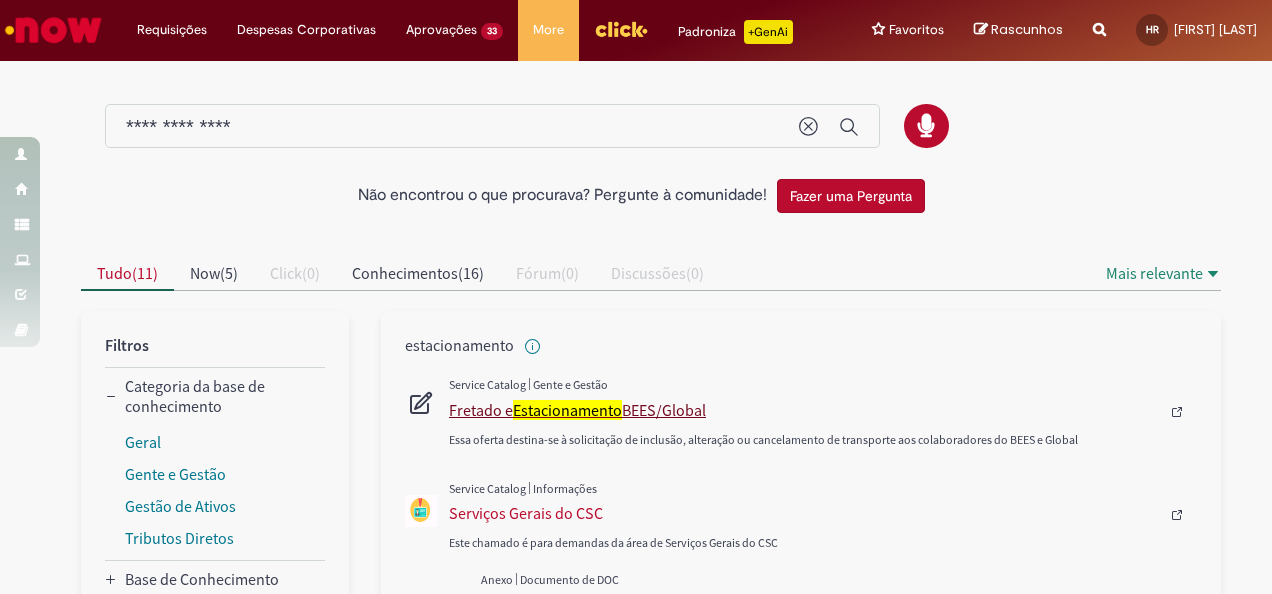 click on "Fretado e  Estacionamento  BEES/Global" at bounding box center [804, 410] 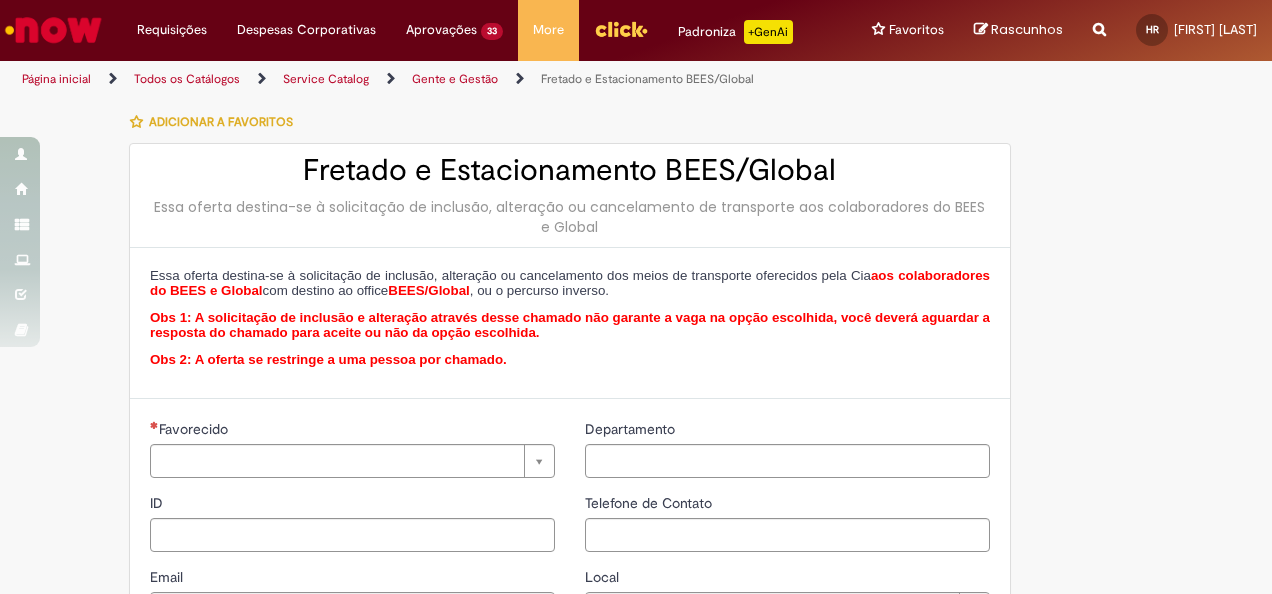 type on "********" 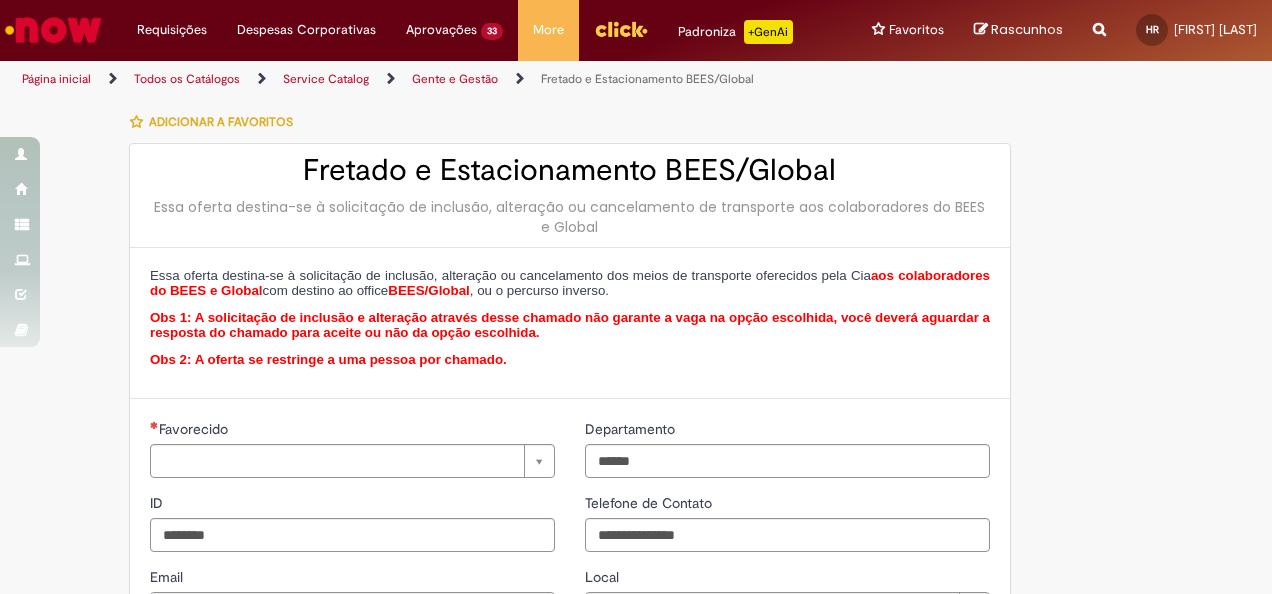 type on "**********" 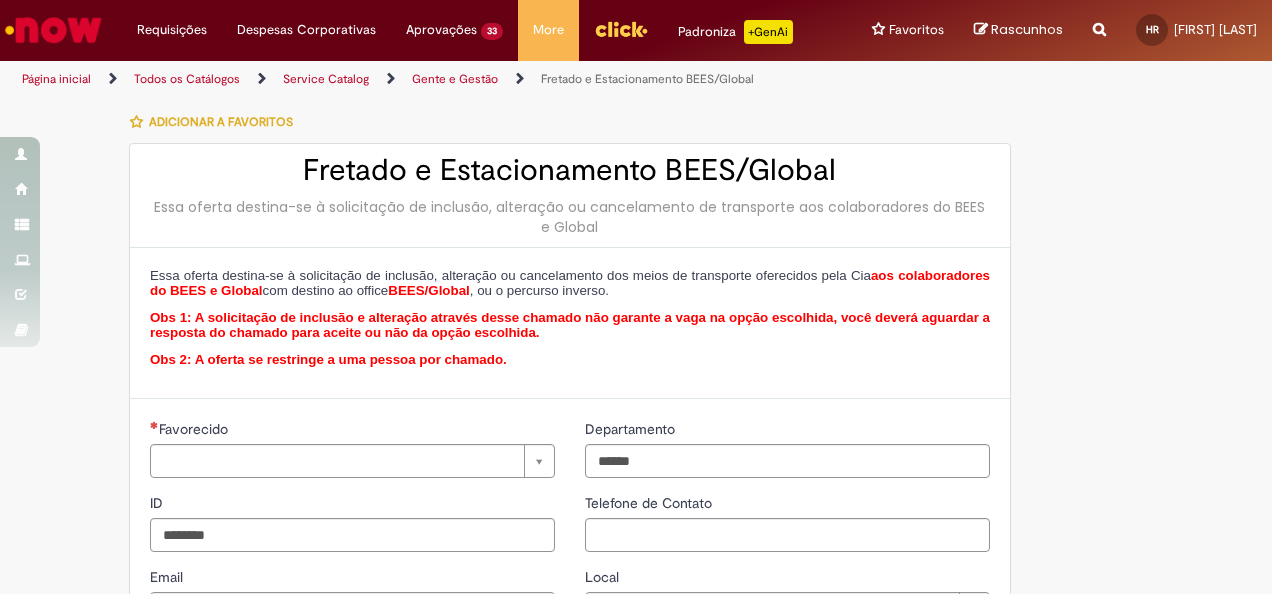 type on "**********" 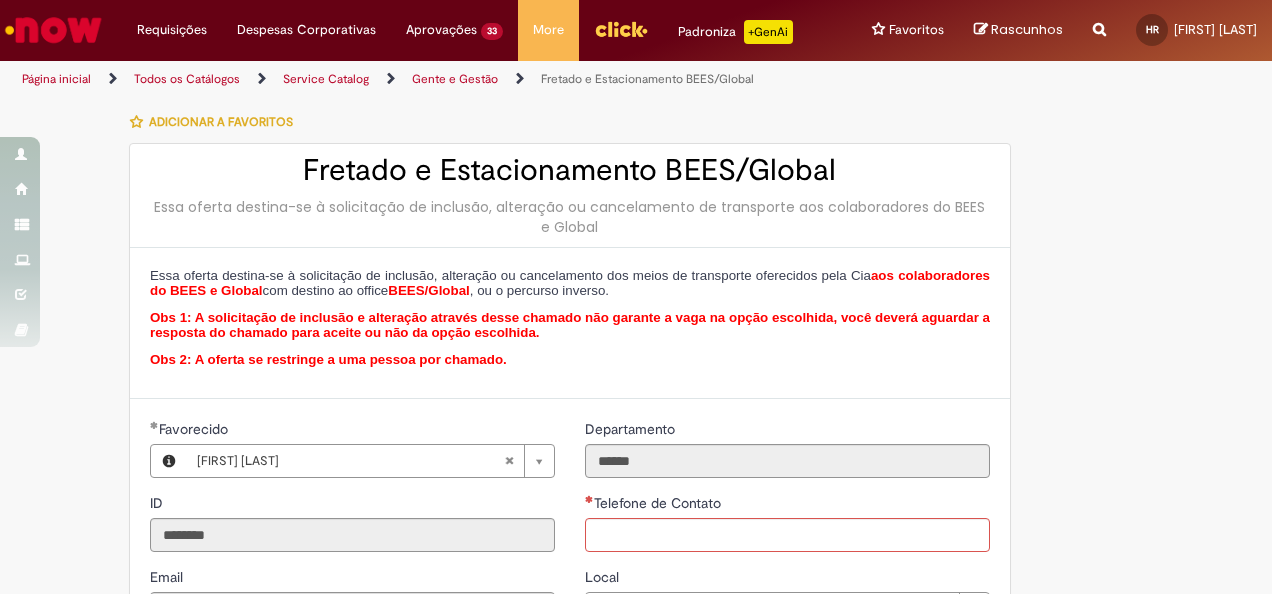 type on "**********" 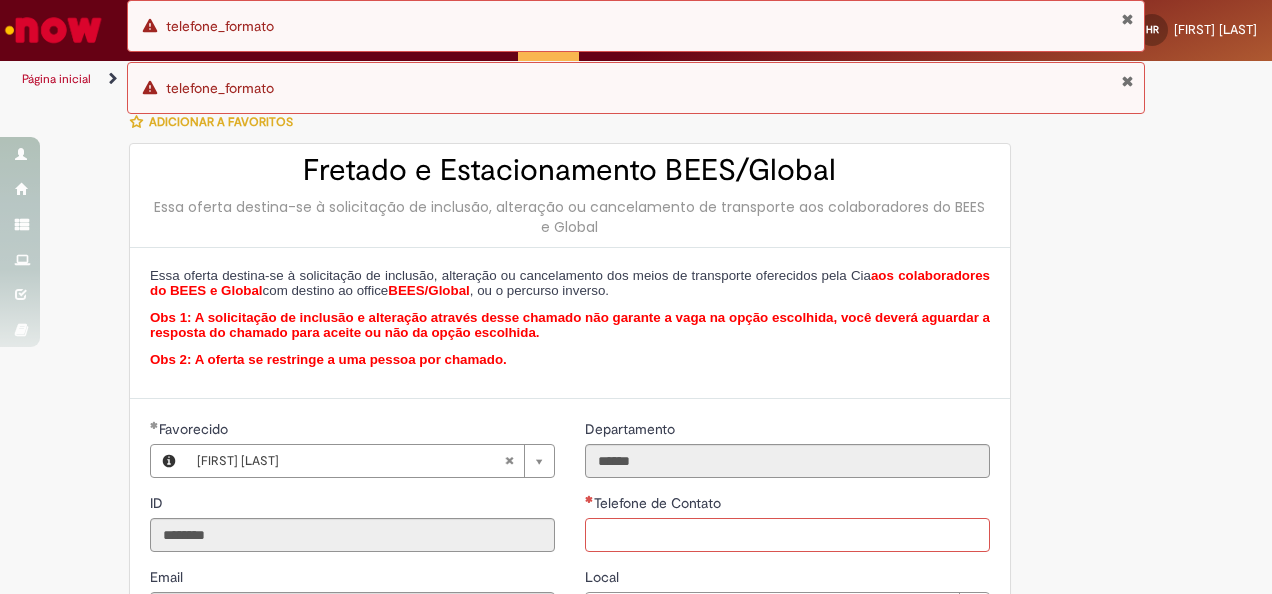 click on "Telefone de Contato" at bounding box center (787, 535) 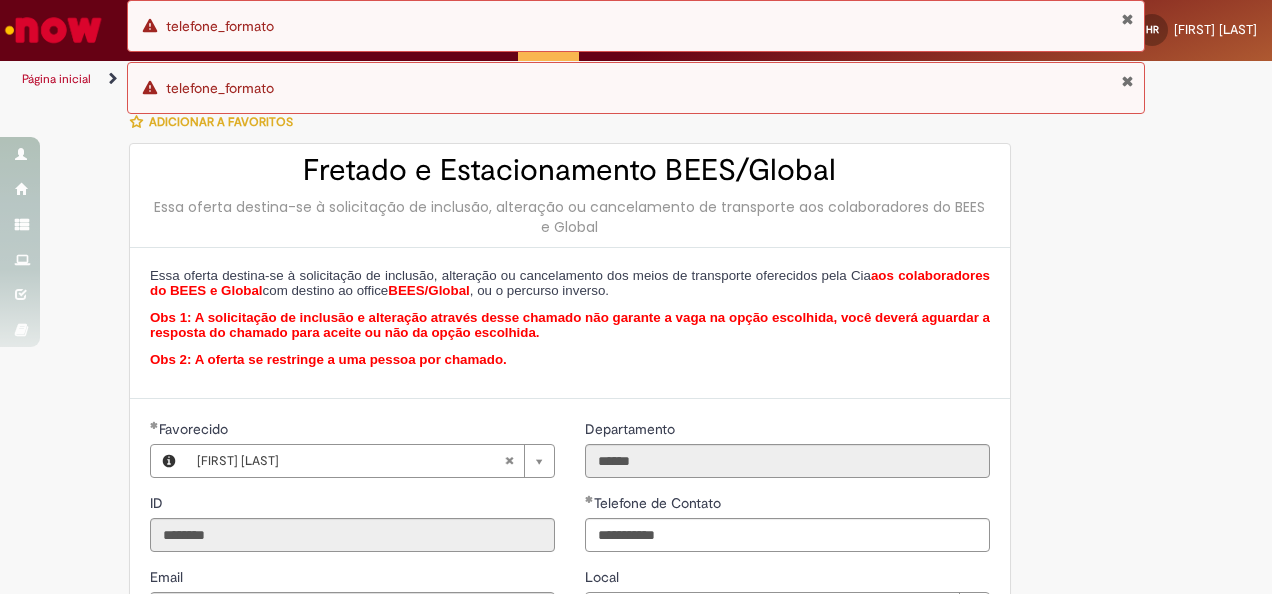 type on "**********" 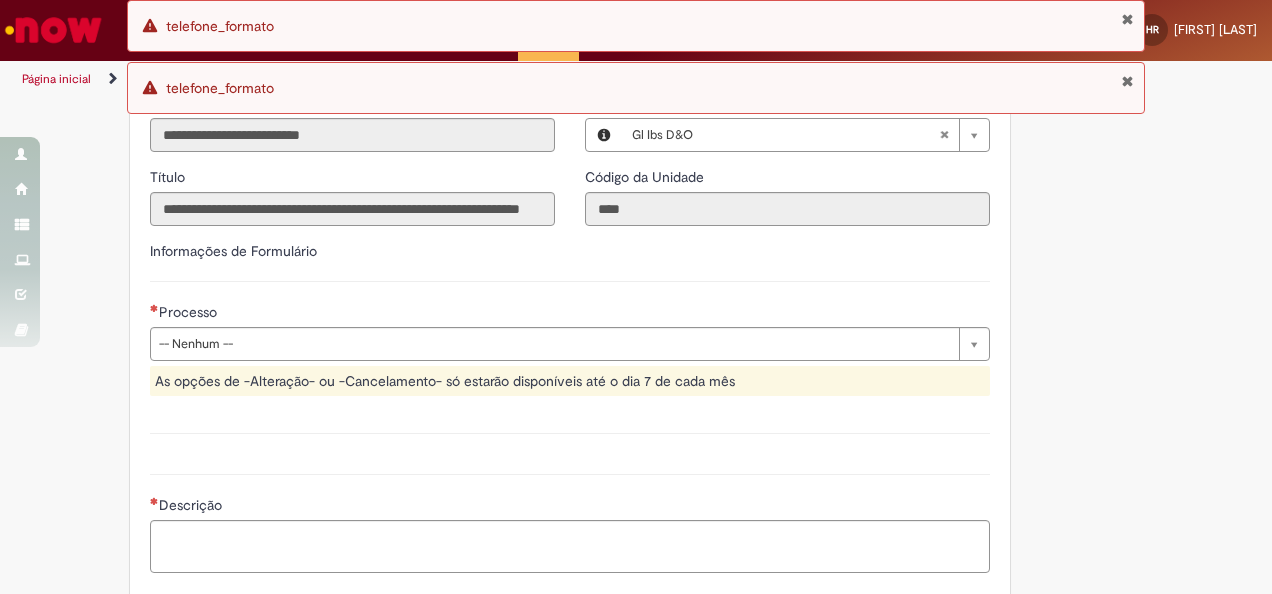 scroll, scrollTop: 475, scrollLeft: 0, axis: vertical 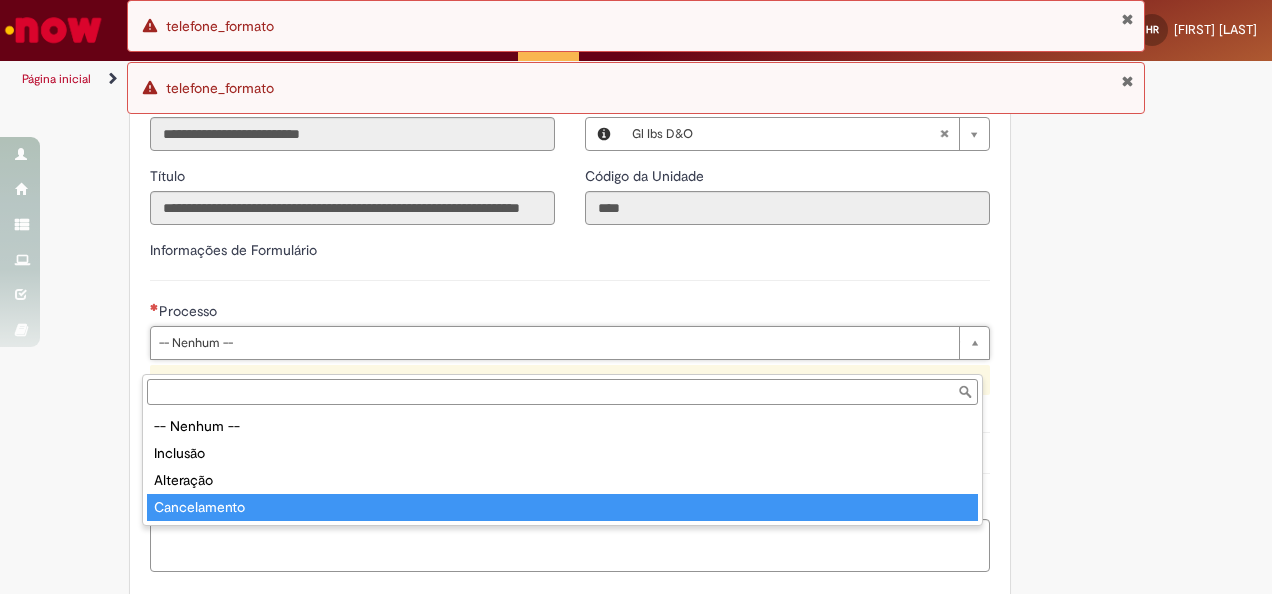 type on "**********" 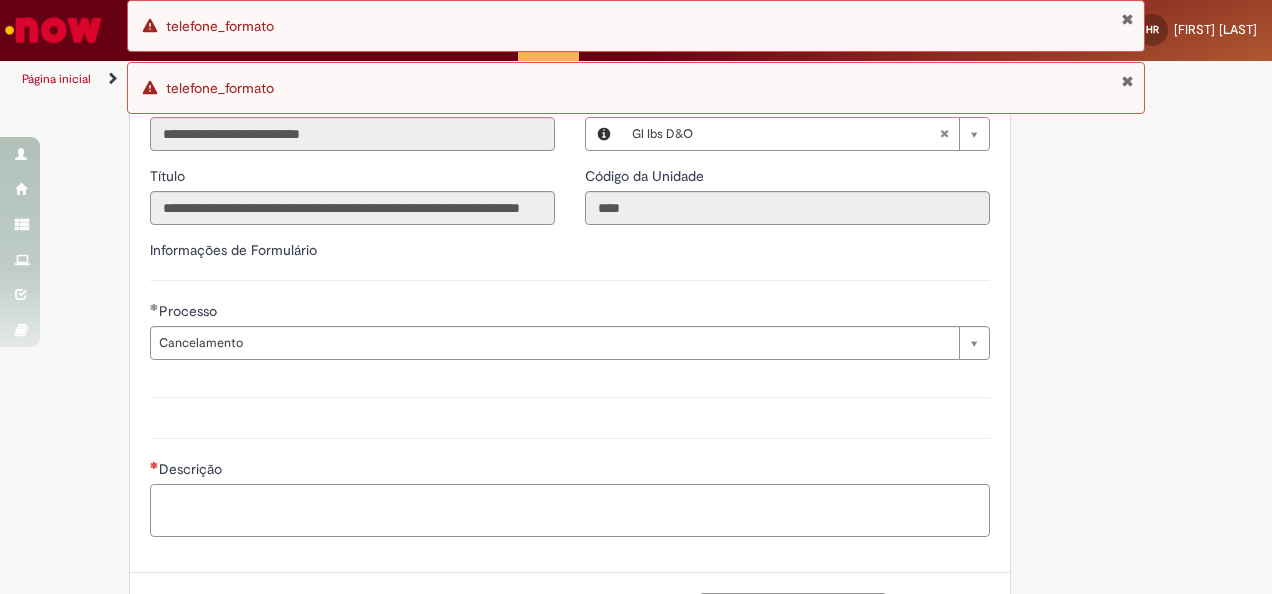 click on "Descrição" at bounding box center (570, 510) 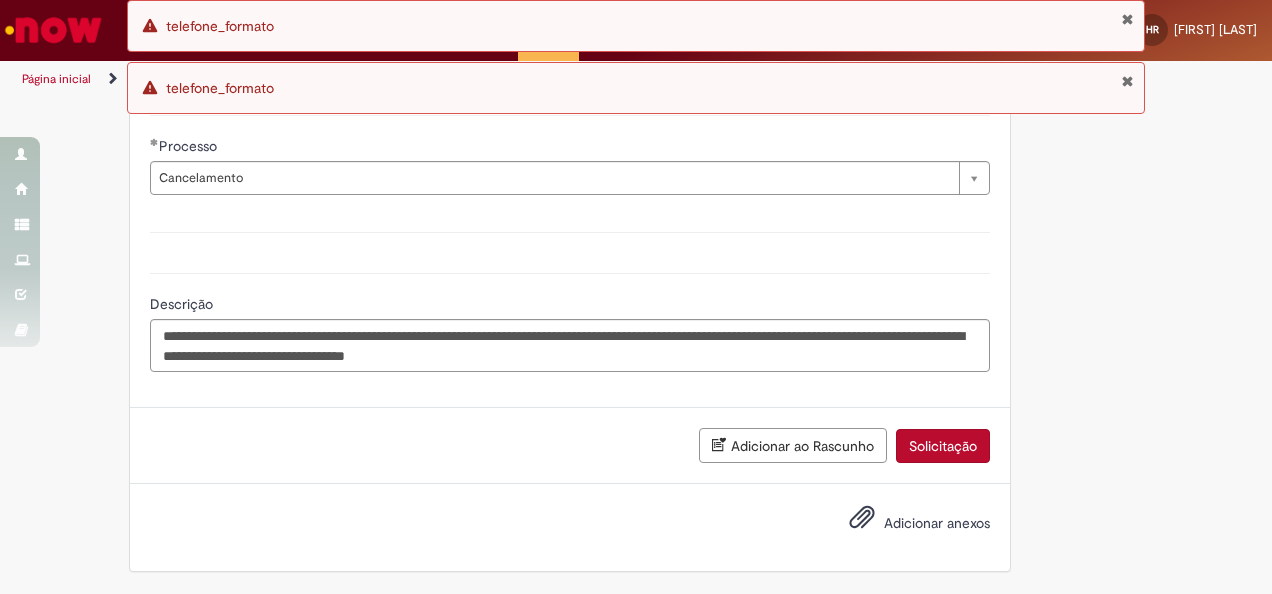 scroll, scrollTop: 655, scrollLeft: 0, axis: vertical 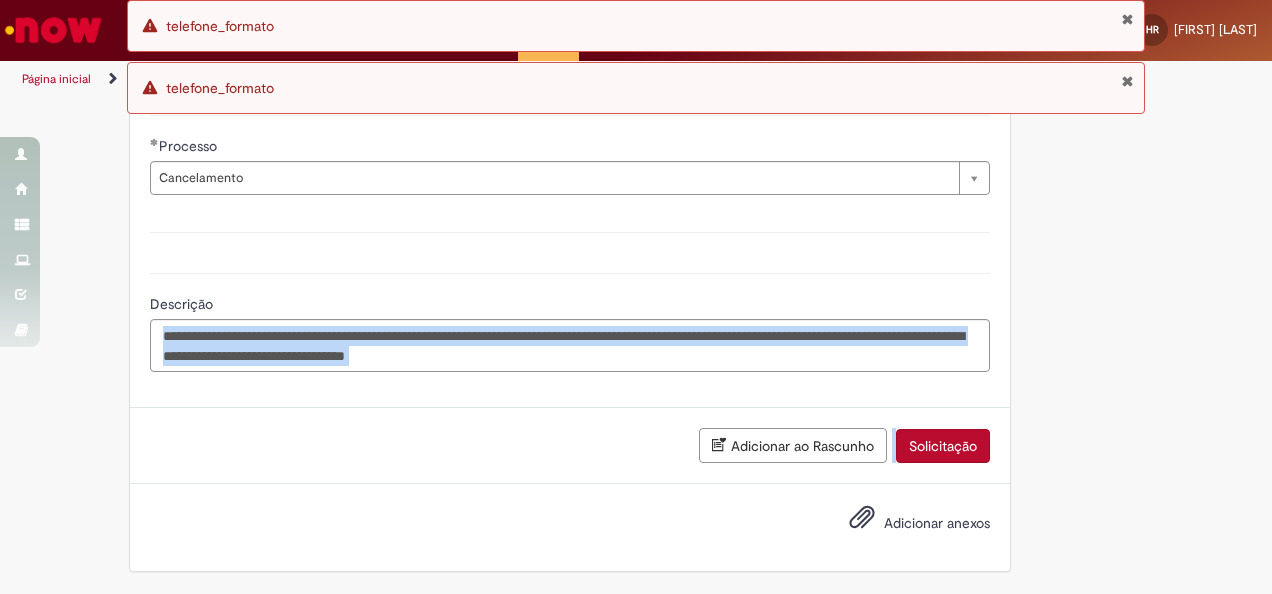 drag, startPoint x: 1254, startPoint y: 452, endPoint x: 1242, endPoint y: 390, distance: 63.15061 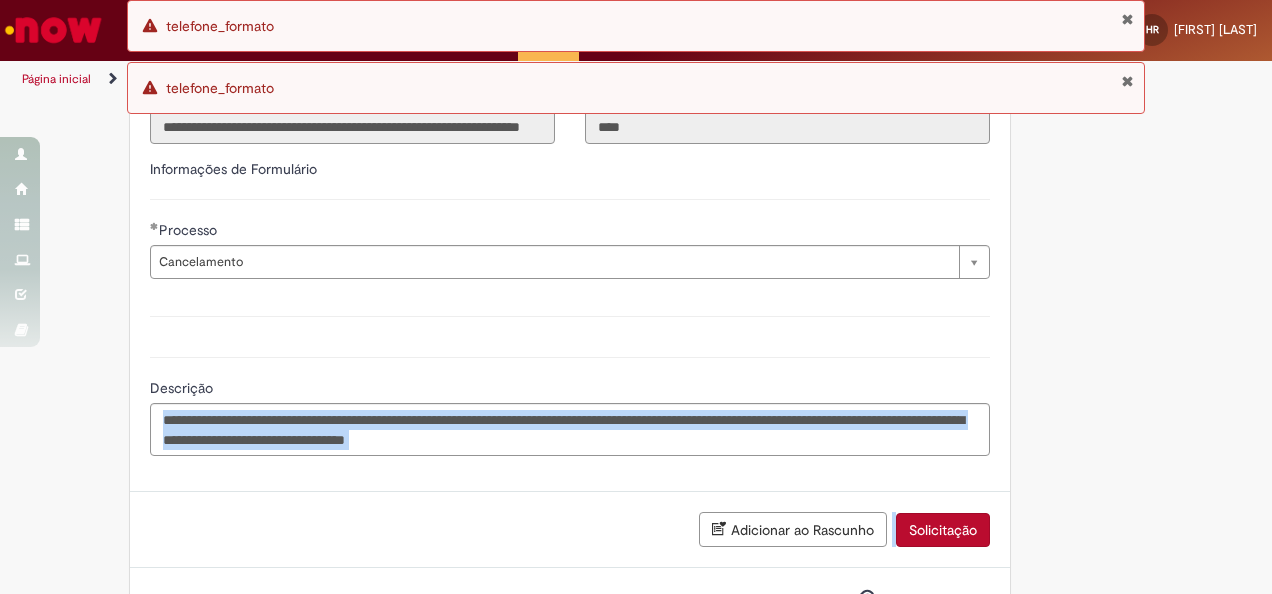 scroll, scrollTop: 559, scrollLeft: 0, axis: vertical 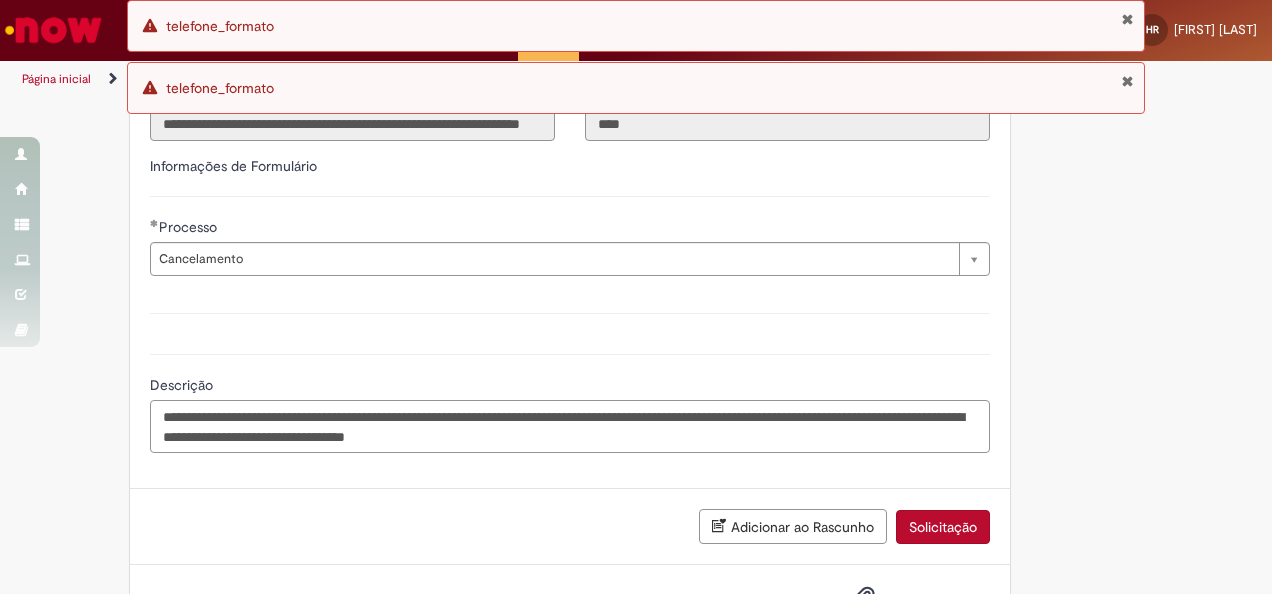 drag, startPoint x: 547, startPoint y: 431, endPoint x: 788, endPoint y: 422, distance: 241.16798 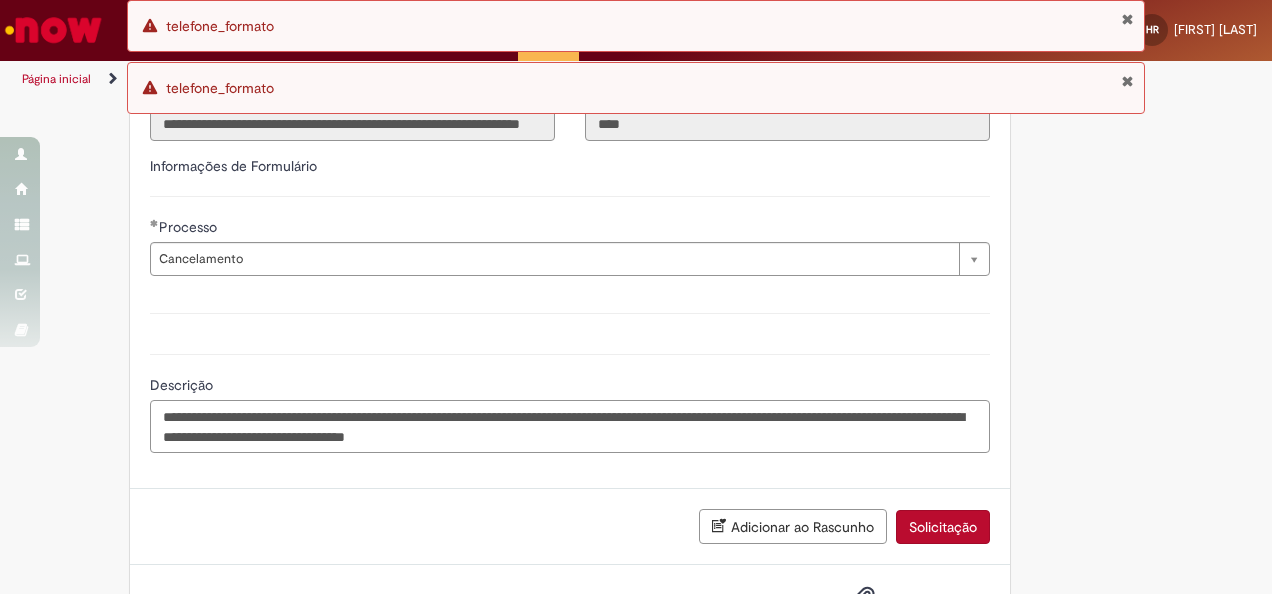 drag, startPoint x: 612, startPoint y: 457, endPoint x: 562, endPoint y: 454, distance: 50.08992 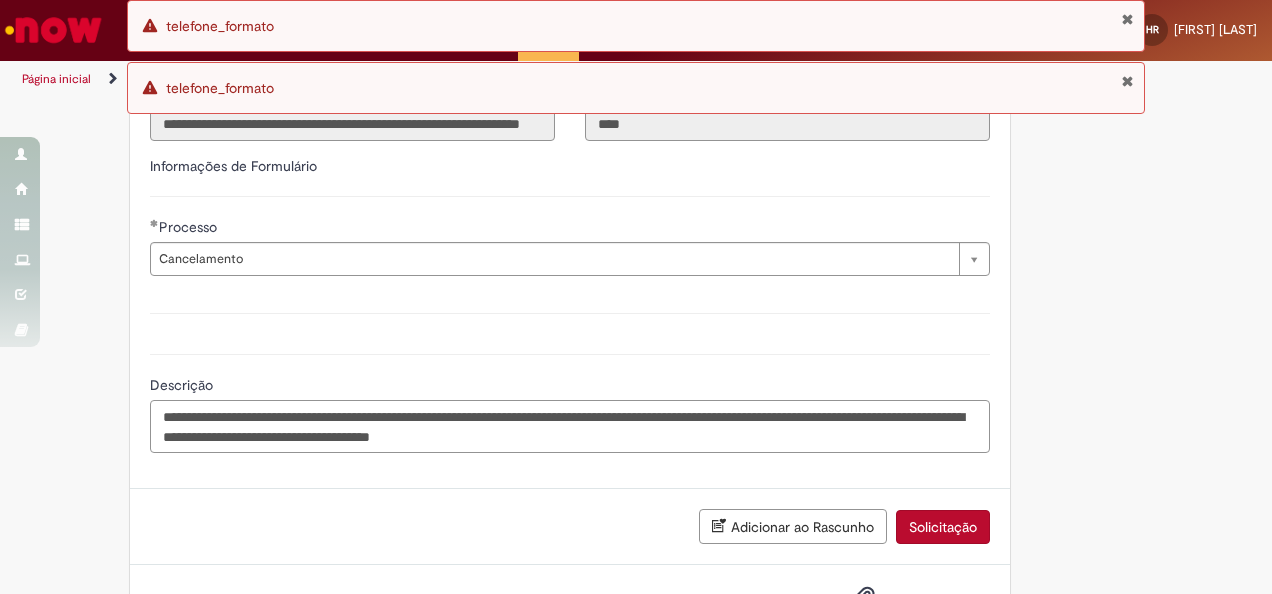 click on "**********" at bounding box center [570, 426] 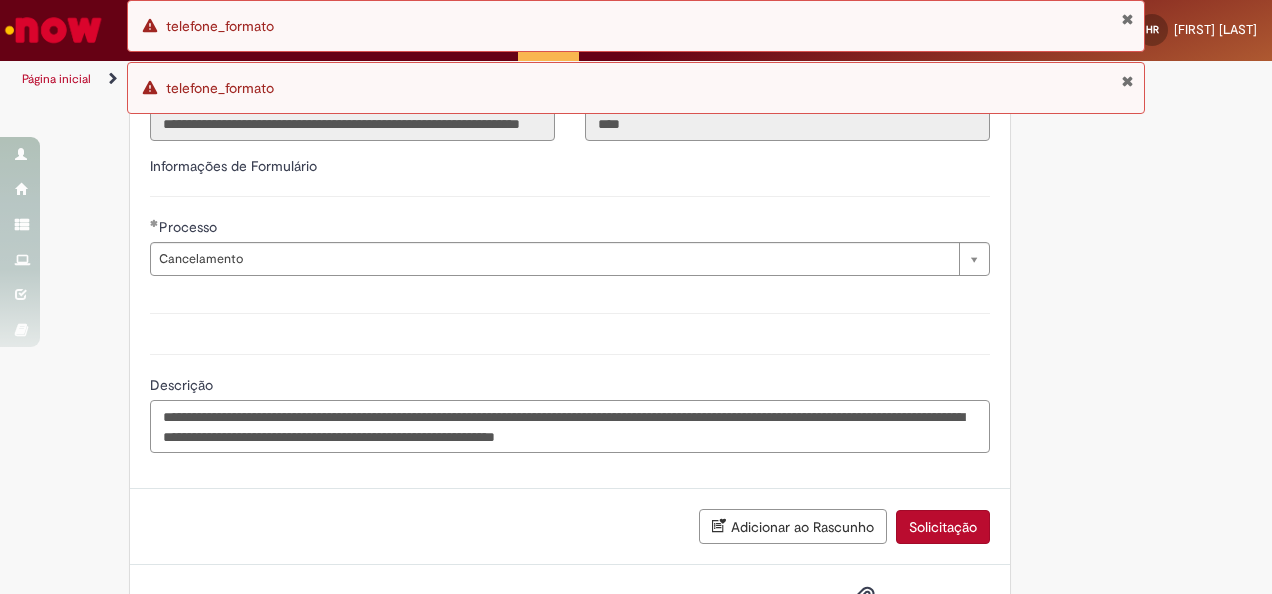 click on "**********" at bounding box center [570, 426] 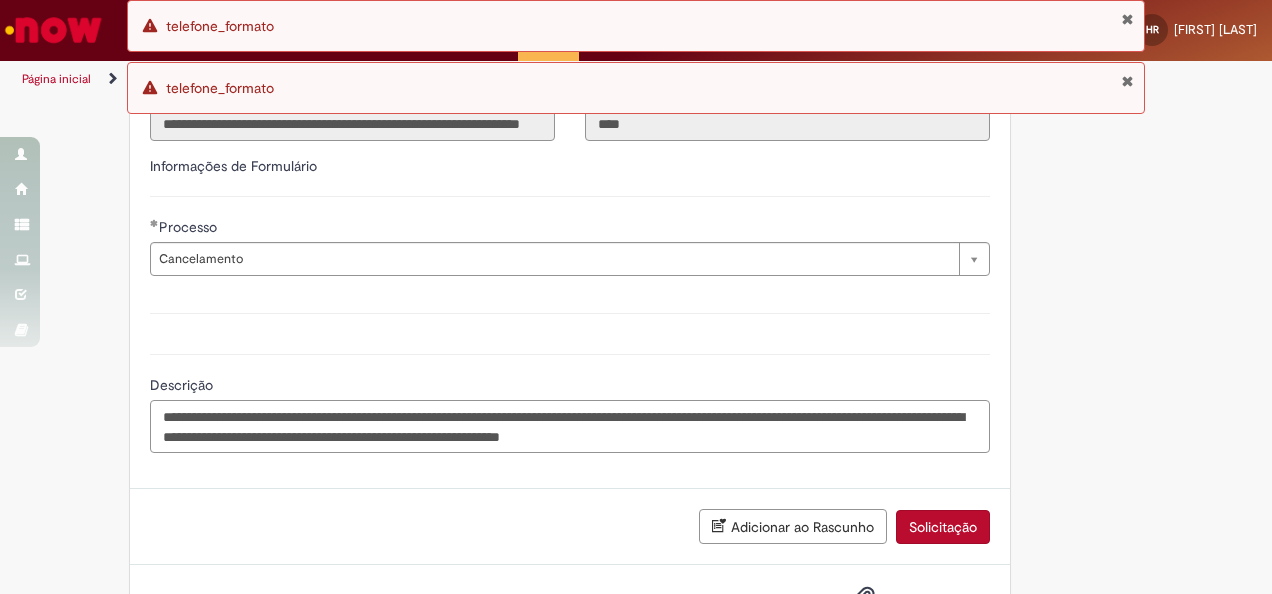 drag, startPoint x: 705, startPoint y: 435, endPoint x: 645, endPoint y: 430, distance: 60.207973 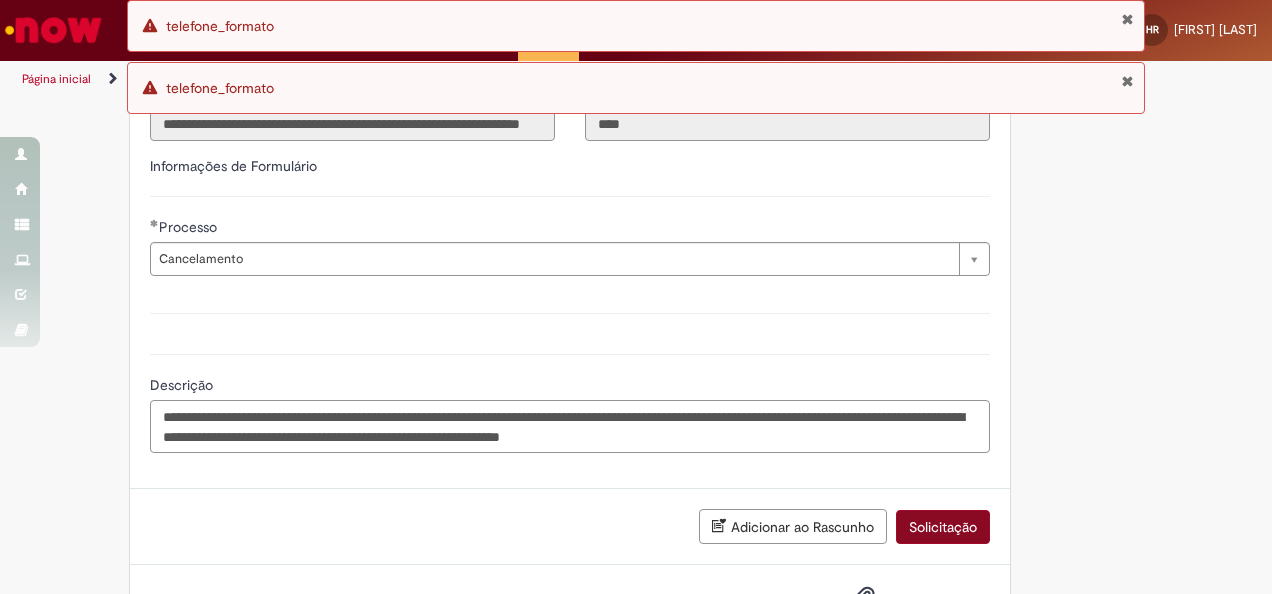 type on "**********" 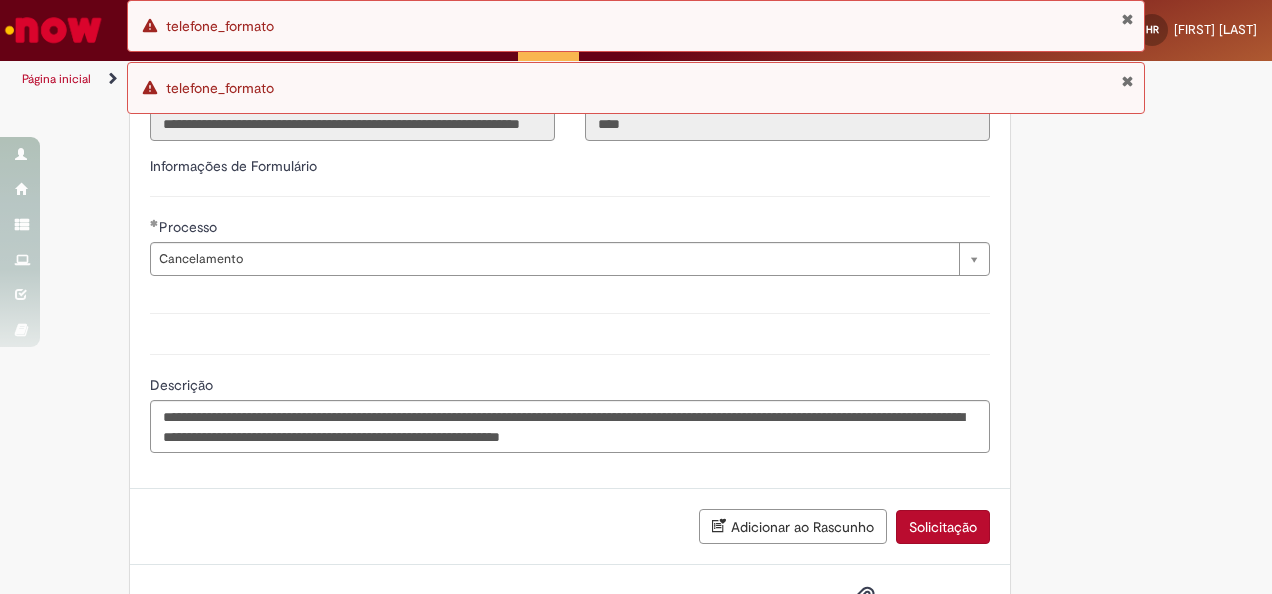 click on "Solicitação" at bounding box center [943, 527] 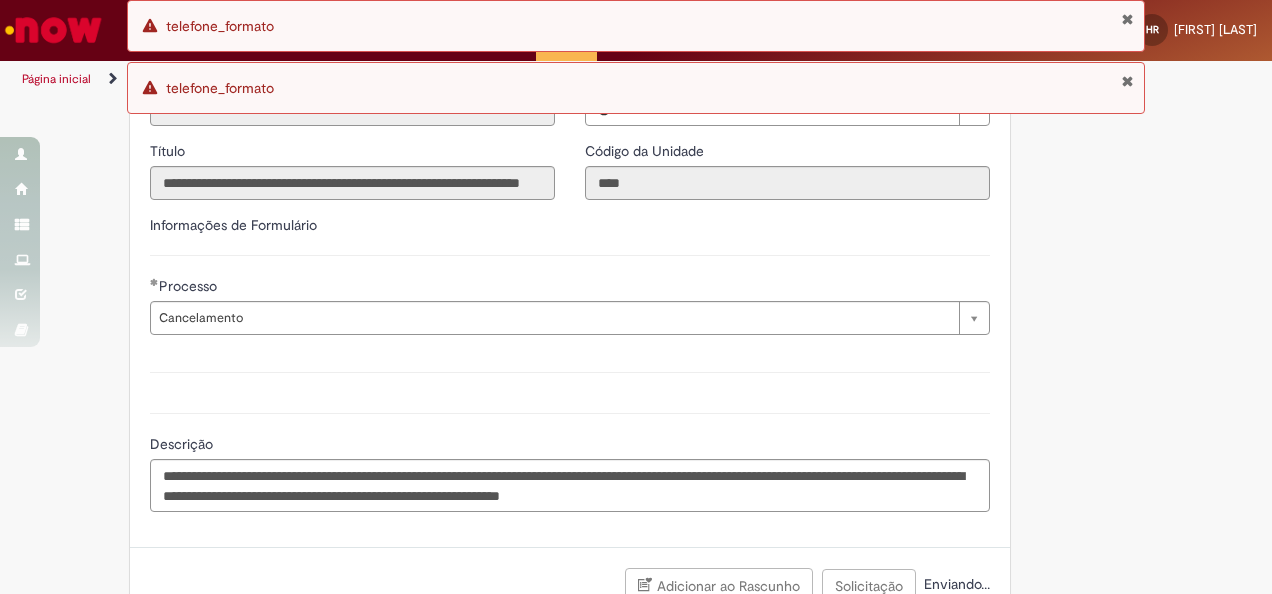 scroll, scrollTop: 610, scrollLeft: 0, axis: vertical 